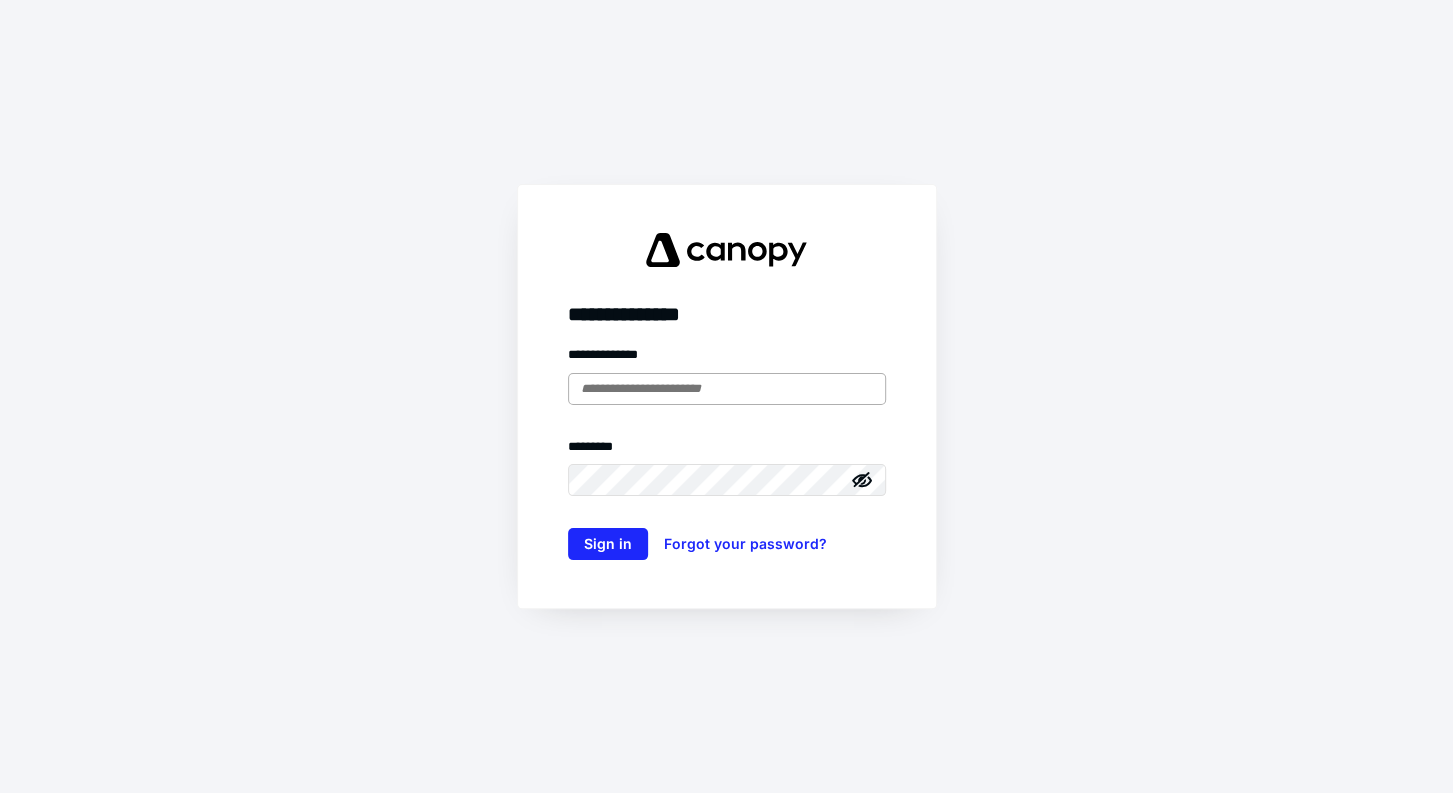 scroll, scrollTop: 0, scrollLeft: 0, axis: both 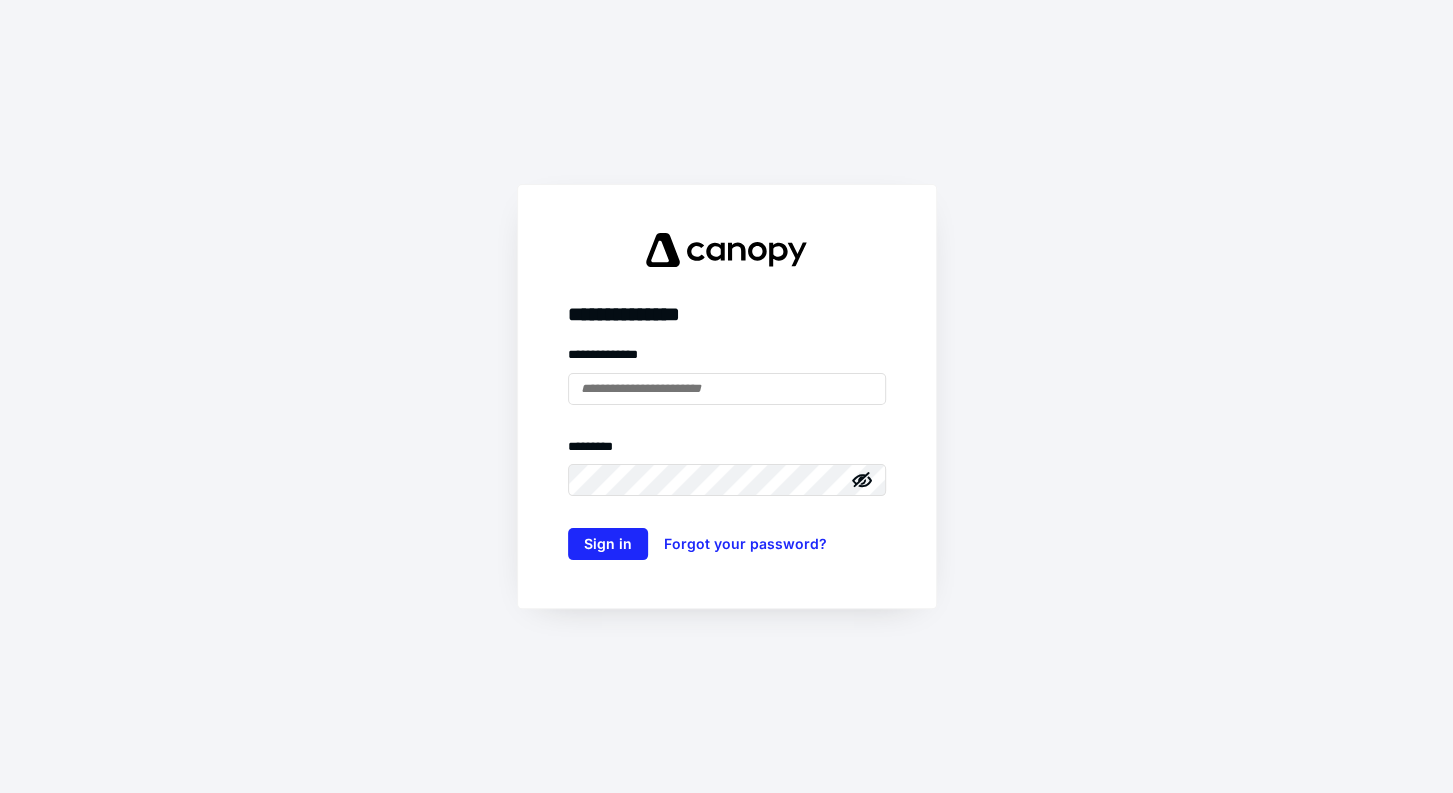 click at bounding box center [0, 0] 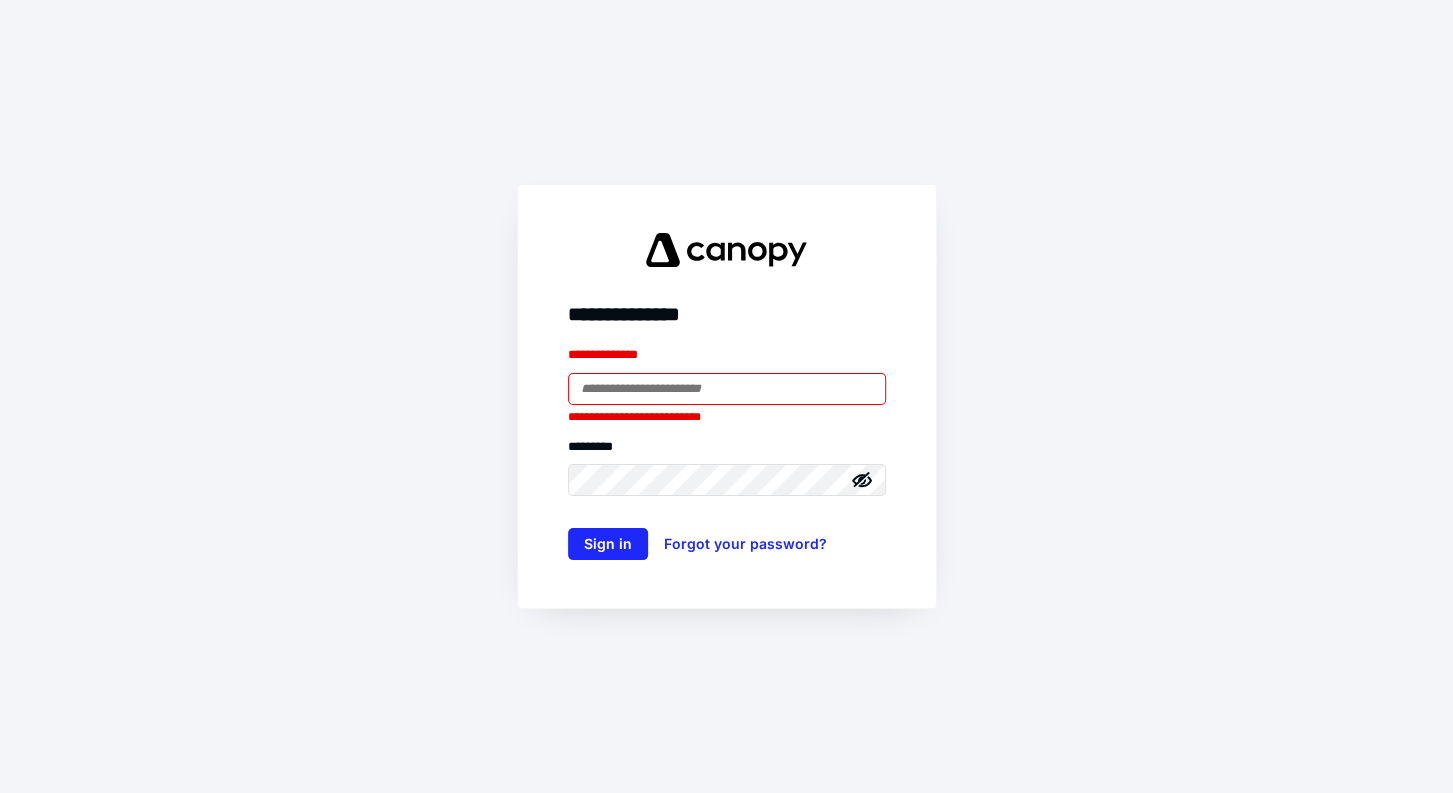 type on "**********" 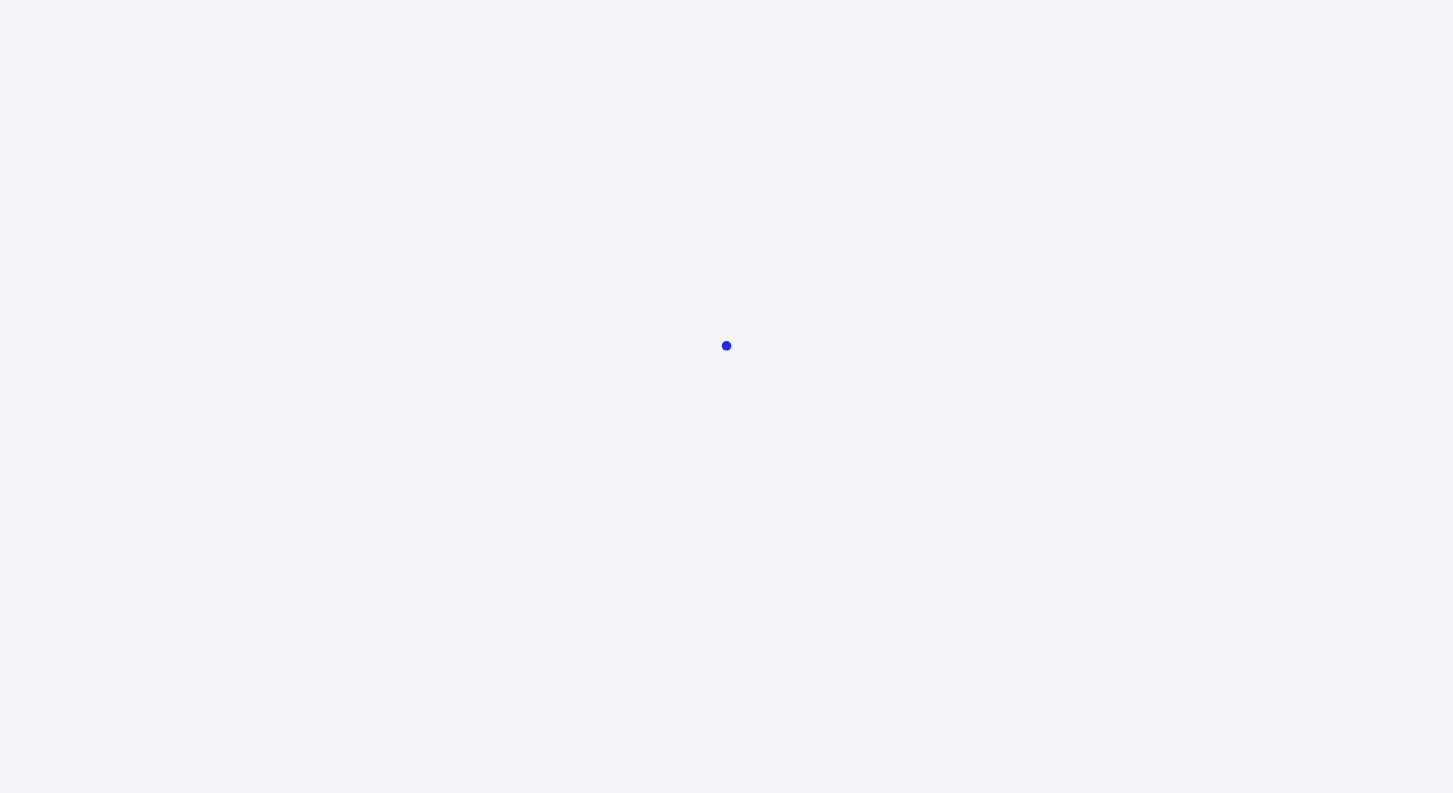 scroll, scrollTop: 0, scrollLeft: 0, axis: both 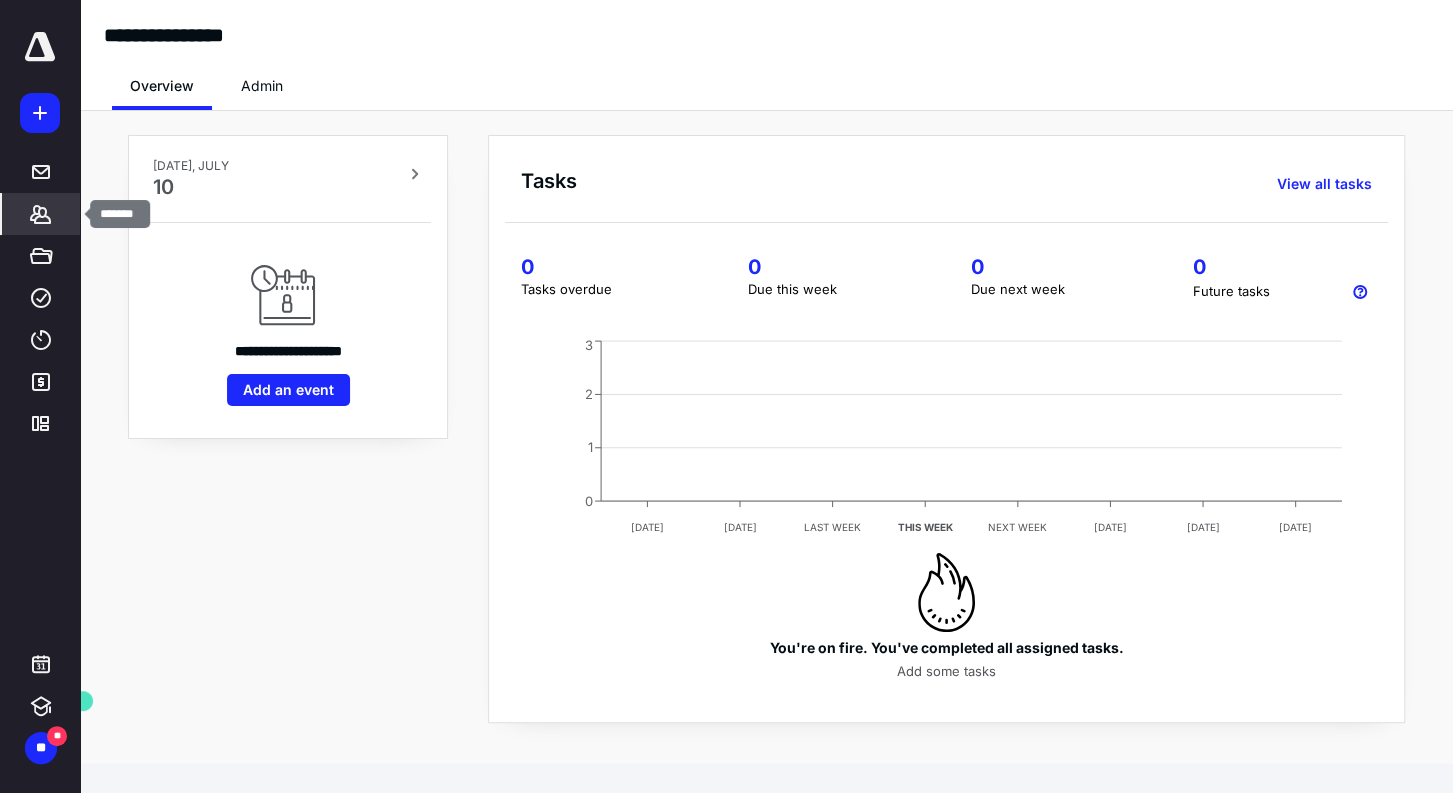 click on "*******" at bounding box center (41, 214) 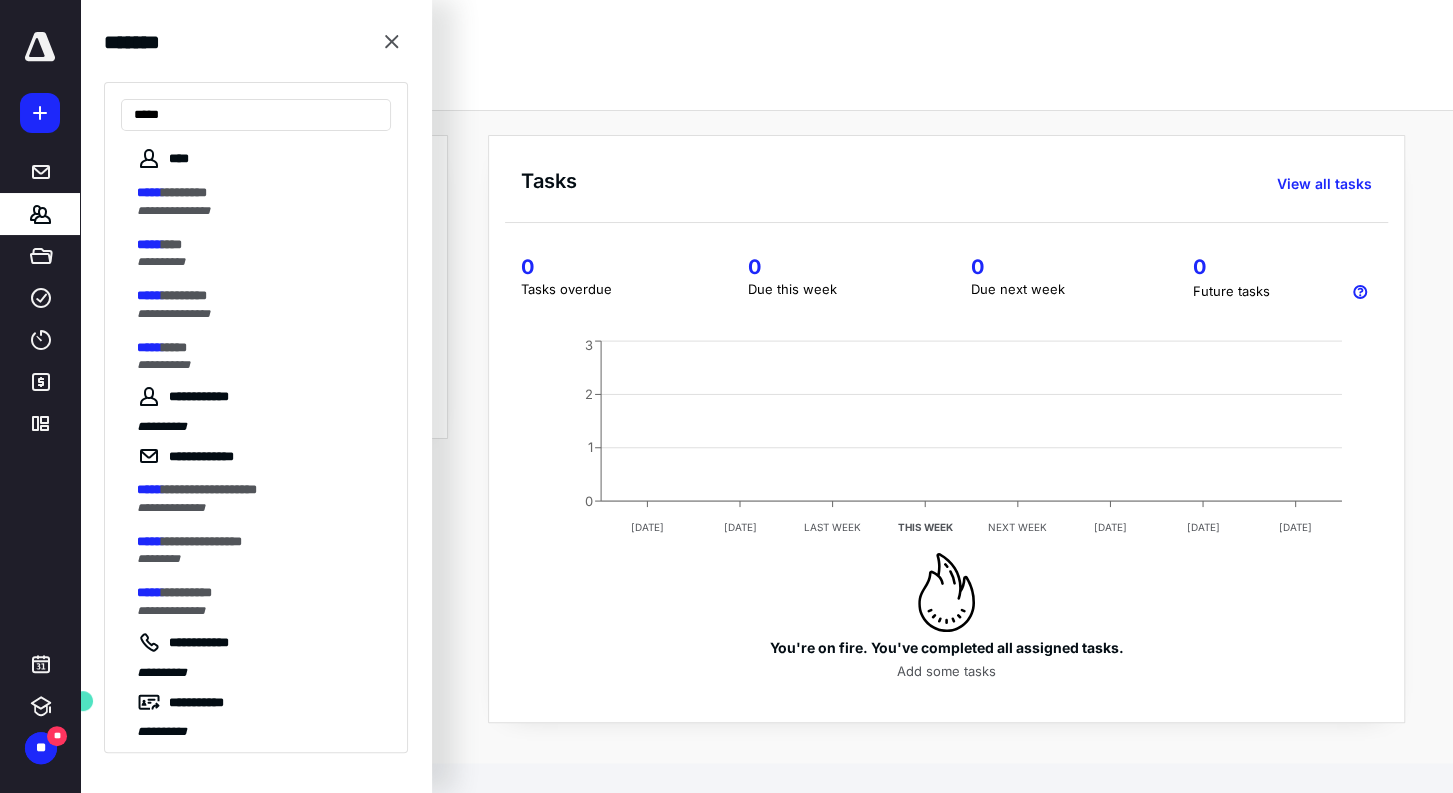 type on "*****" 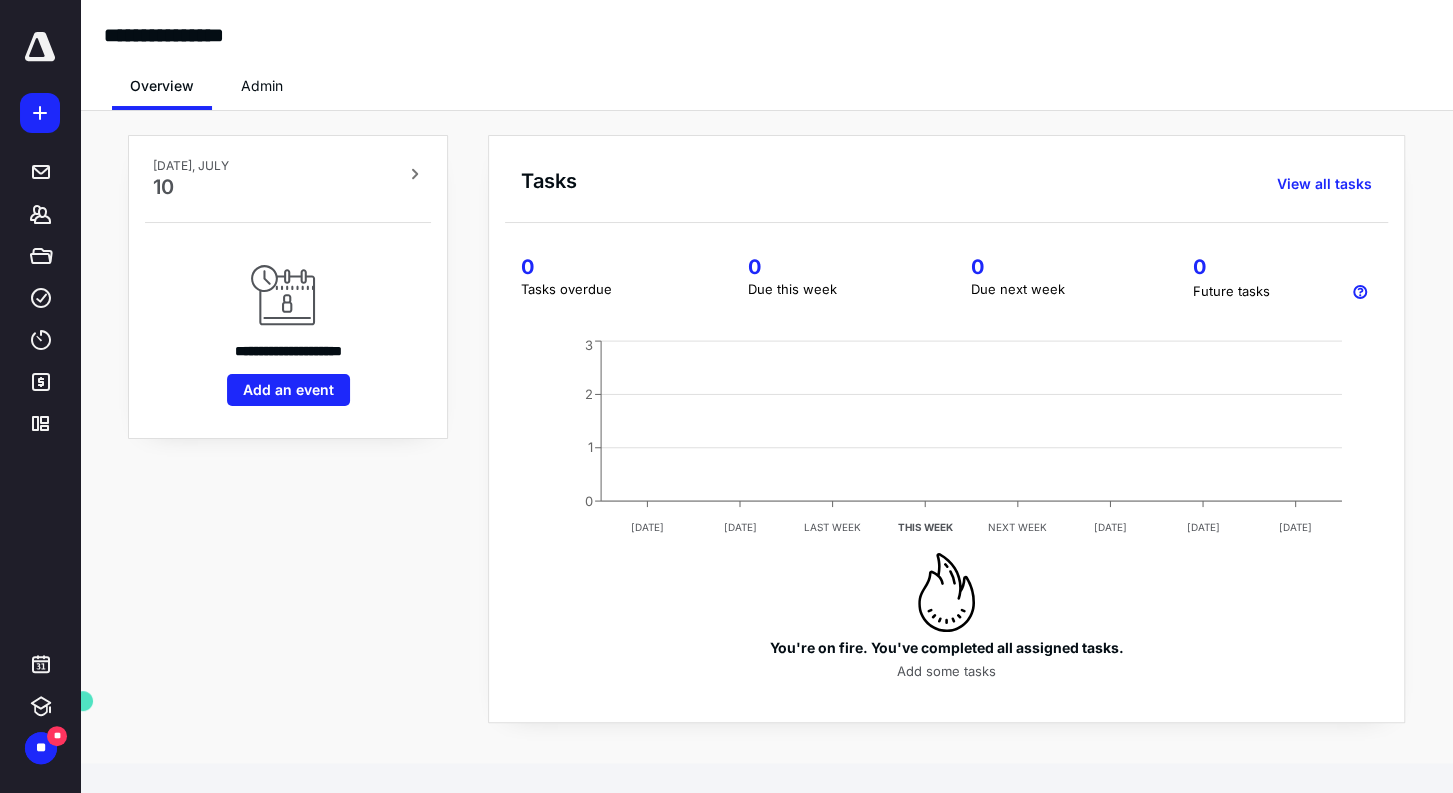 click on "**********" at bounding box center (288, 429) 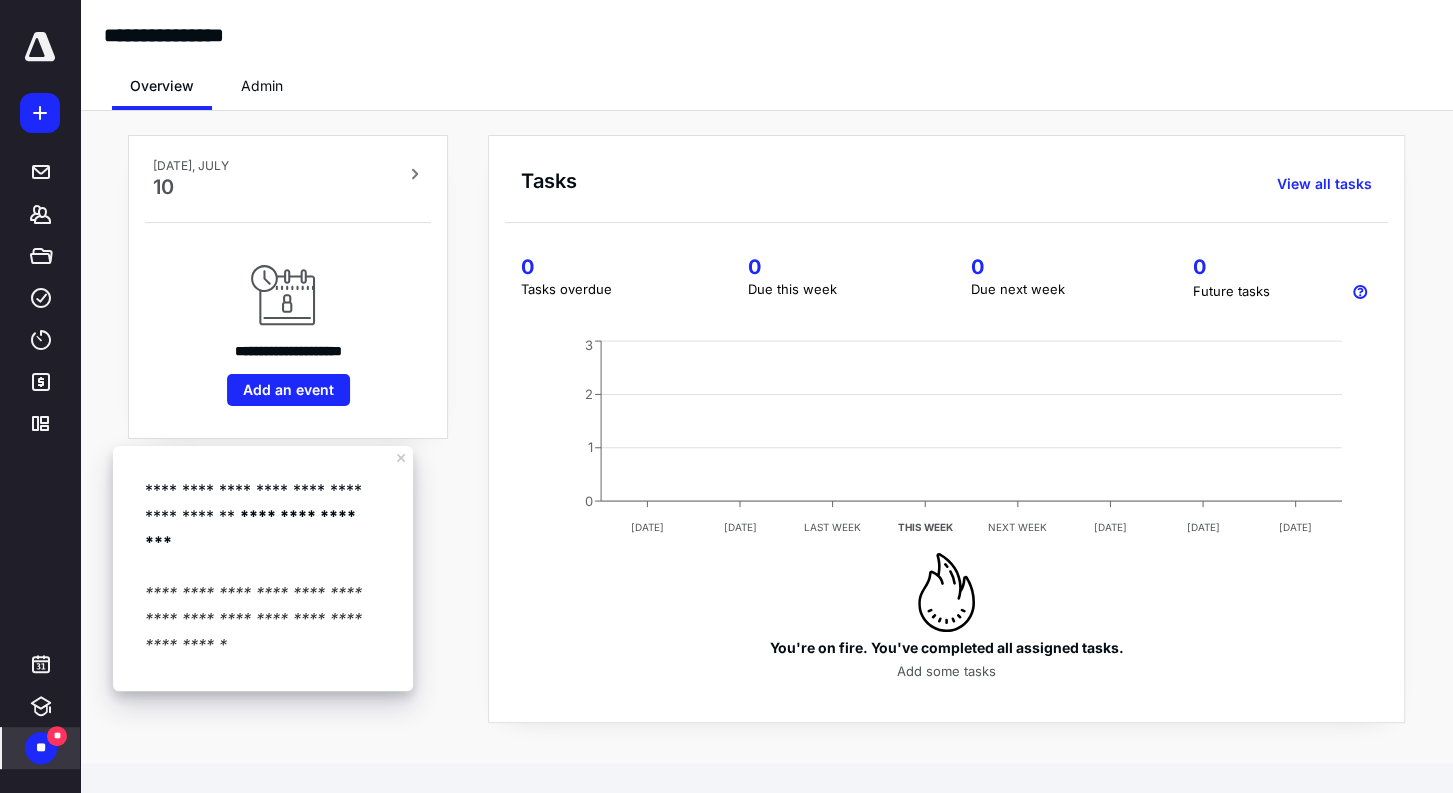 click on "**" at bounding box center (41, 748) 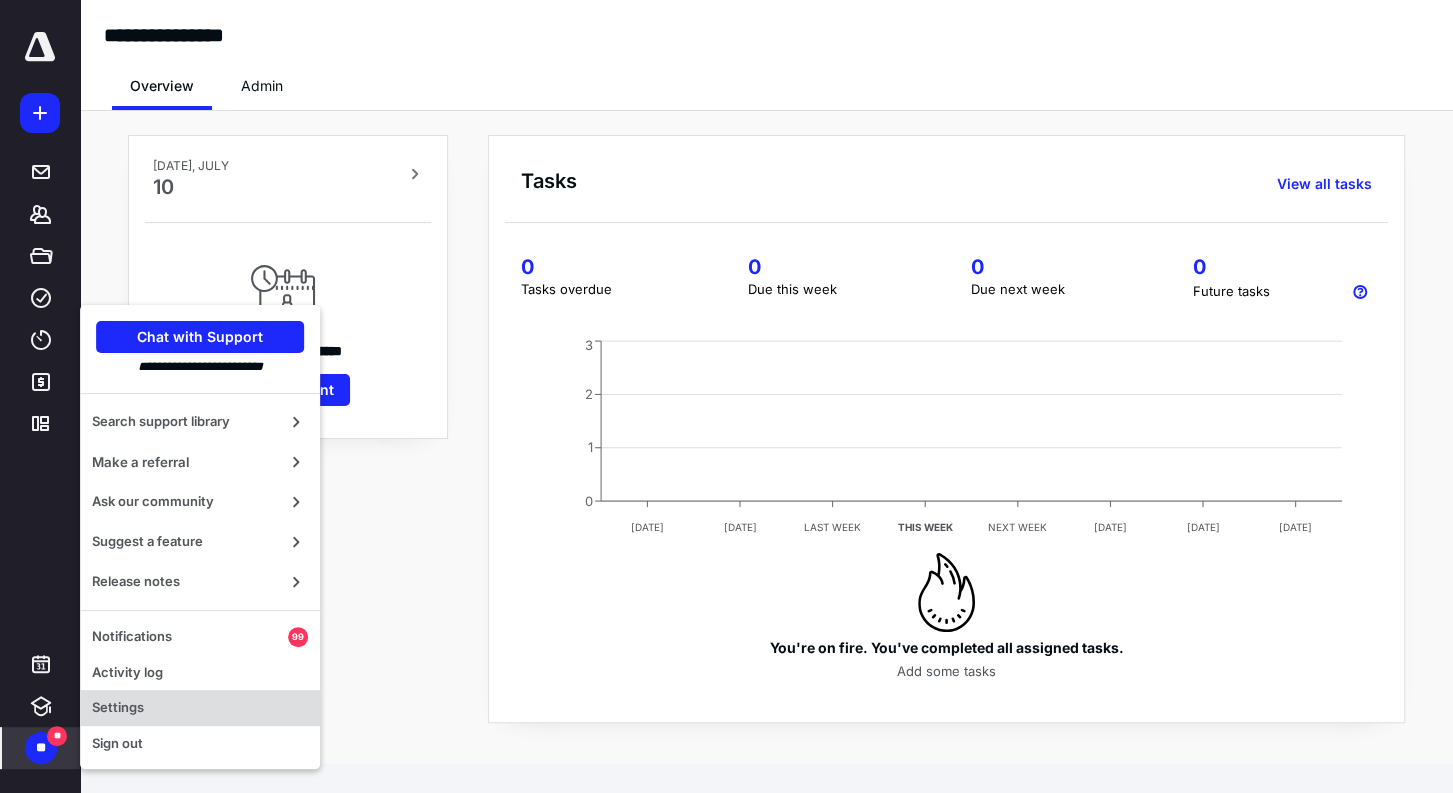 click on "Settings" at bounding box center (200, 708) 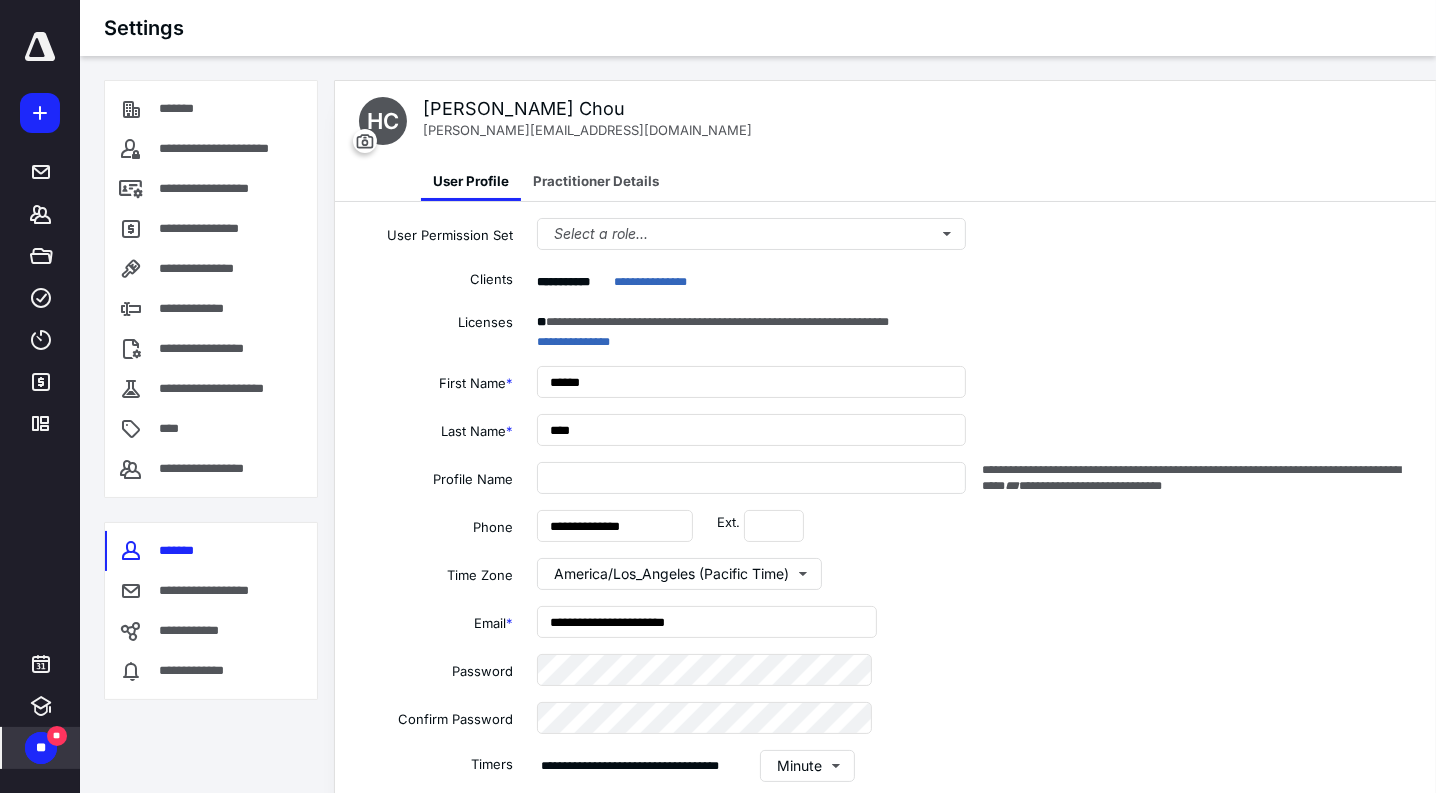 type on "**********" 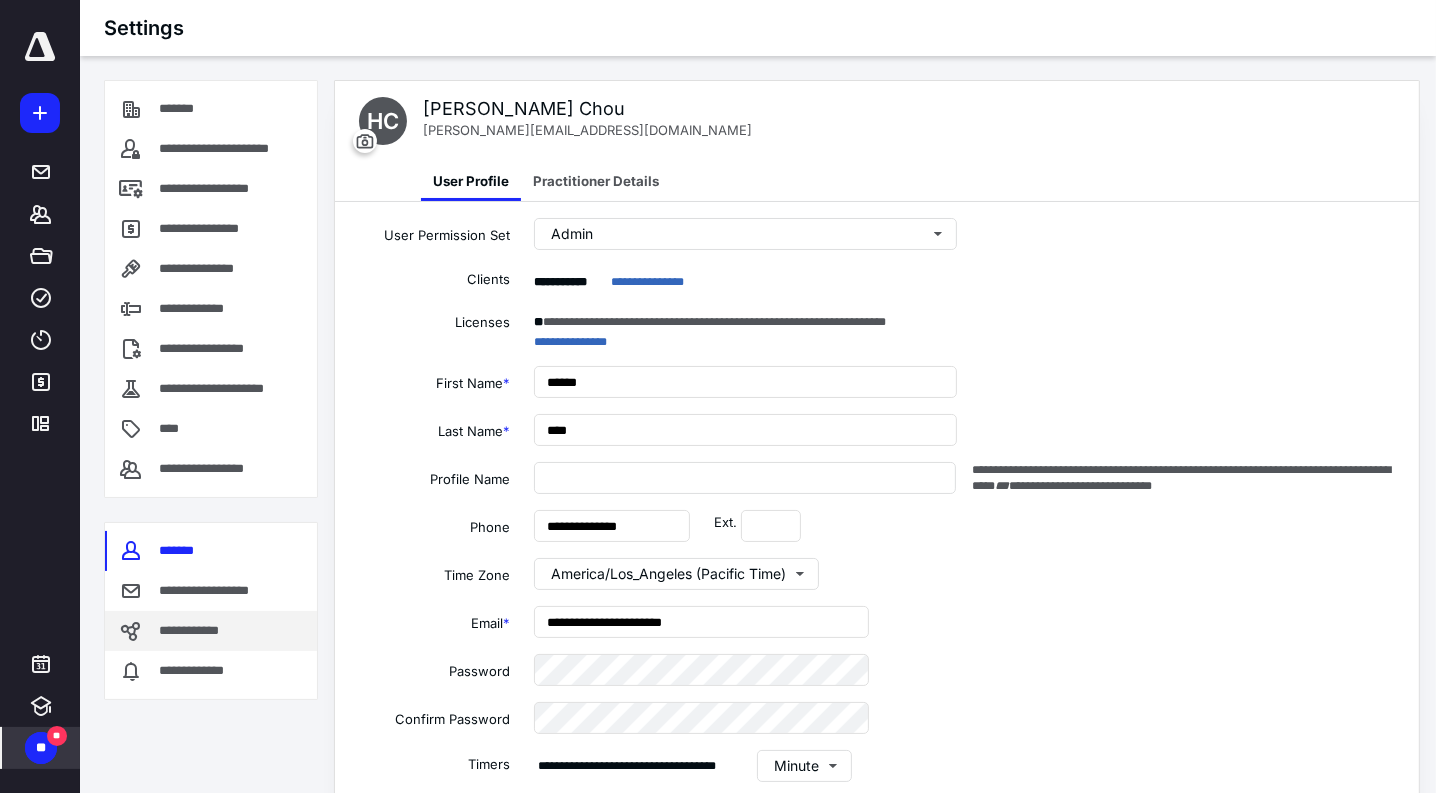 click on "**********" at bounding box center [195, 630] 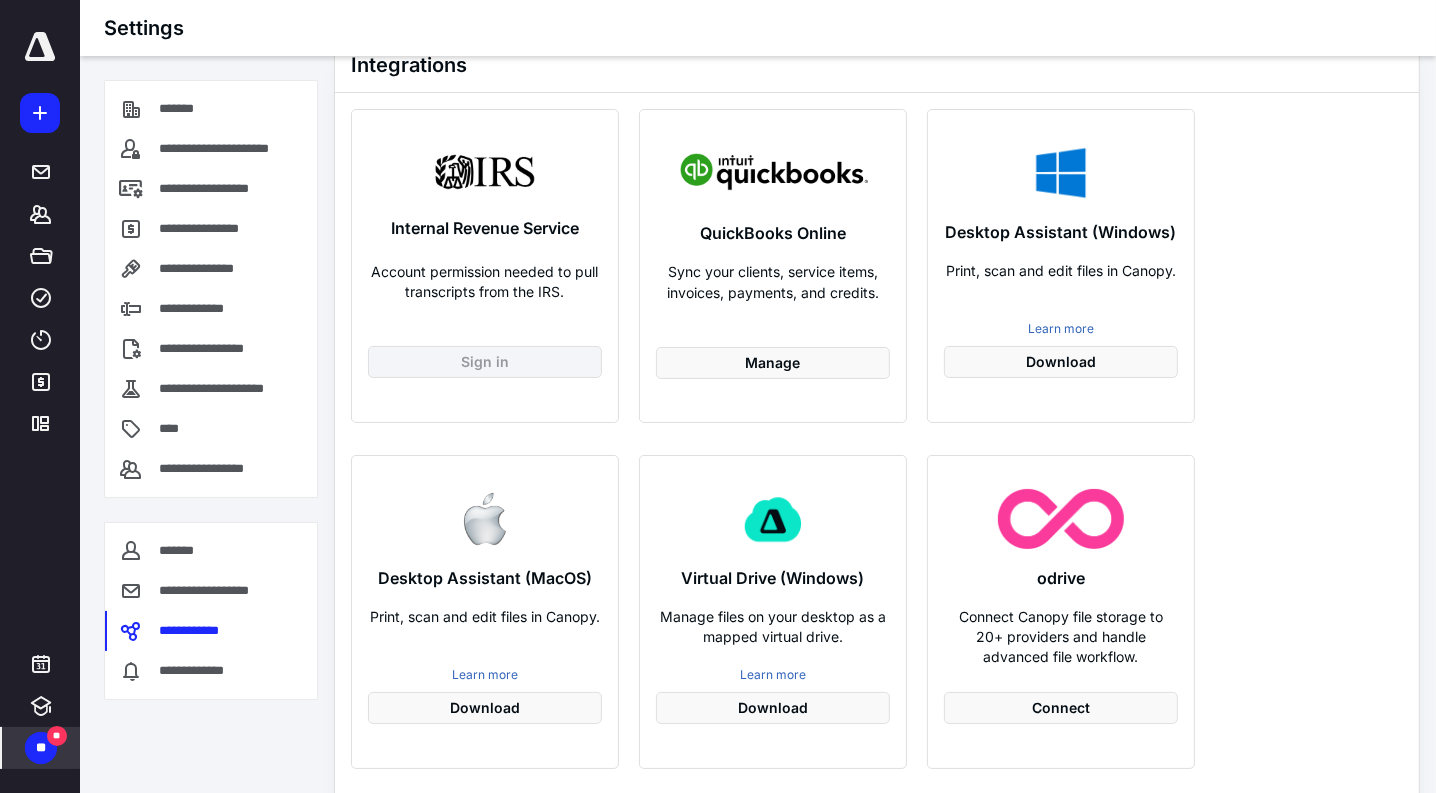 scroll, scrollTop: 45, scrollLeft: 0, axis: vertical 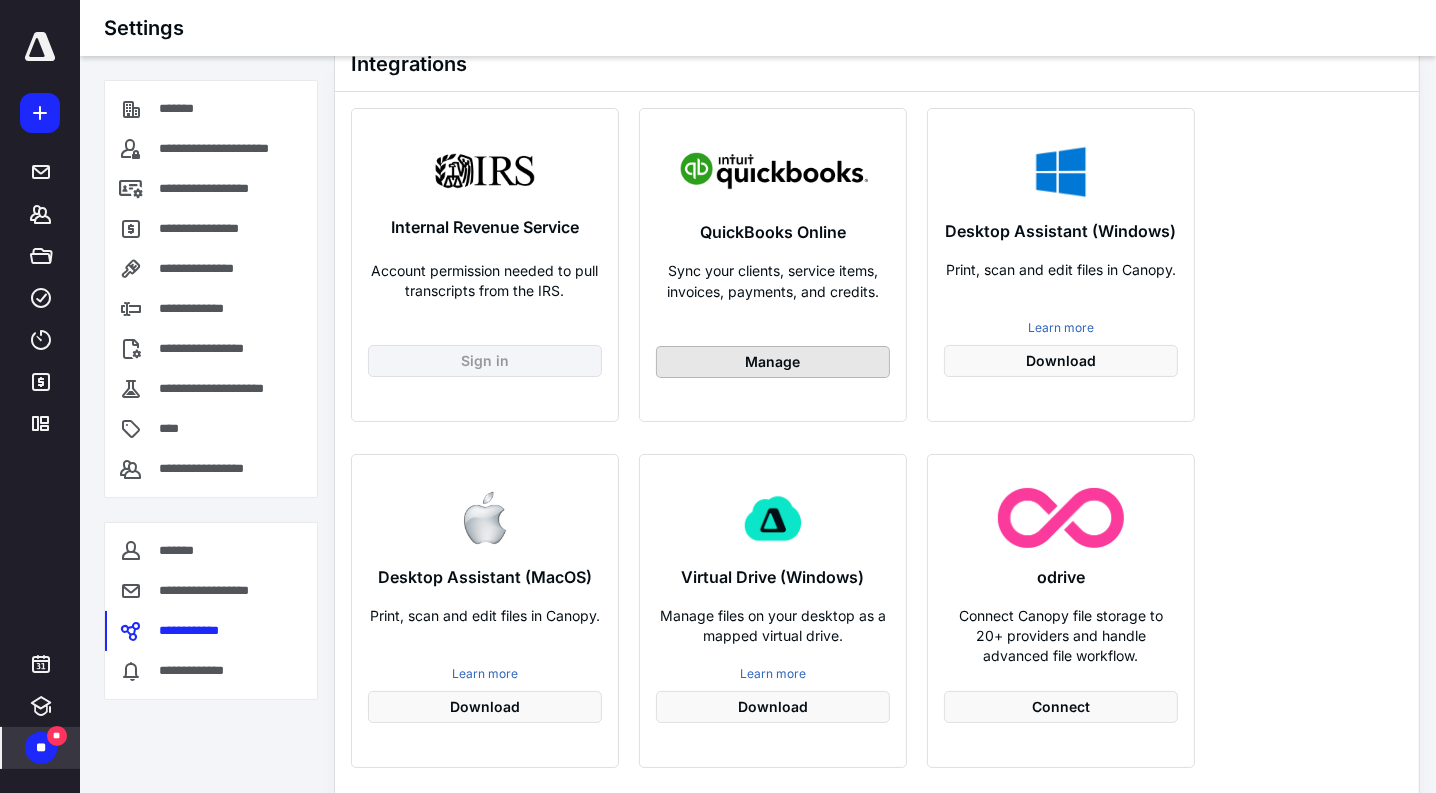 click on "Manage" at bounding box center [773, 362] 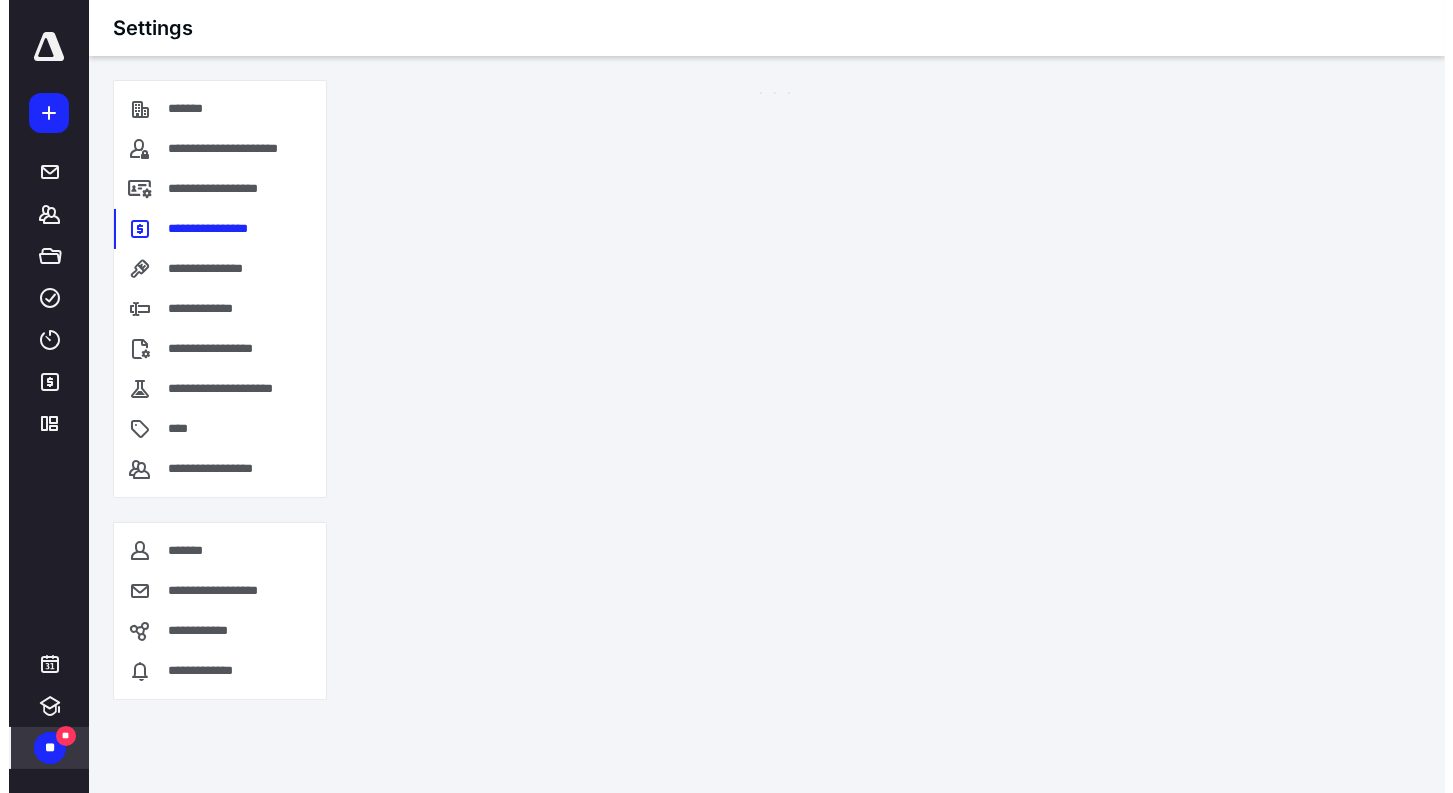 scroll, scrollTop: 0, scrollLeft: 0, axis: both 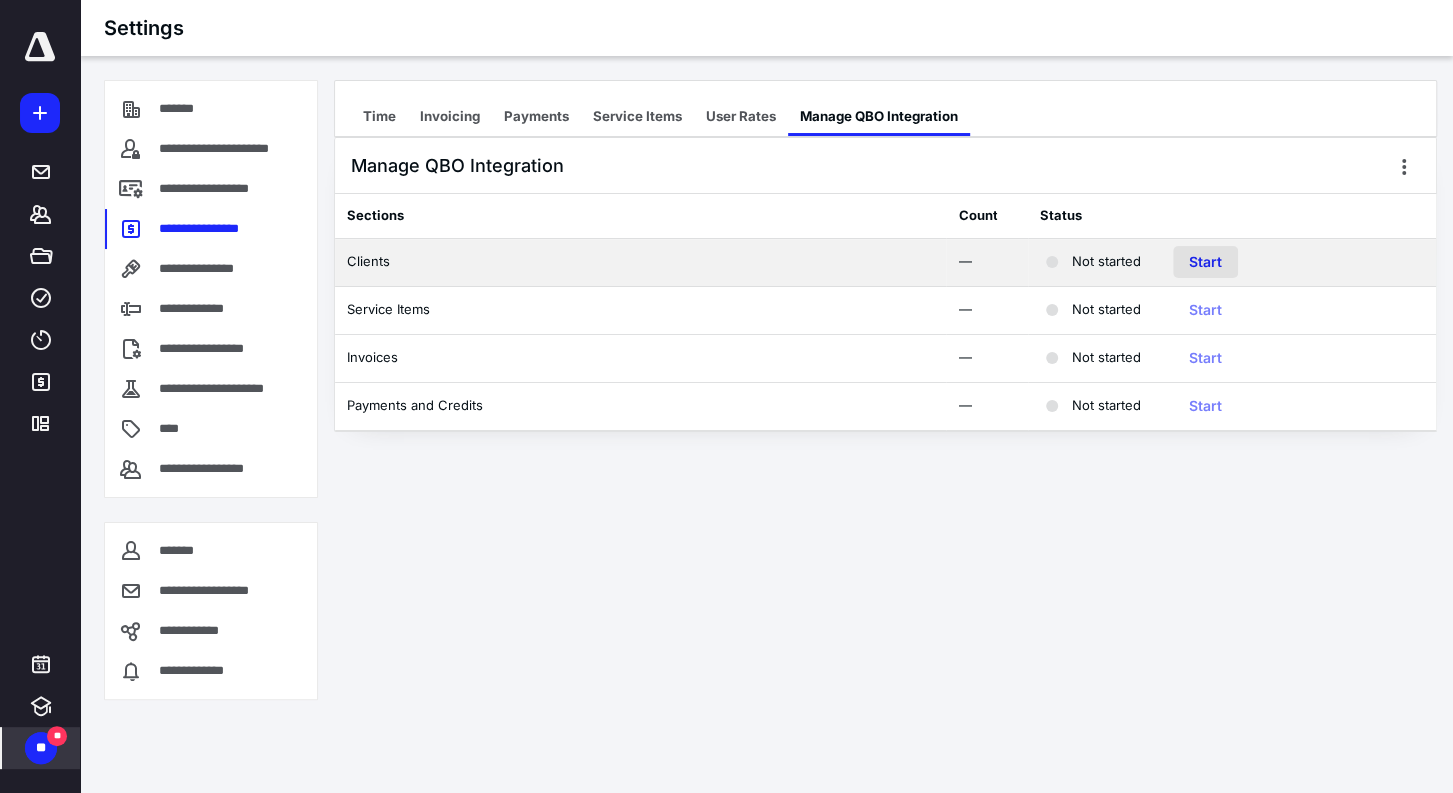 click on "Start" at bounding box center (1205, 262) 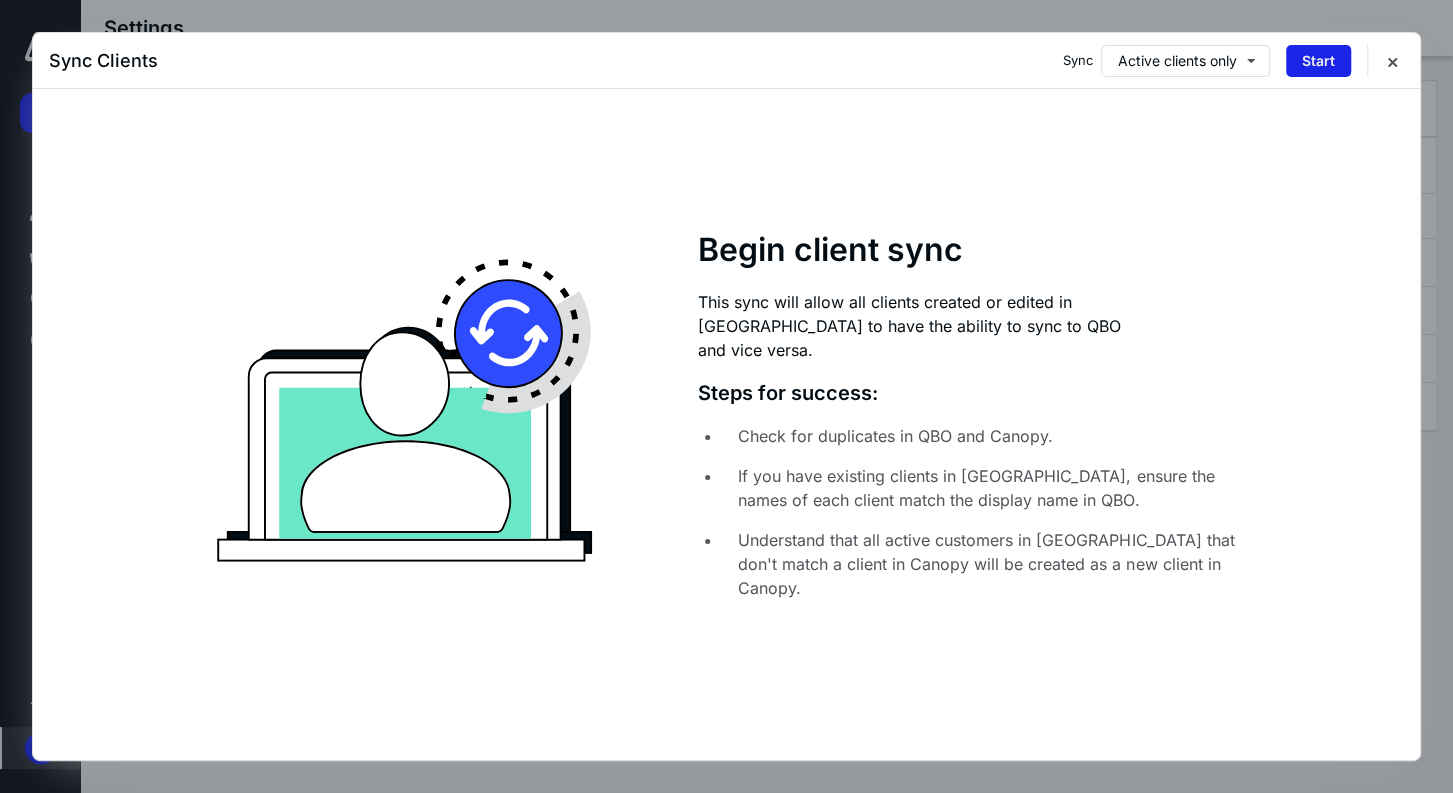 click on "Start" at bounding box center (1318, 61) 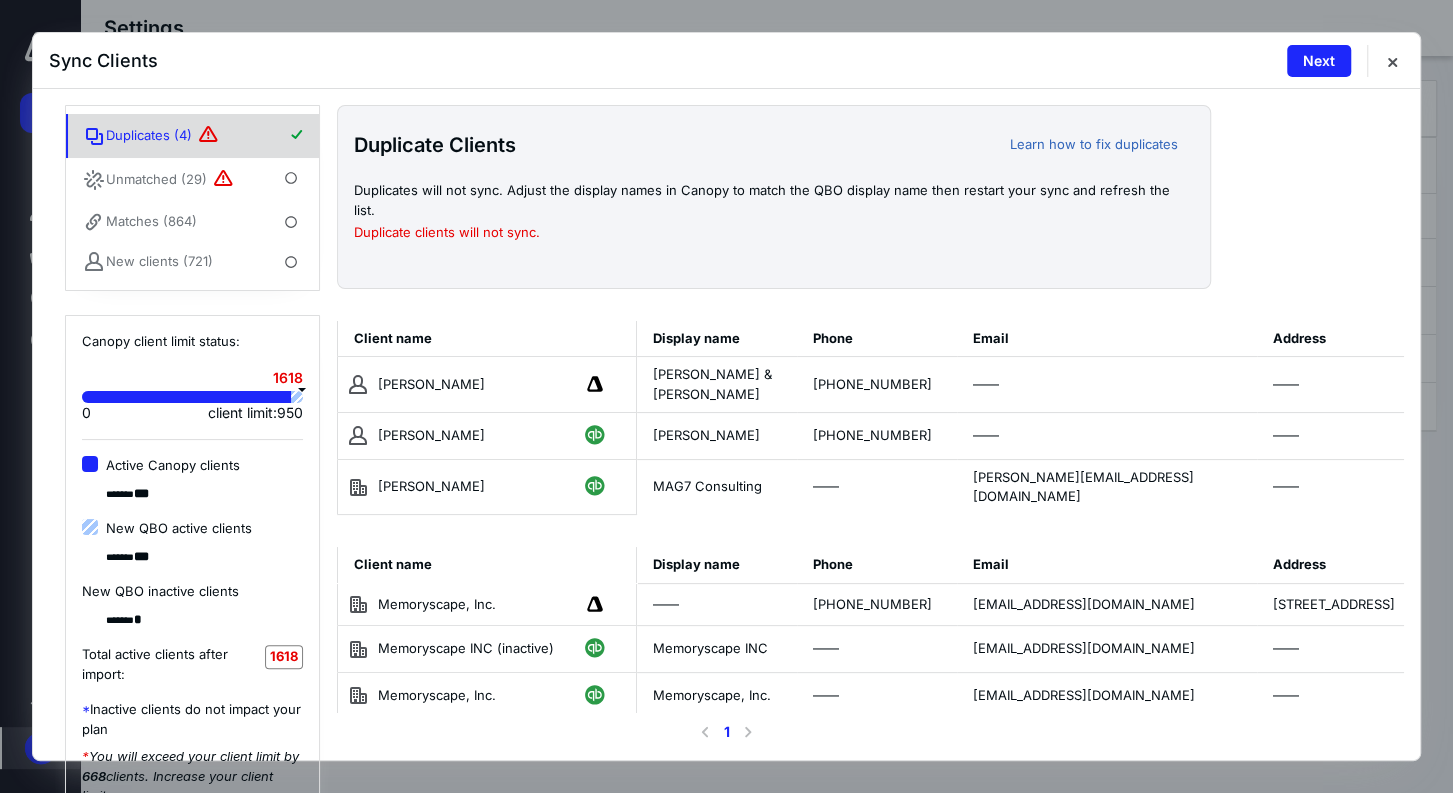 click on "Duplicates ( 4 )" at bounding box center [151, 136] 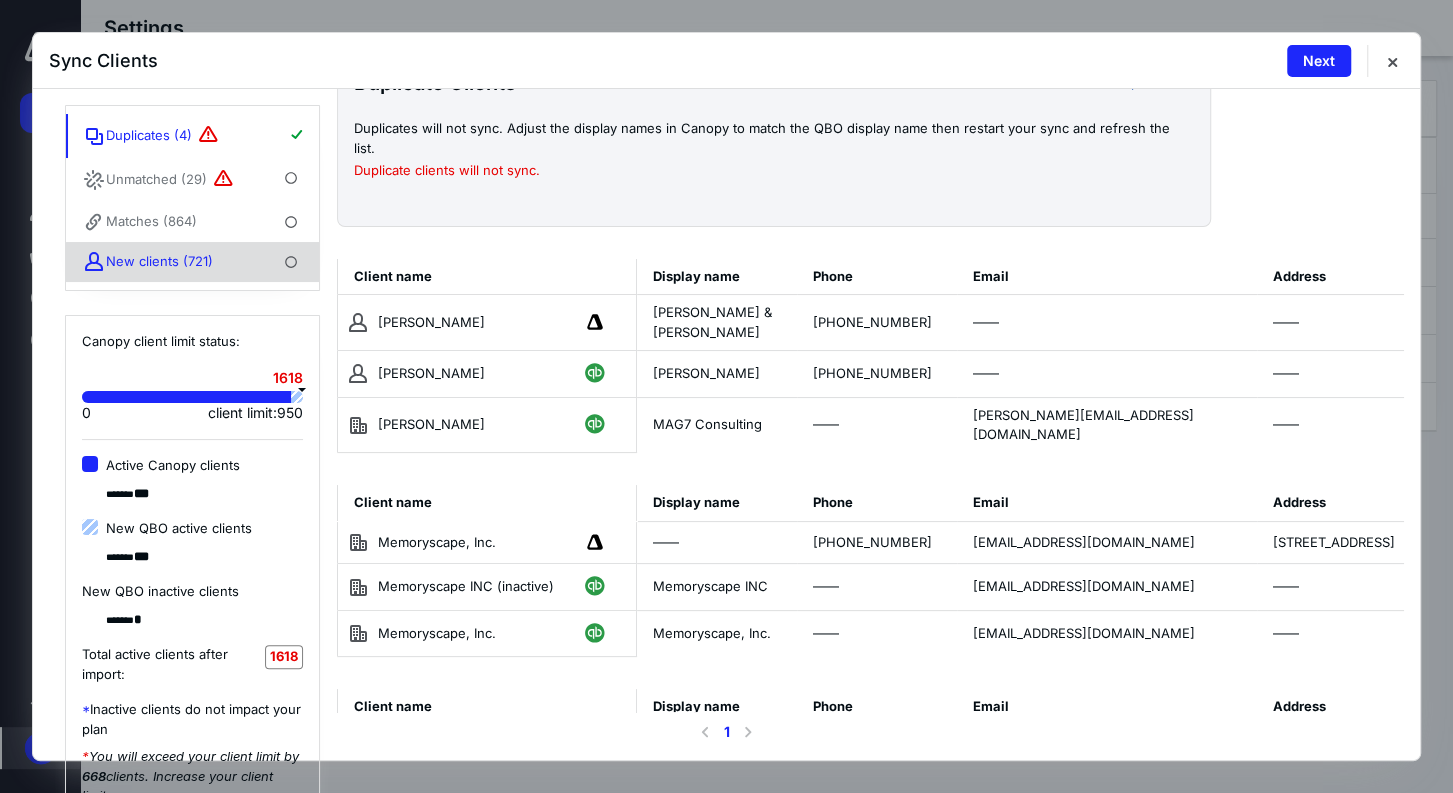 scroll, scrollTop: 35, scrollLeft: 0, axis: vertical 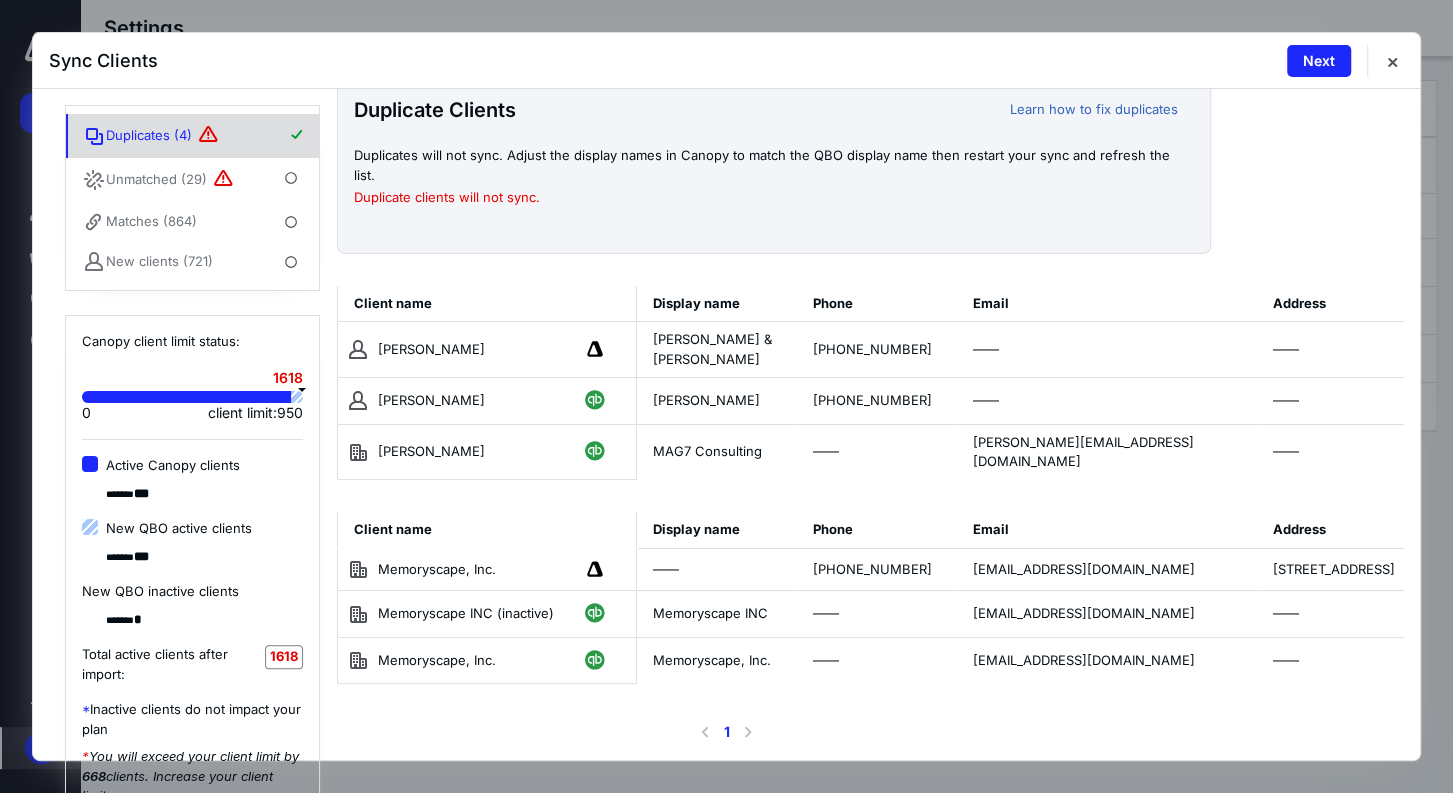 click on "Duplicates ( 4 )" at bounding box center [151, 136] 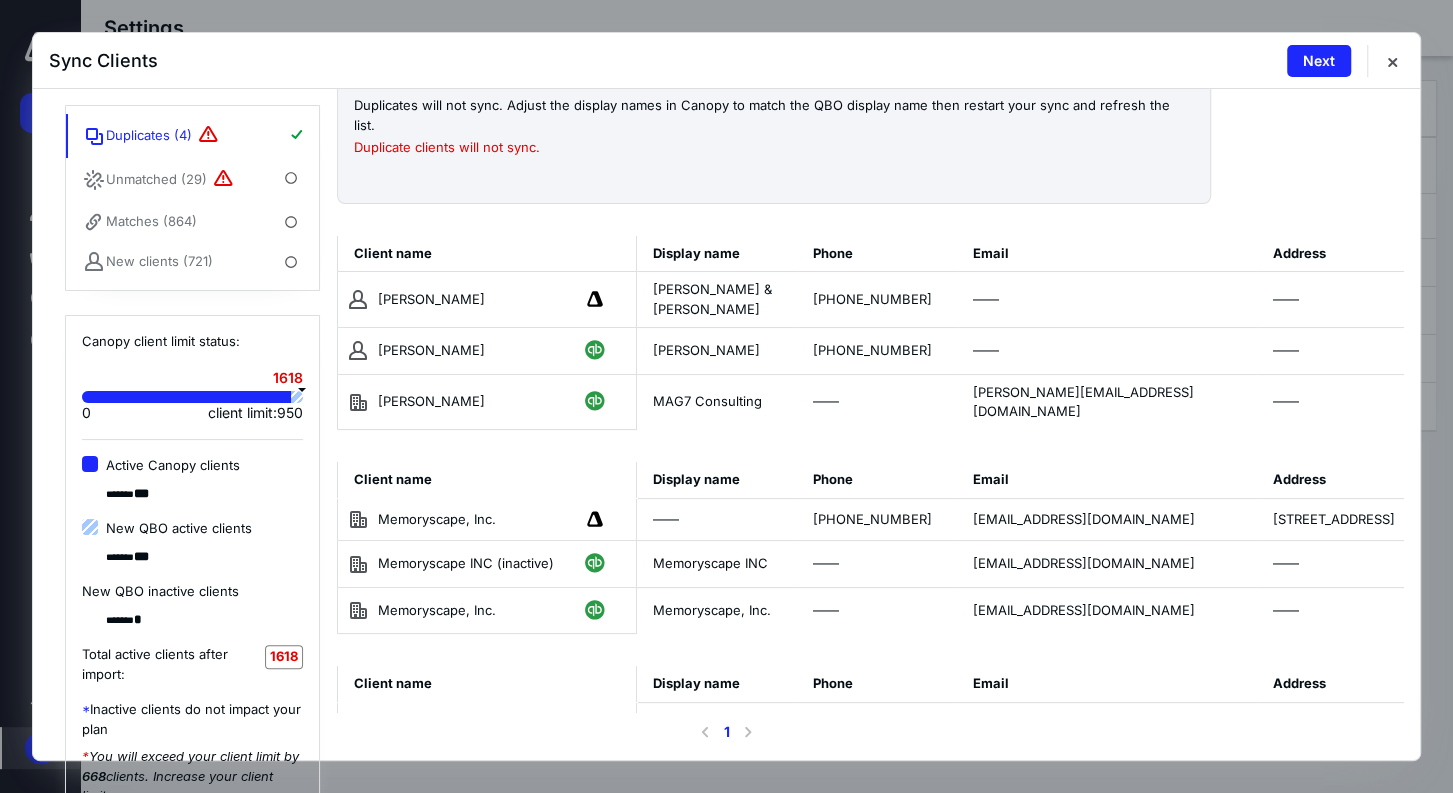 scroll, scrollTop: 34, scrollLeft: 0, axis: vertical 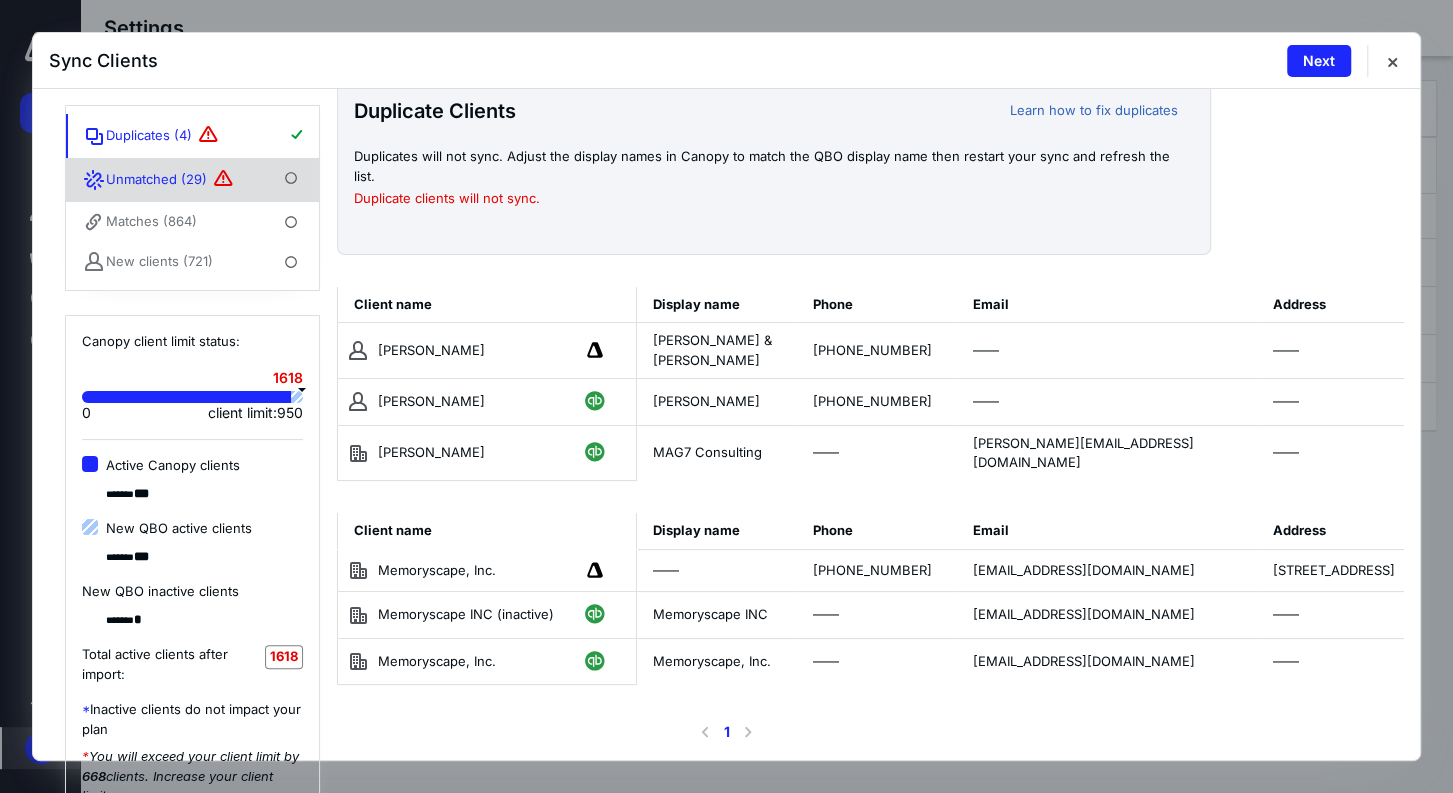 click on "Unmatched ( 29 )" at bounding box center (158, 180) 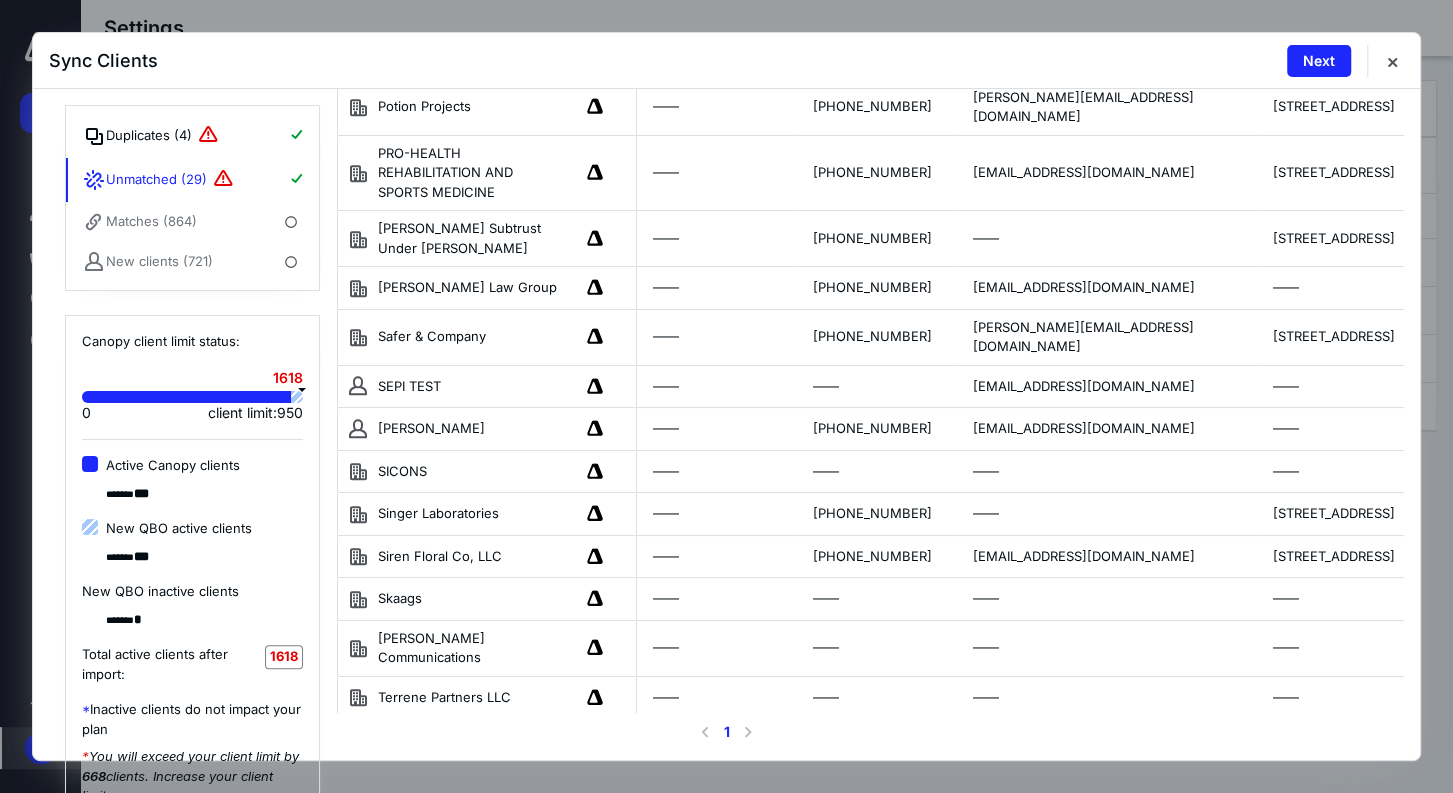 scroll, scrollTop: 793, scrollLeft: 0, axis: vertical 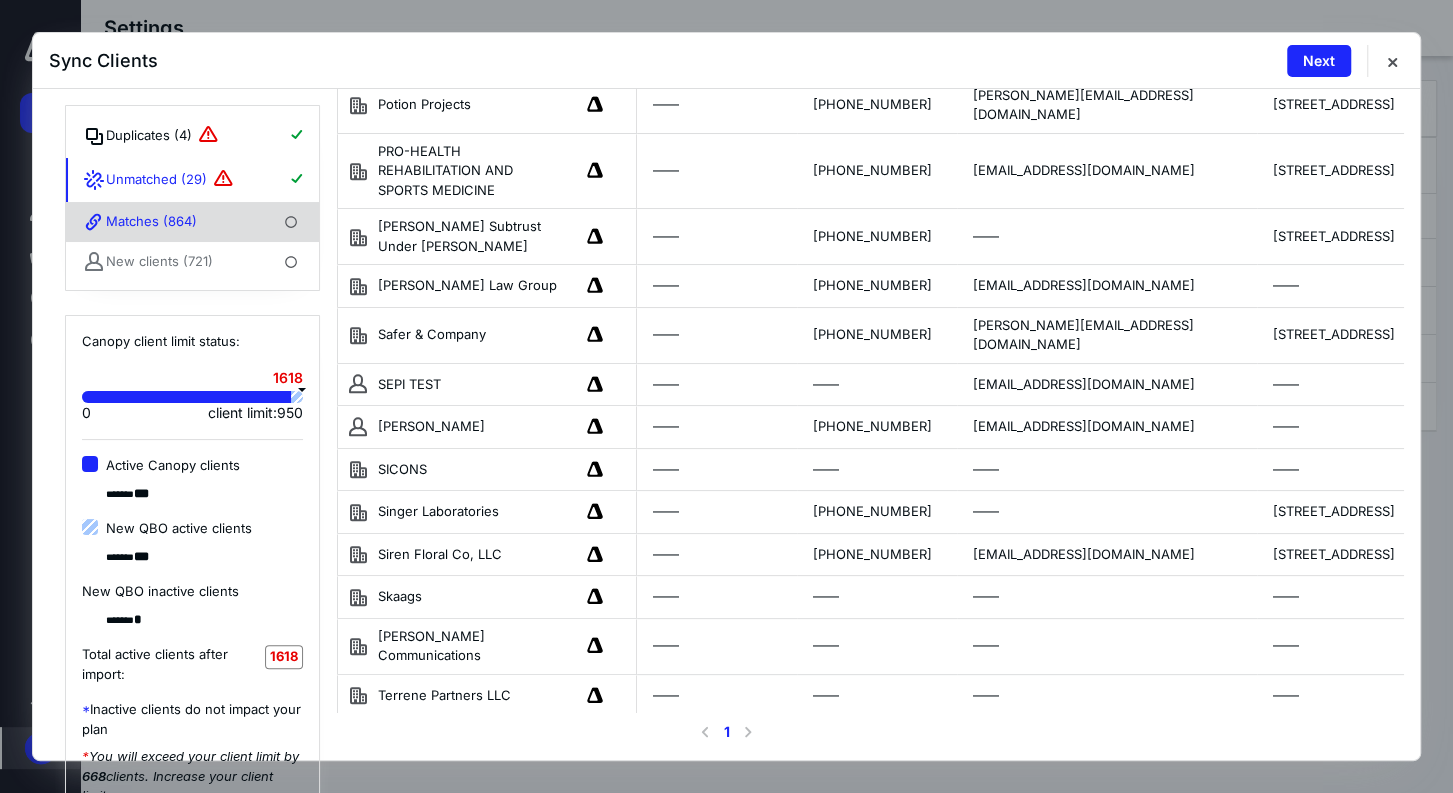 click on "Matches ( 864 )" at bounding box center [192, 222] 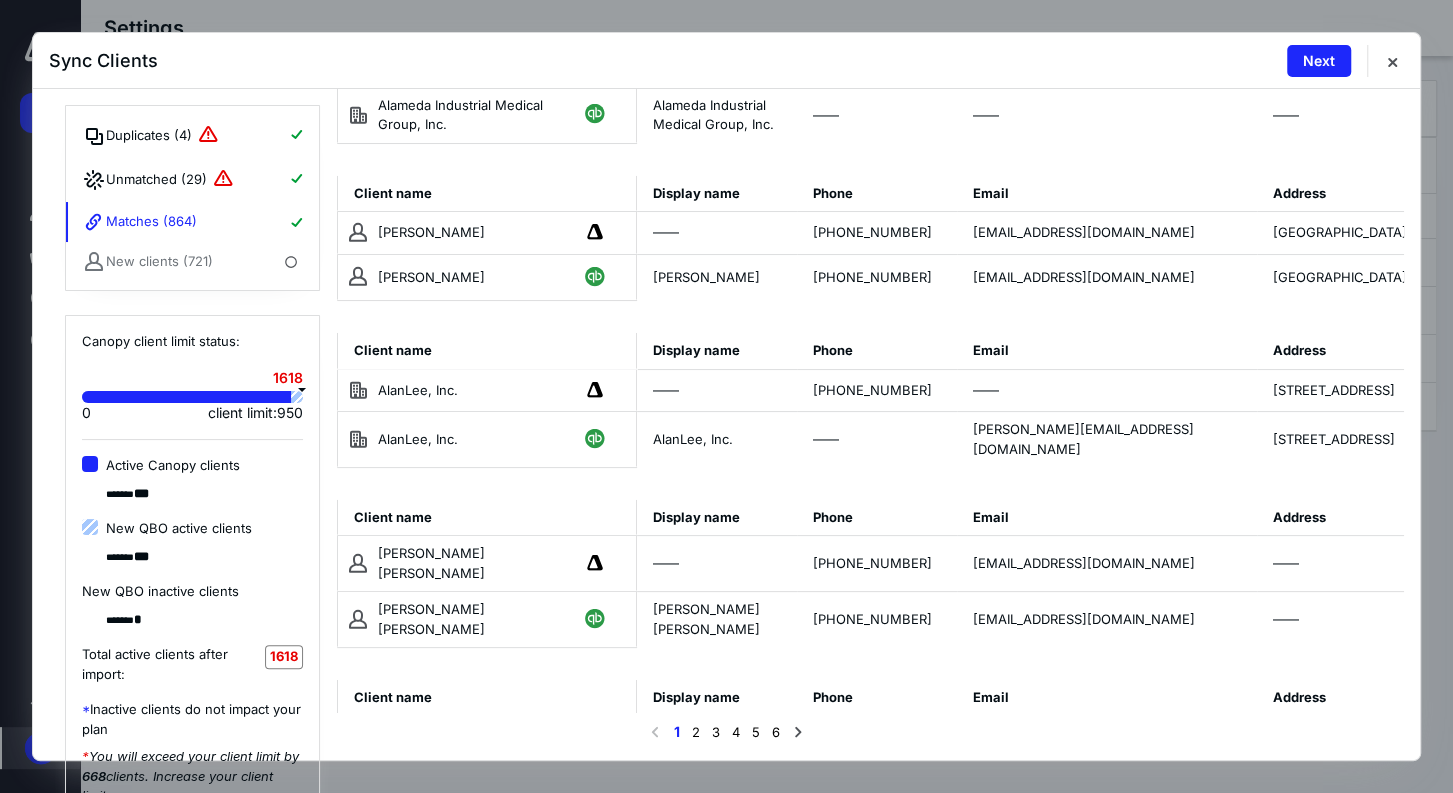 scroll, scrollTop: 3494, scrollLeft: 0, axis: vertical 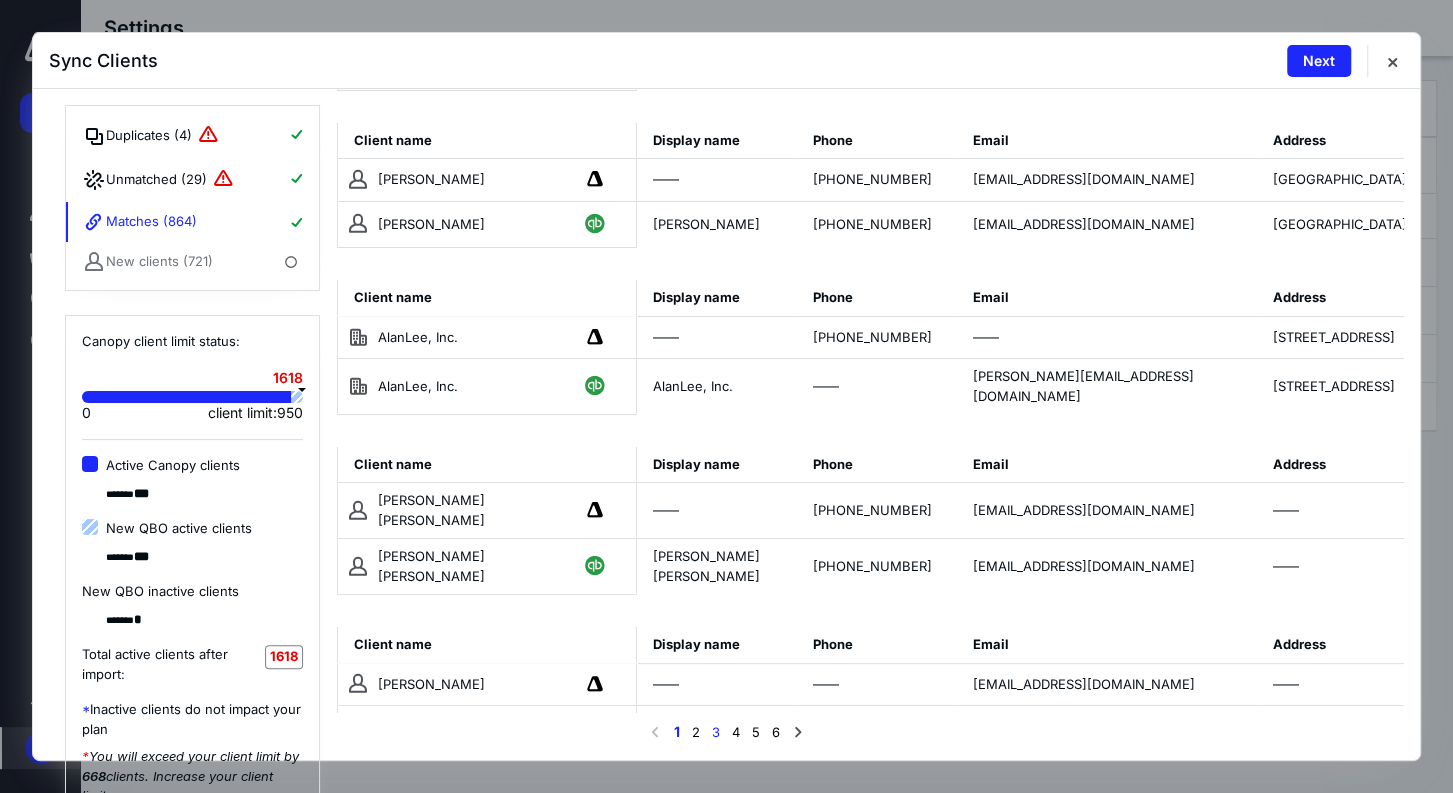 click on "3" at bounding box center (716, 732) 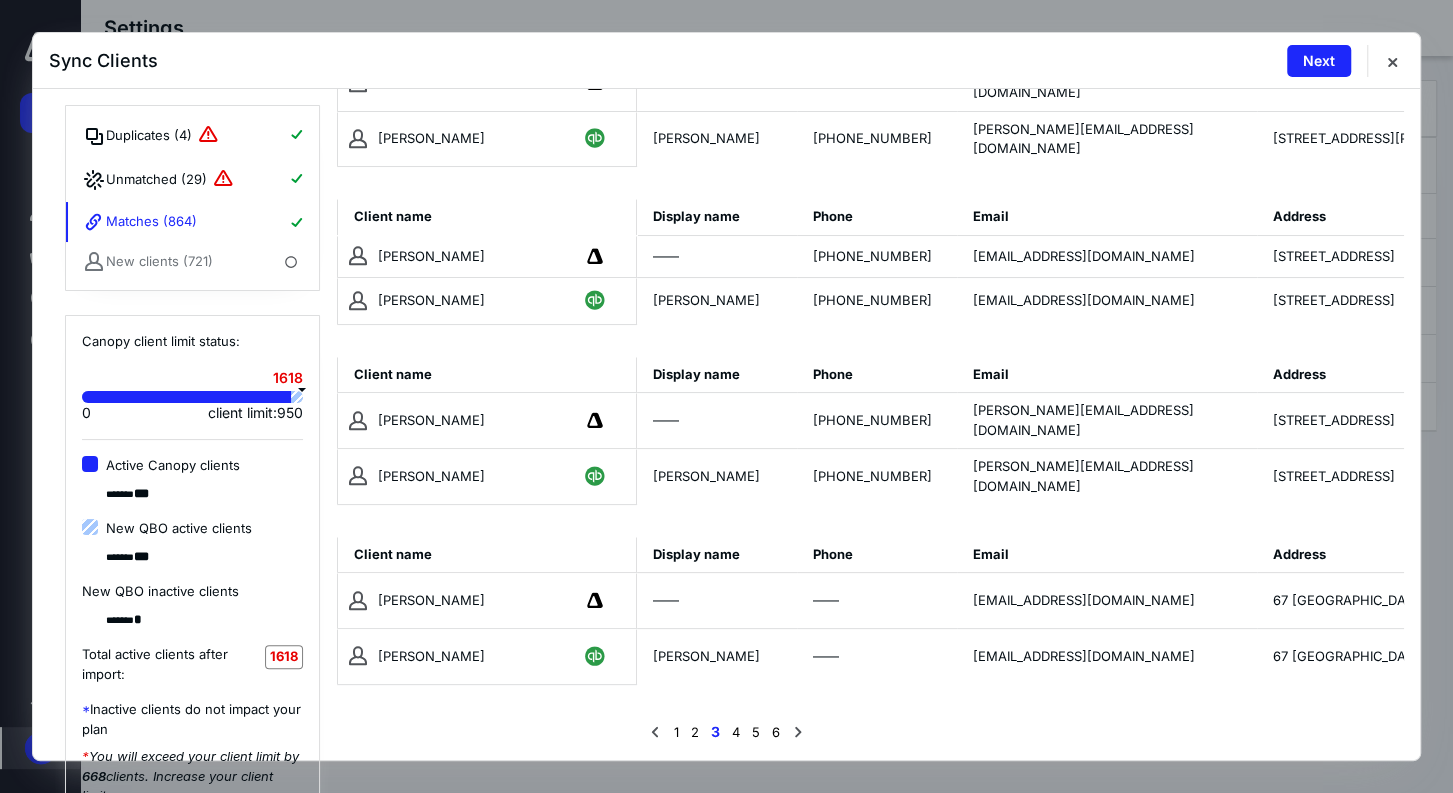 scroll, scrollTop: 10993, scrollLeft: 0, axis: vertical 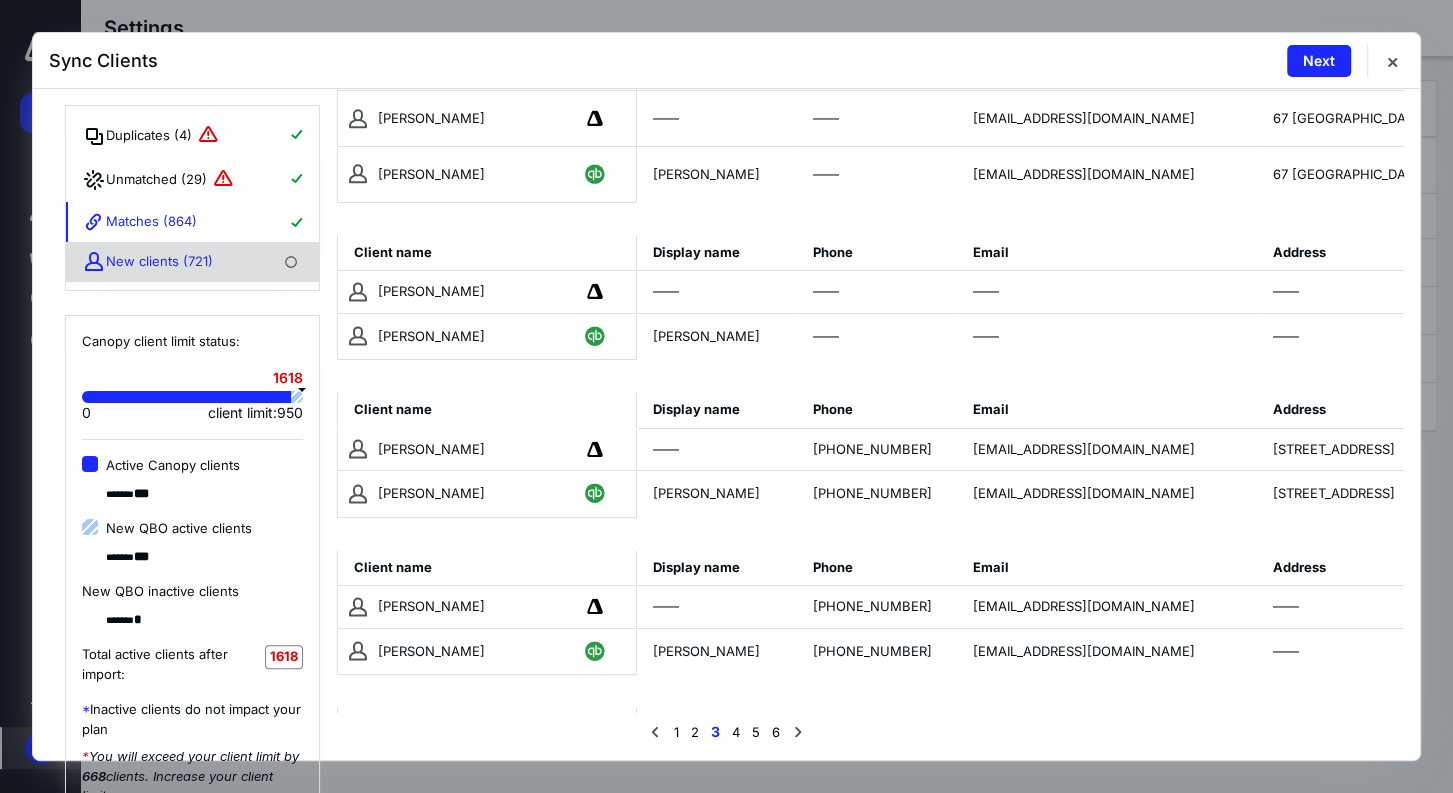 click on "New clients ( 721 )" at bounding box center (192, 262) 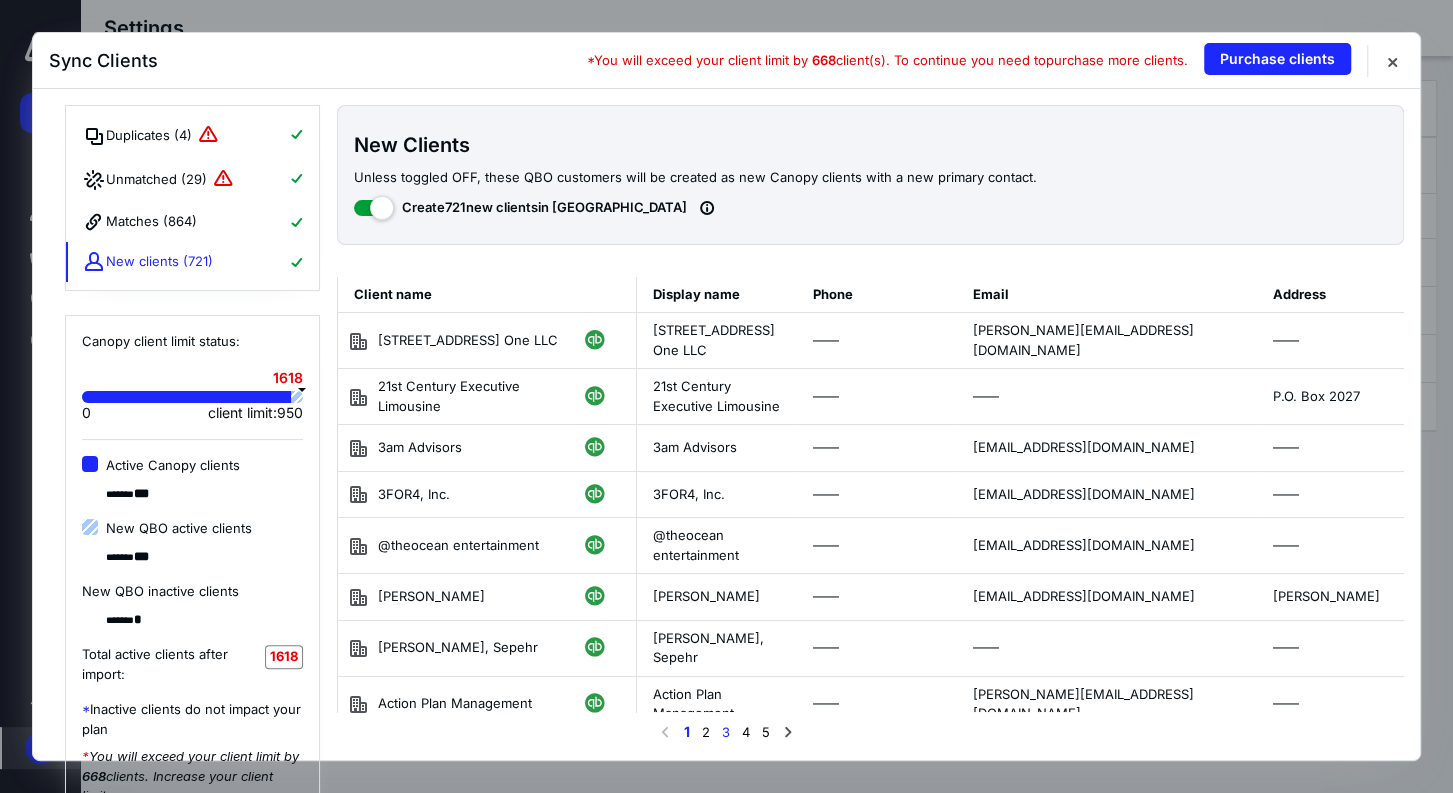 click on "3" at bounding box center (726, 732) 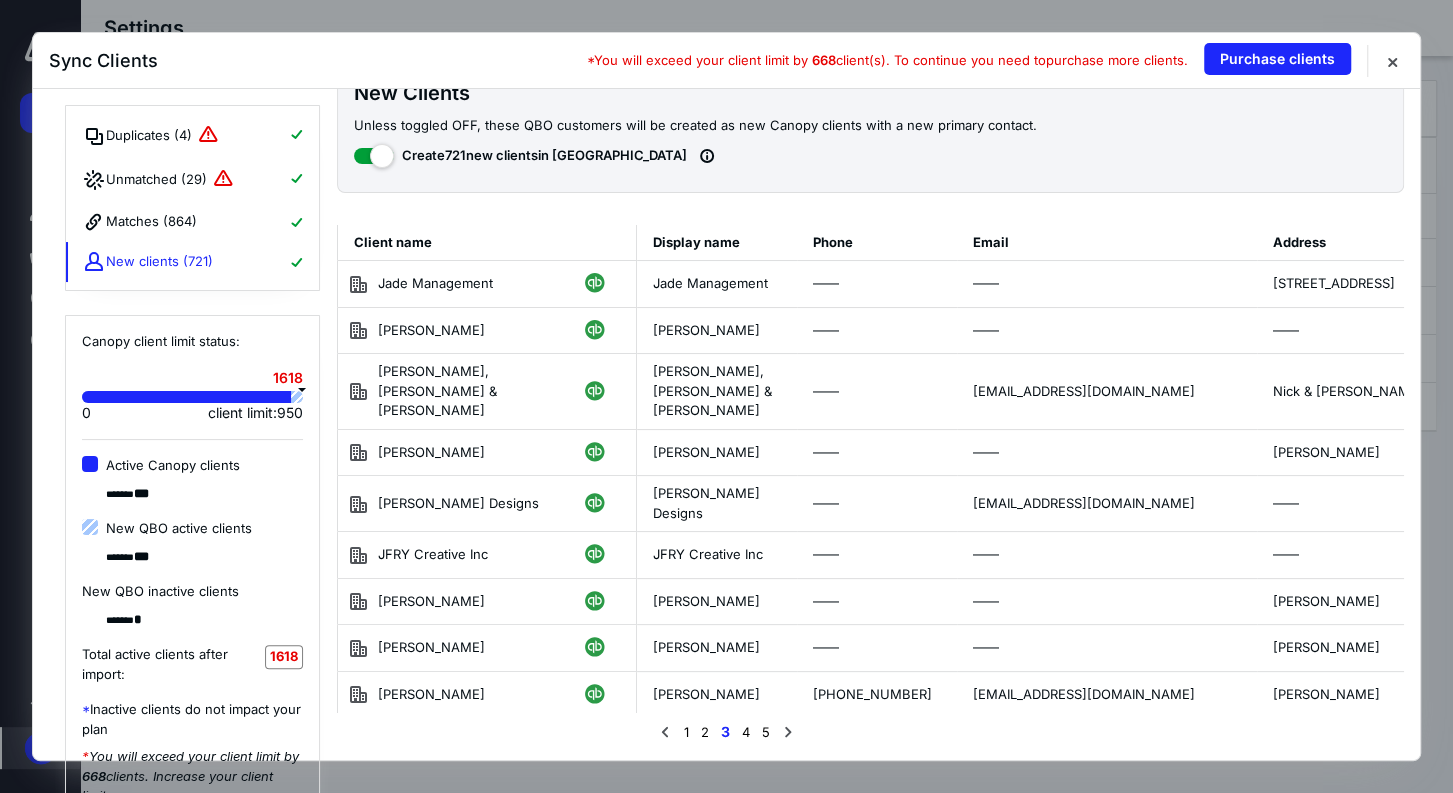 scroll, scrollTop: 51, scrollLeft: 0, axis: vertical 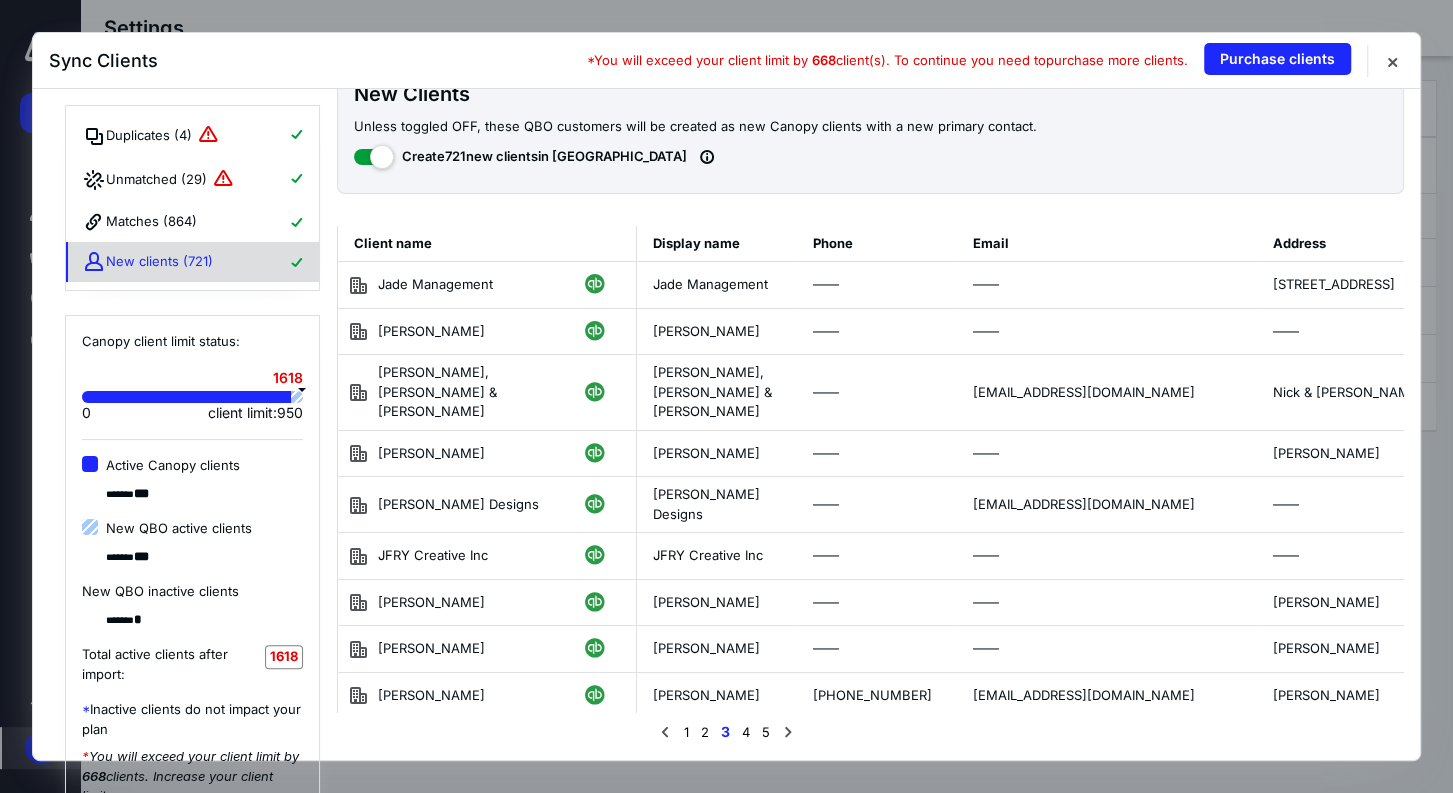 click on "New clients ( 721 )" at bounding box center [192, 262] 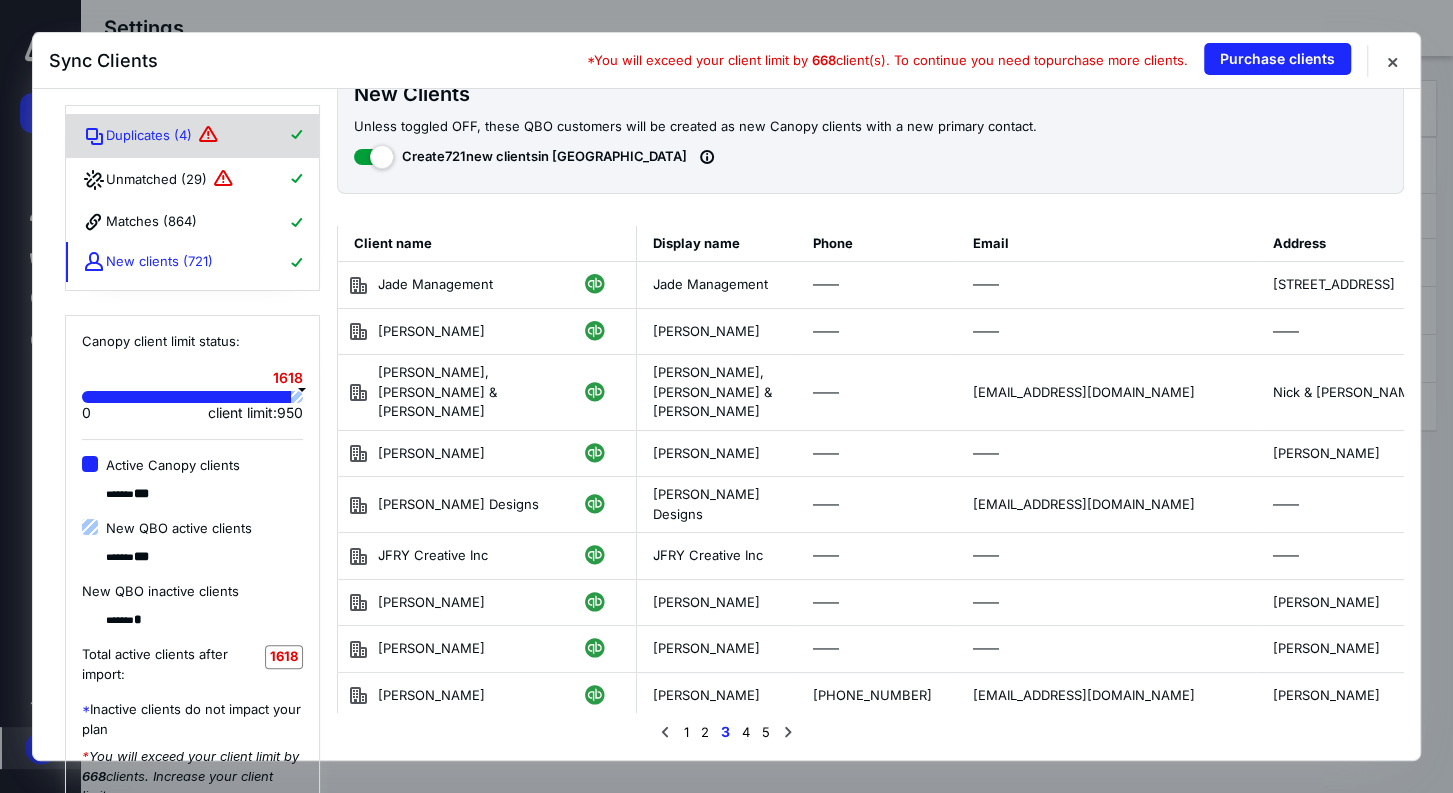 click on "Duplicates ( 4 )" at bounding box center (192, 136) 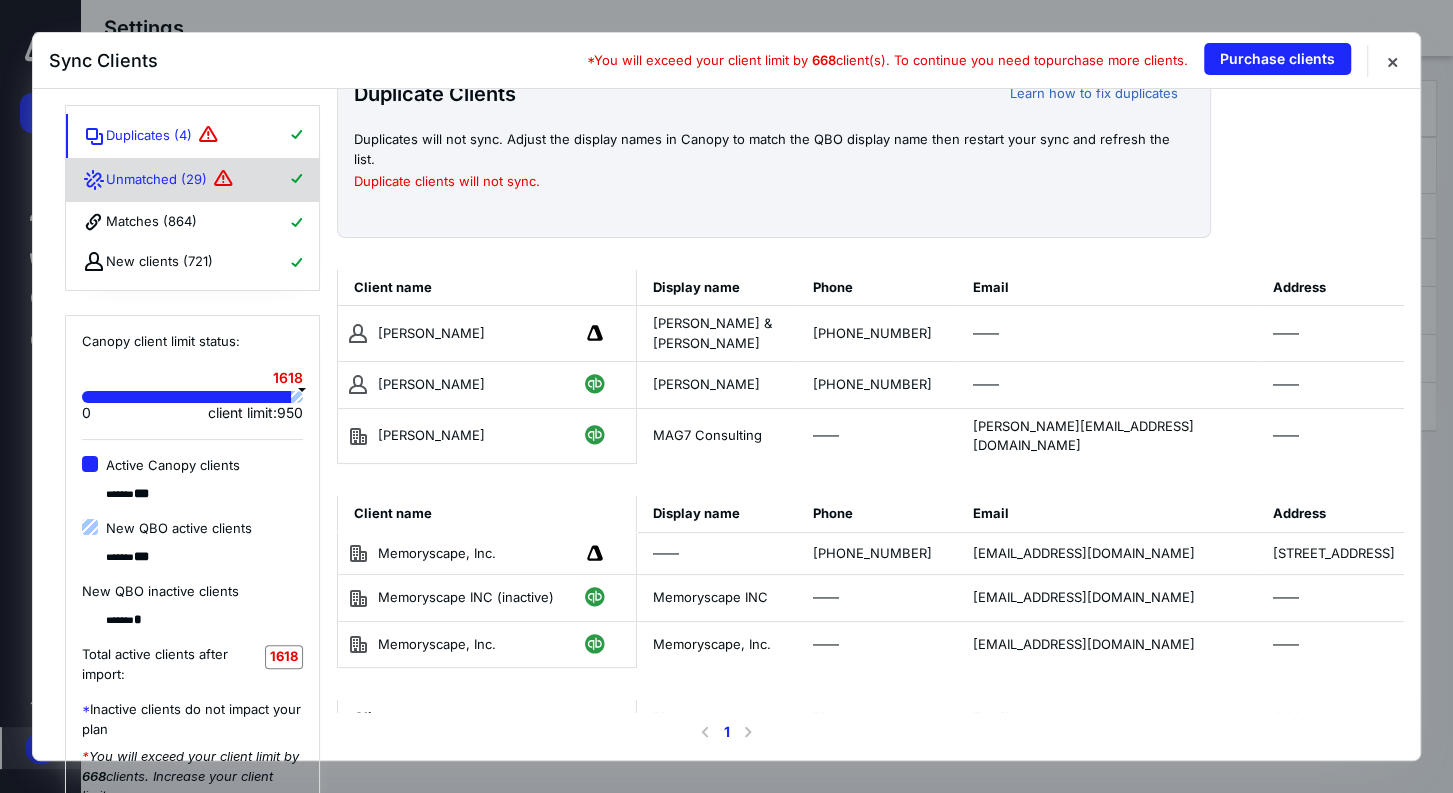 scroll, scrollTop: 0, scrollLeft: 0, axis: both 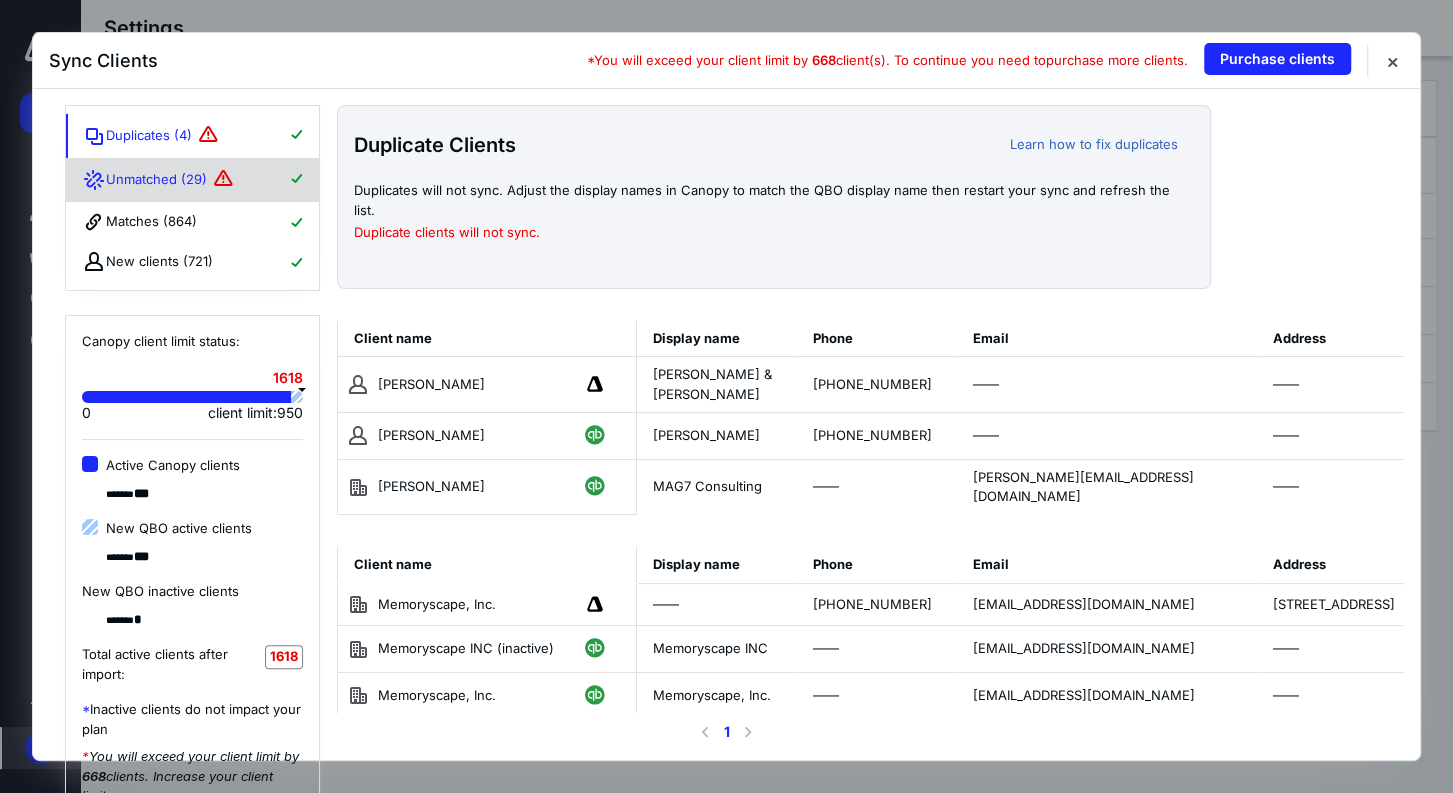 click on "Unmatched ( 29 )" at bounding box center [158, 180] 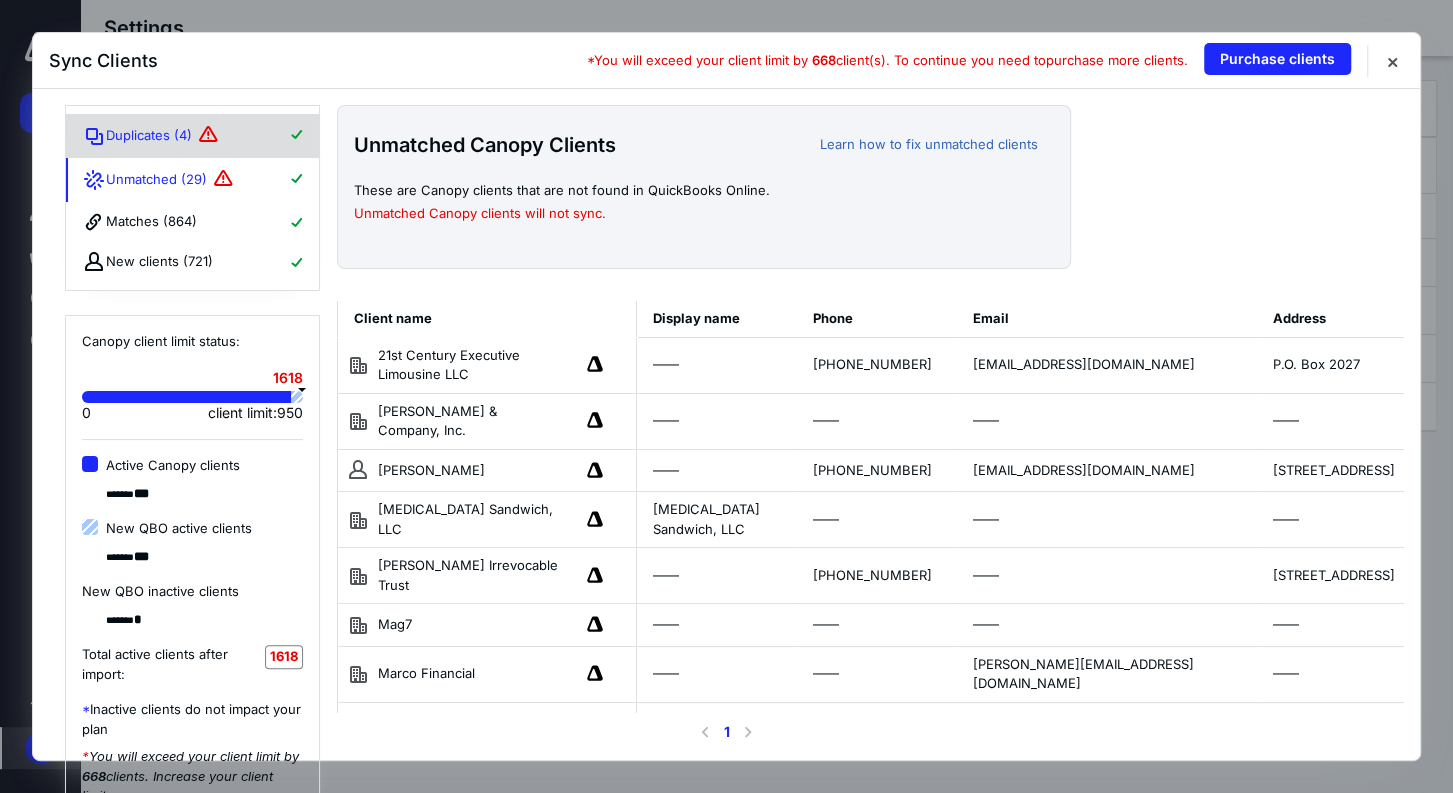 click on "Duplicates ( 4 )" at bounding box center [151, 136] 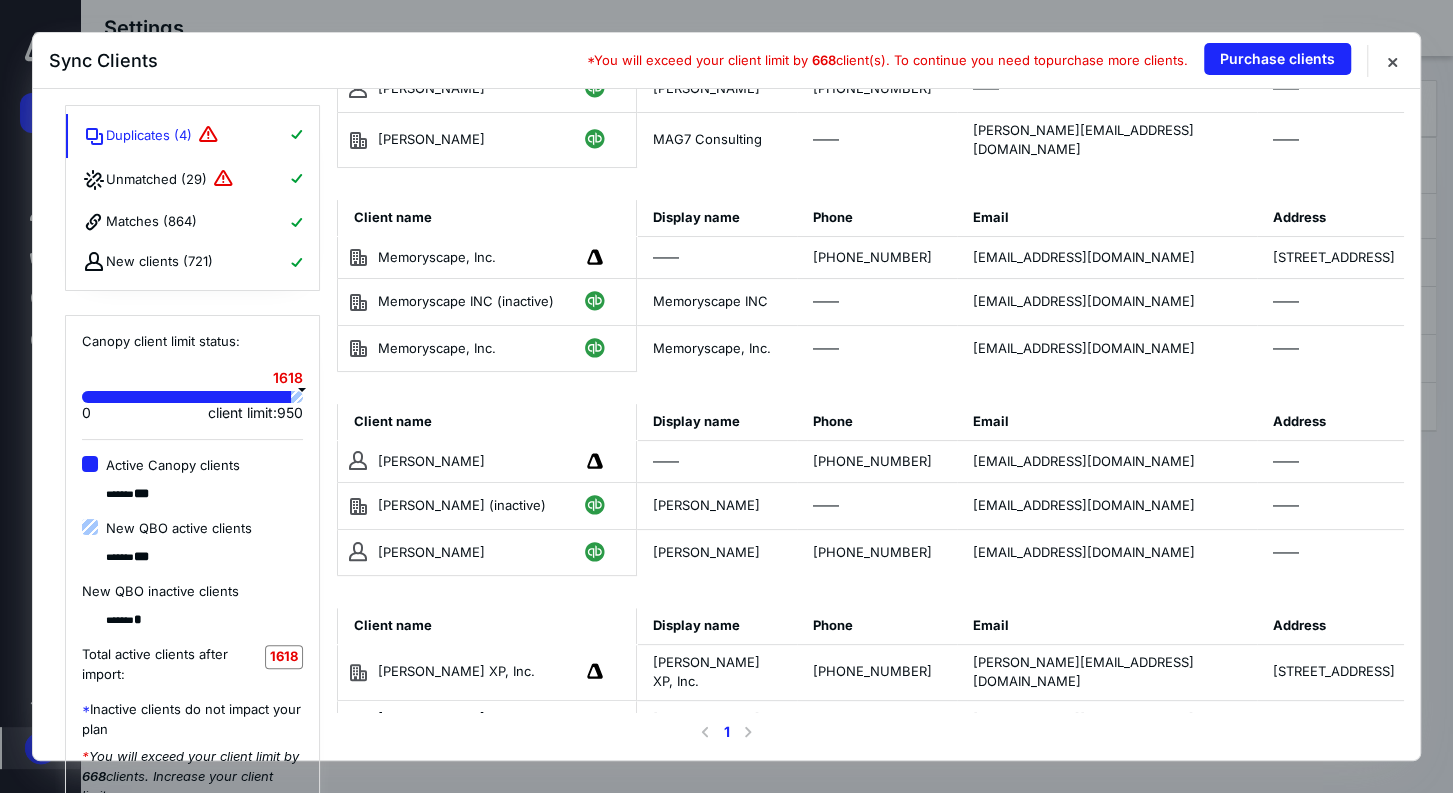 scroll, scrollTop: 351, scrollLeft: 0, axis: vertical 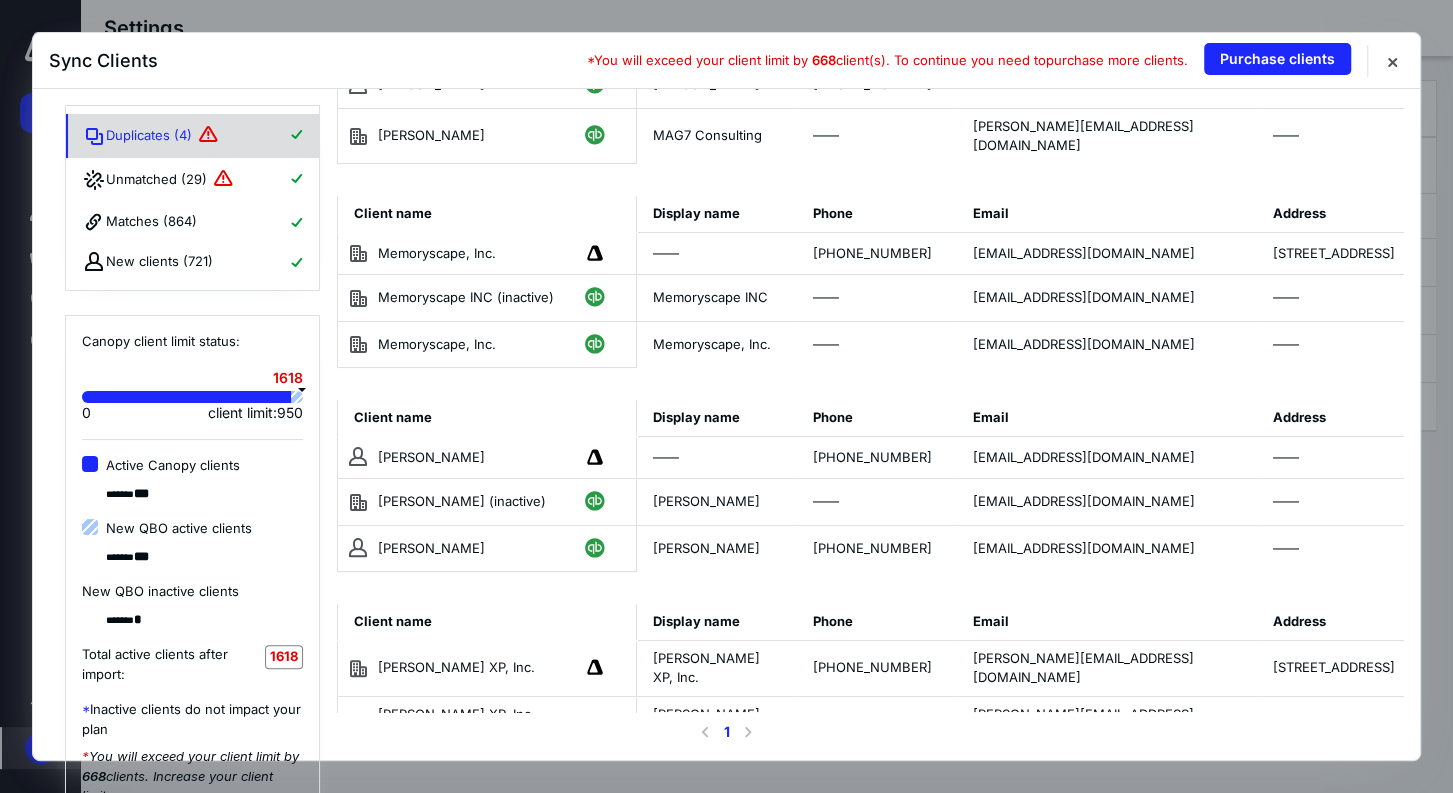 click 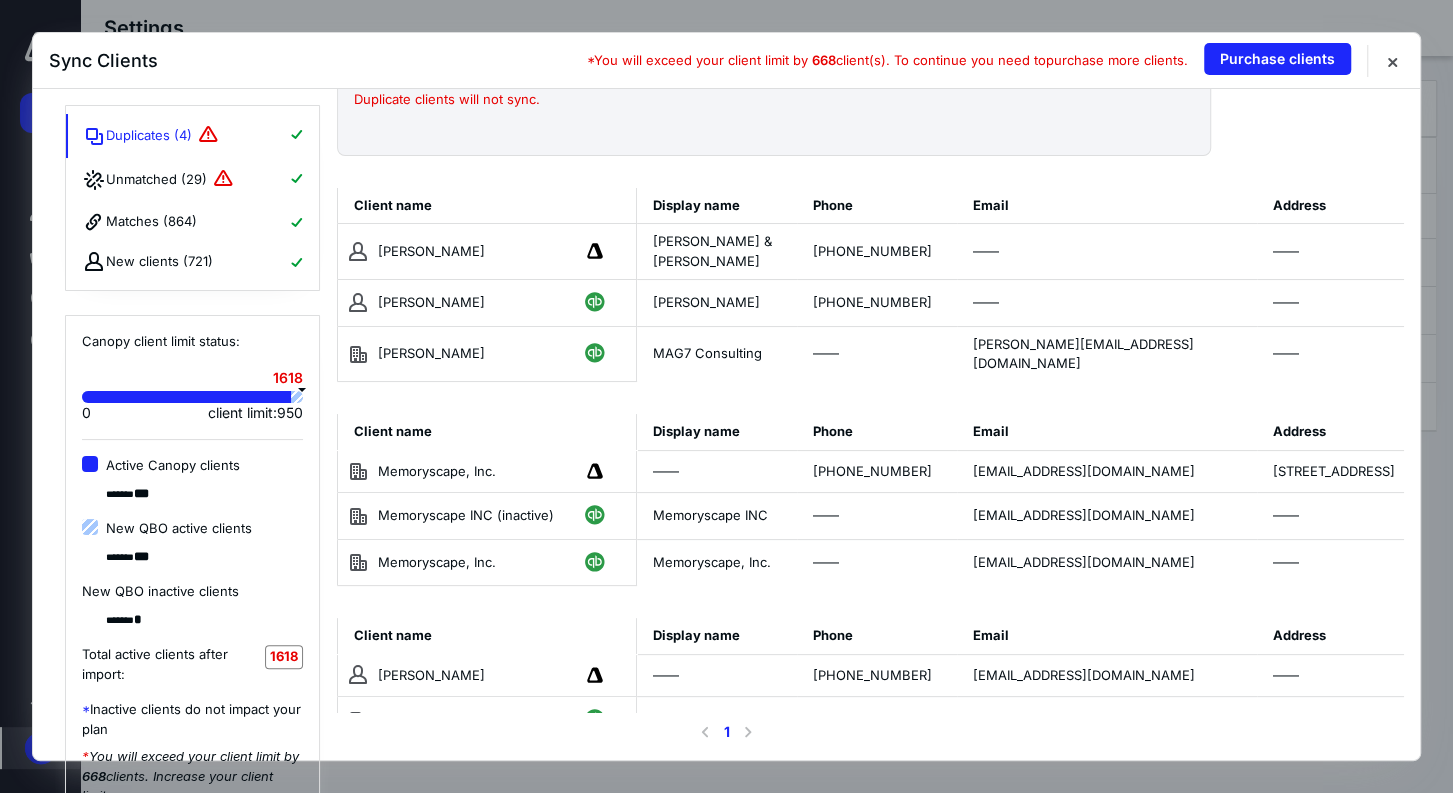 scroll, scrollTop: 0, scrollLeft: 0, axis: both 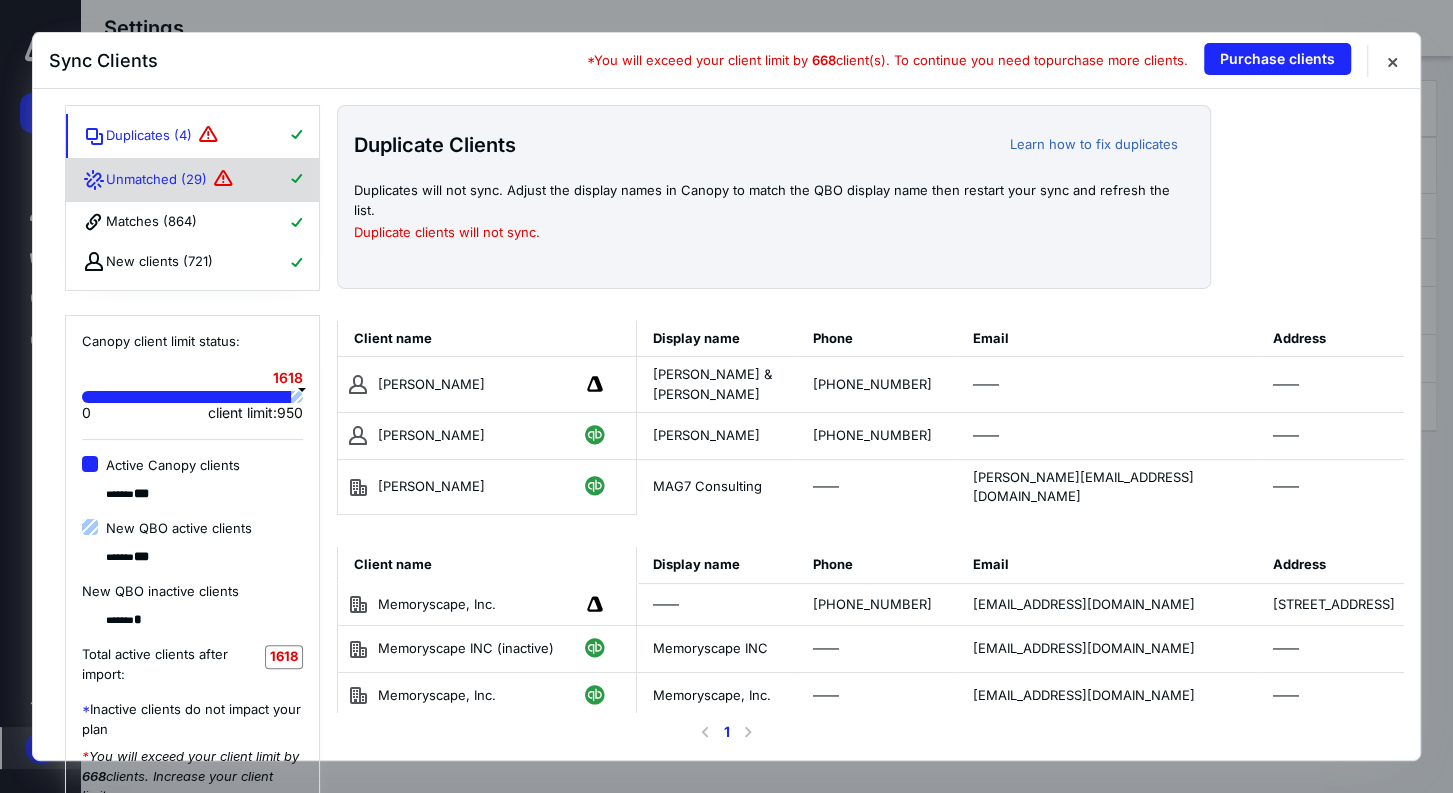 click on "Unmatched ( 29 )" at bounding box center [158, 180] 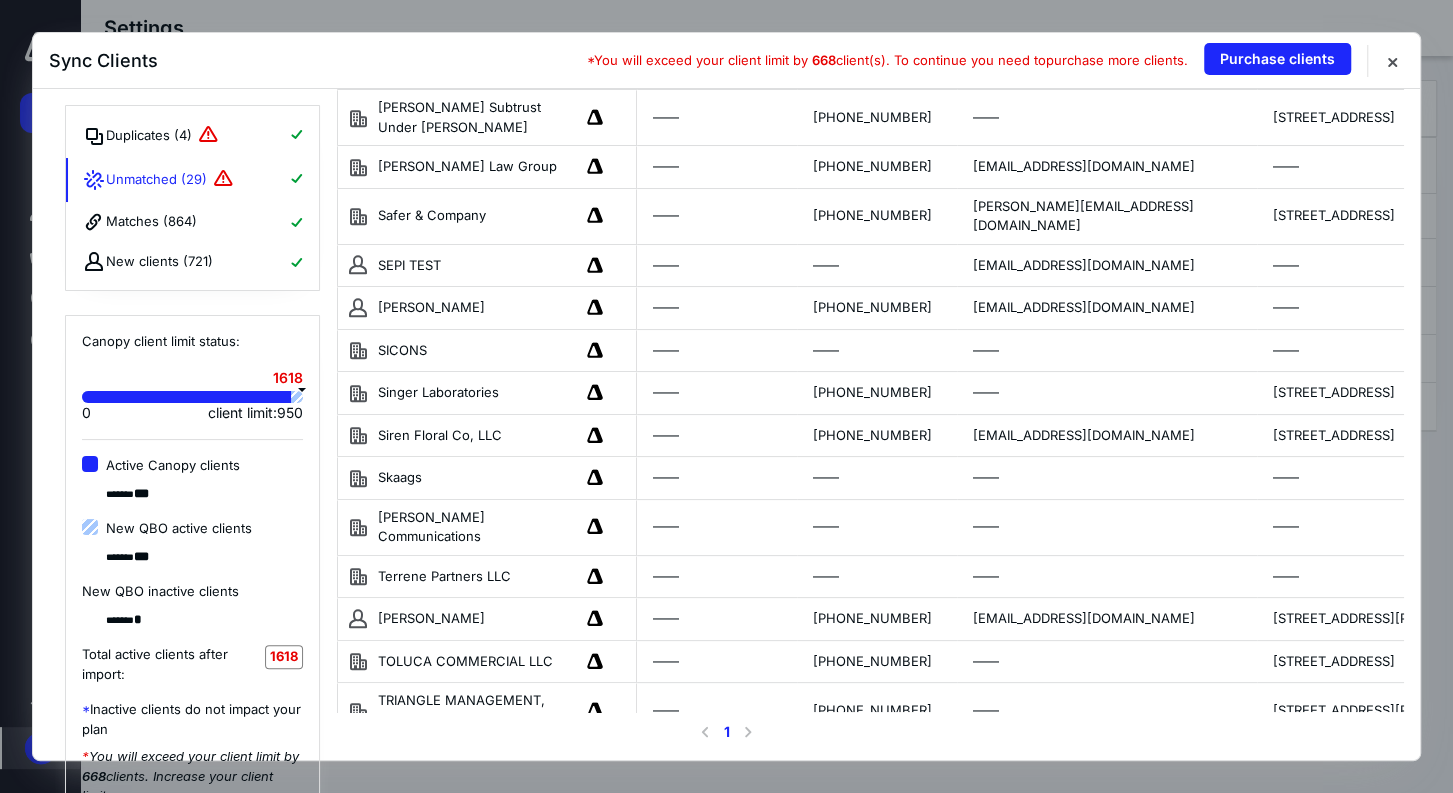 scroll, scrollTop: 1032, scrollLeft: 0, axis: vertical 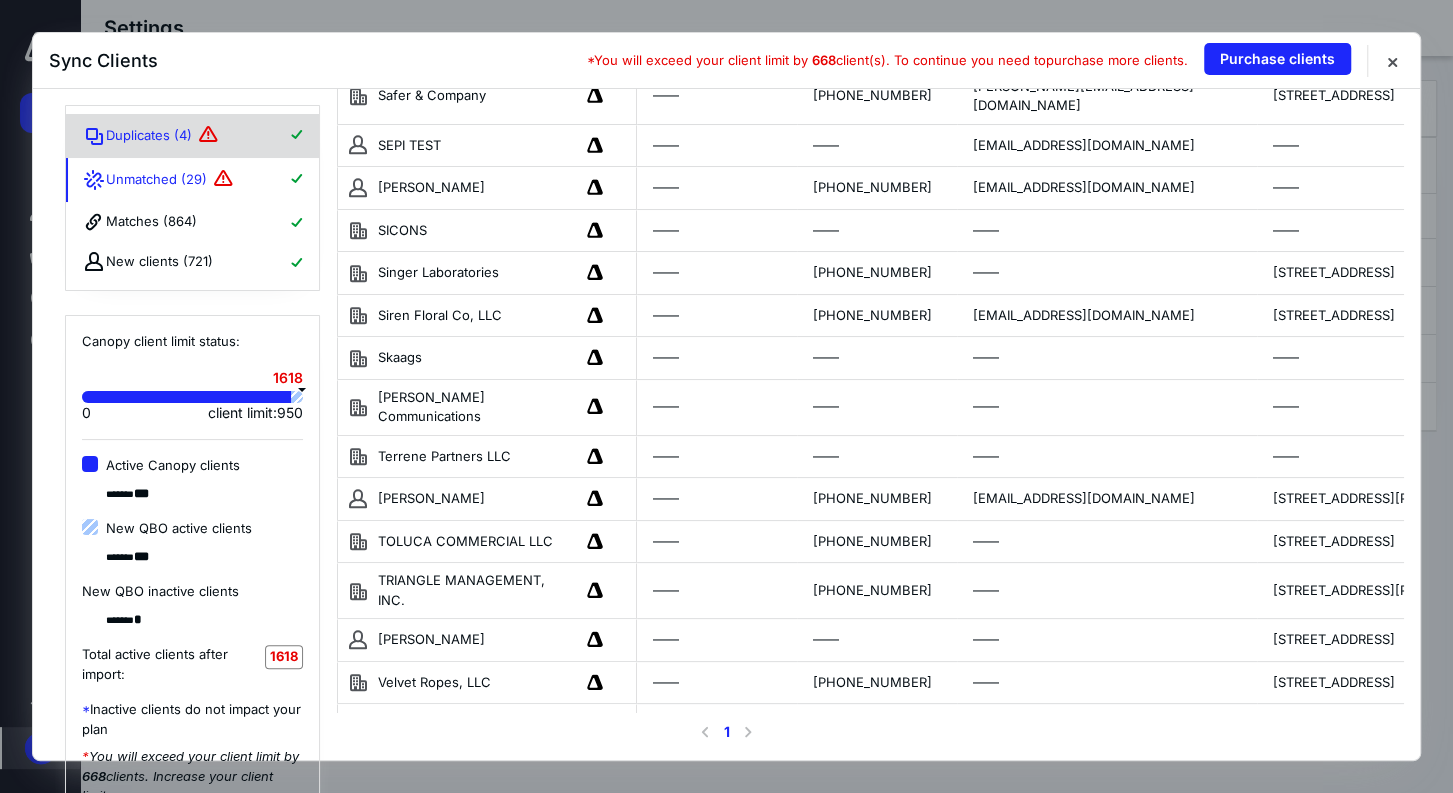 click 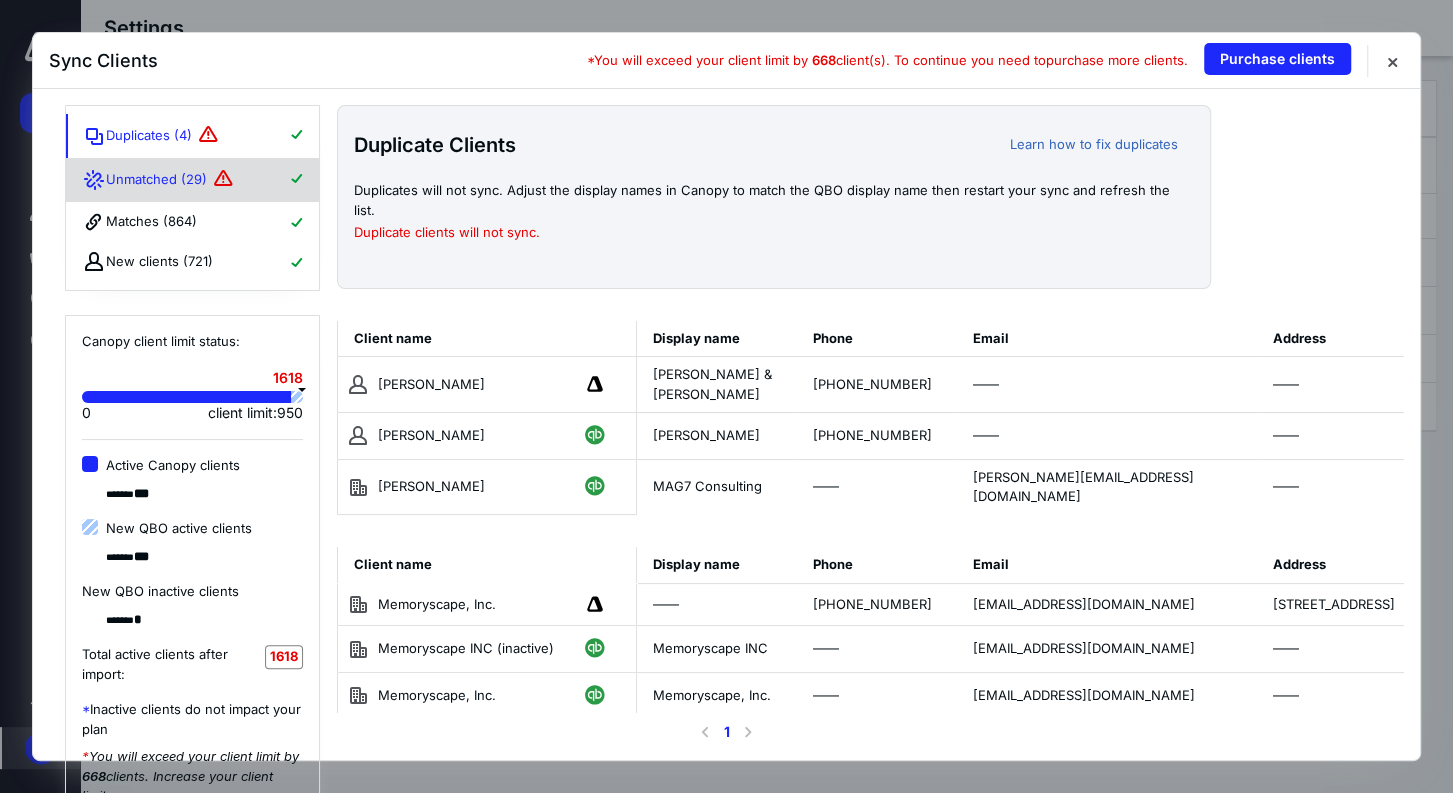 click on "Unmatched ( 29 )" at bounding box center [192, 180] 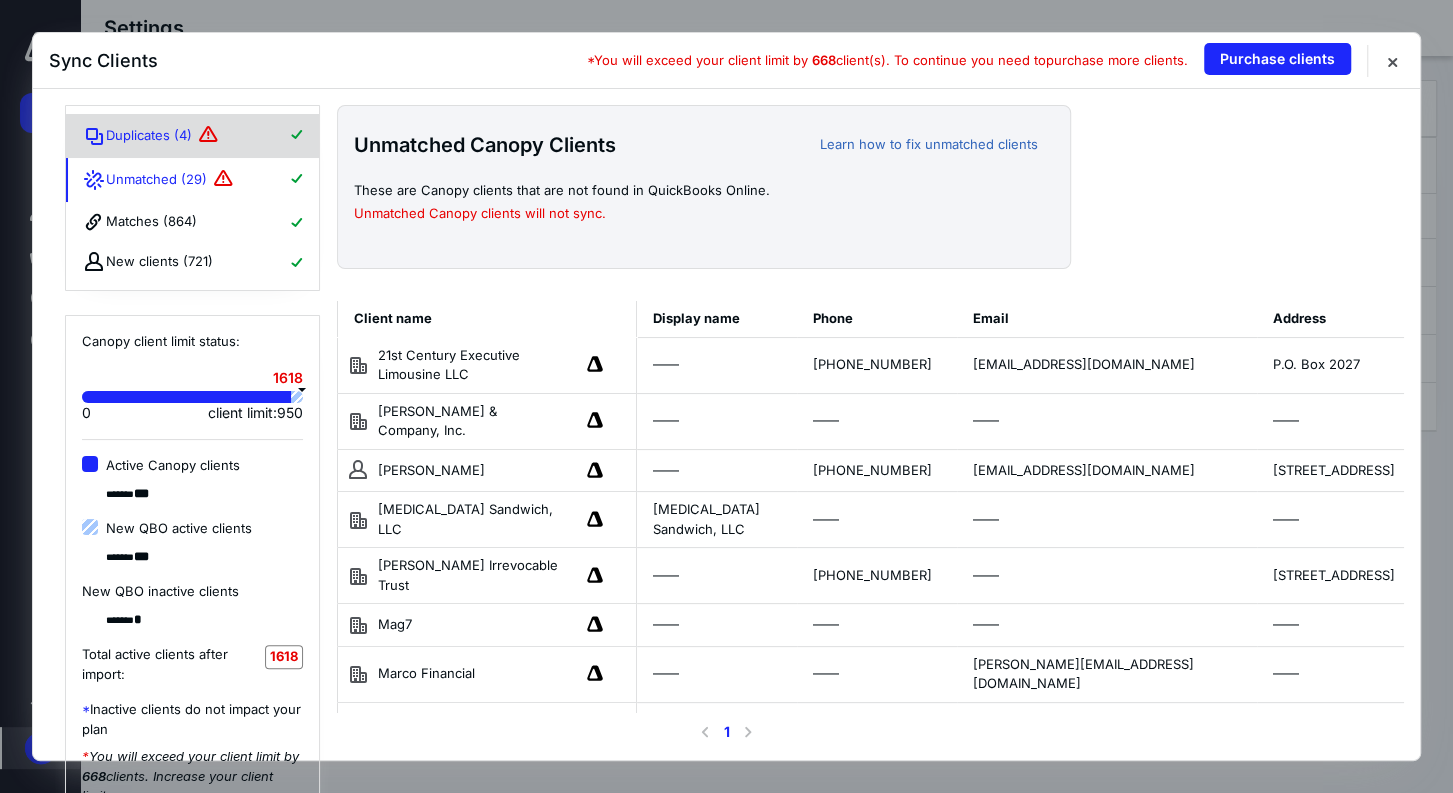 click on "Duplicates ( 4 )" at bounding box center [151, 136] 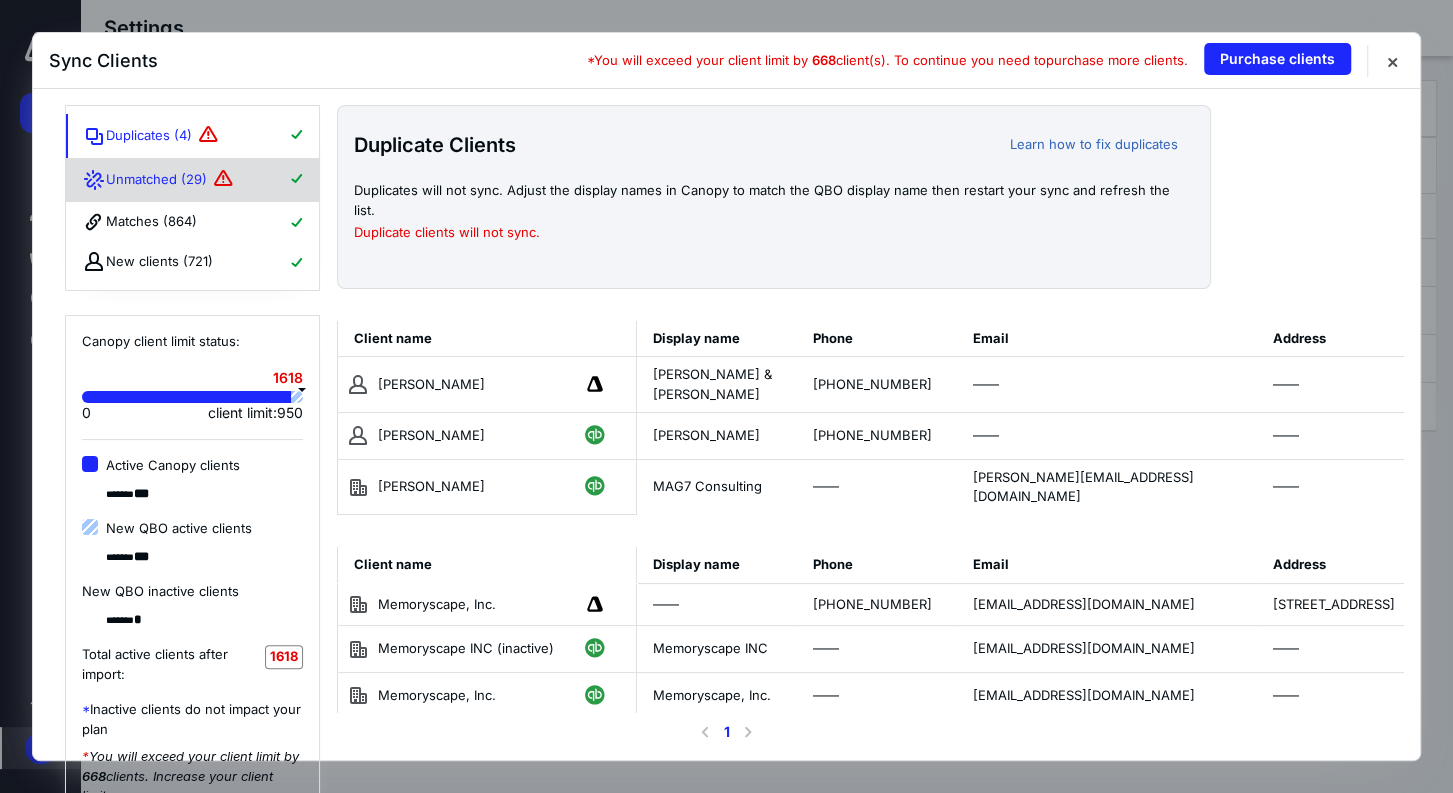 click on "Unmatched ( 29 )" at bounding box center (158, 180) 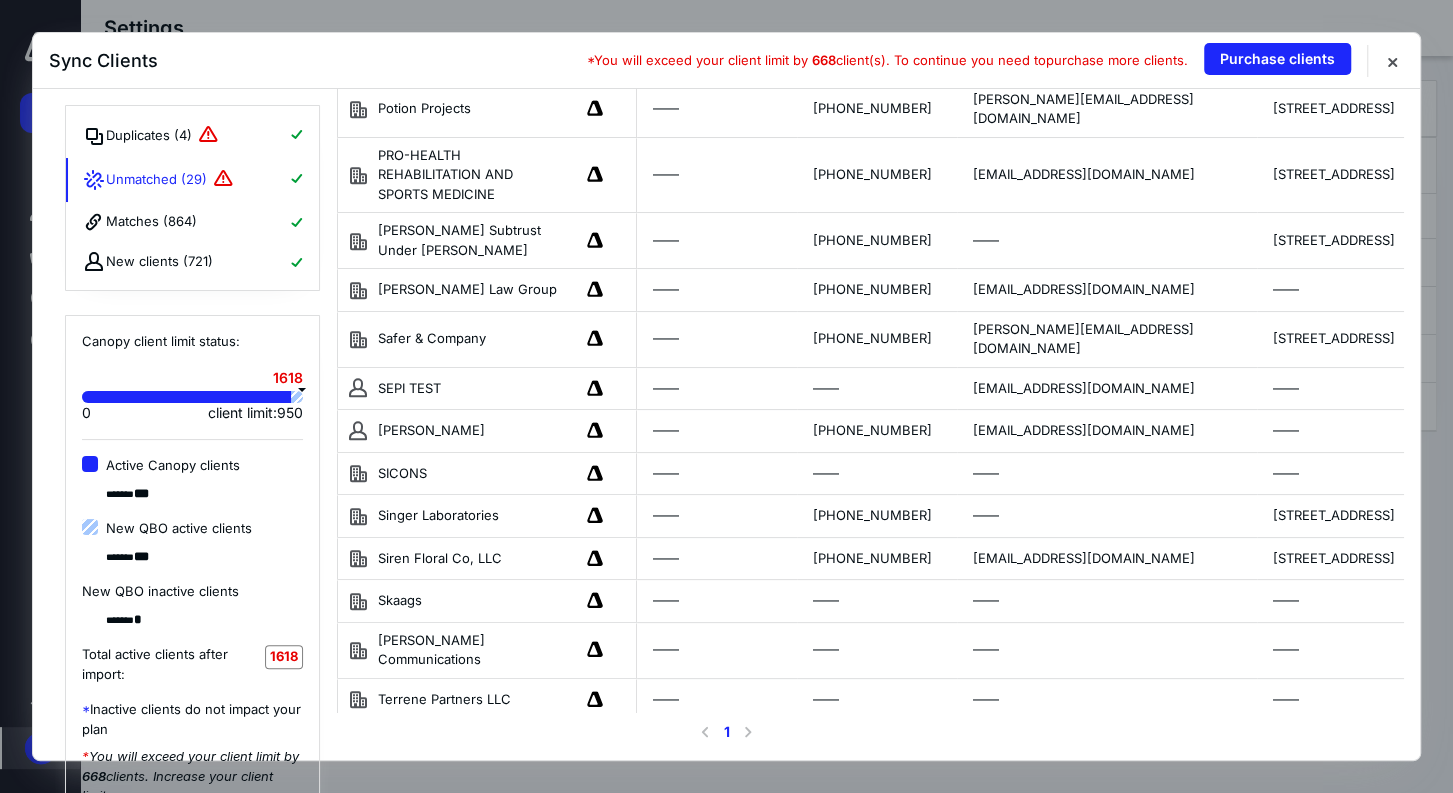 scroll, scrollTop: 1032, scrollLeft: 0, axis: vertical 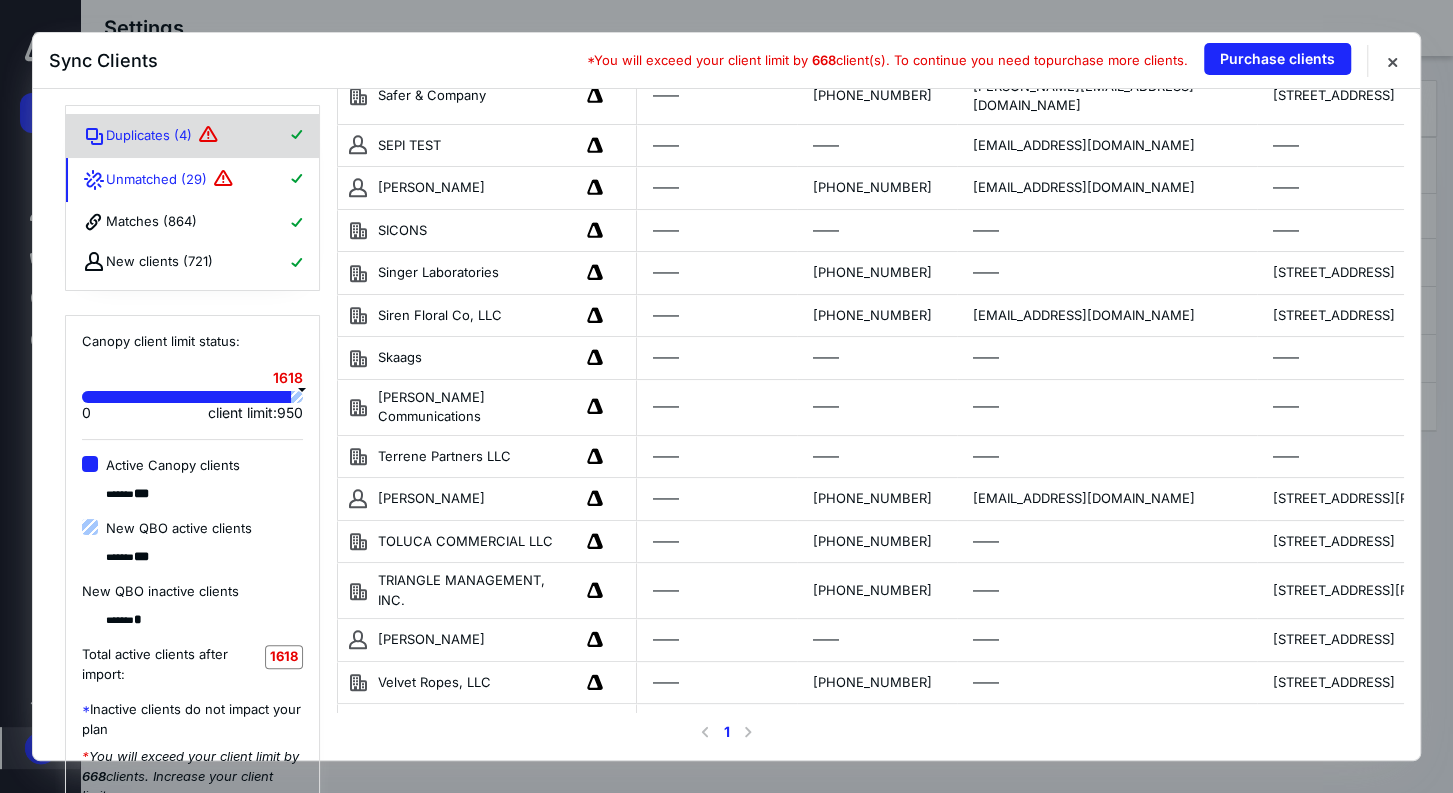 click on "Duplicates ( 4 )" at bounding box center [151, 136] 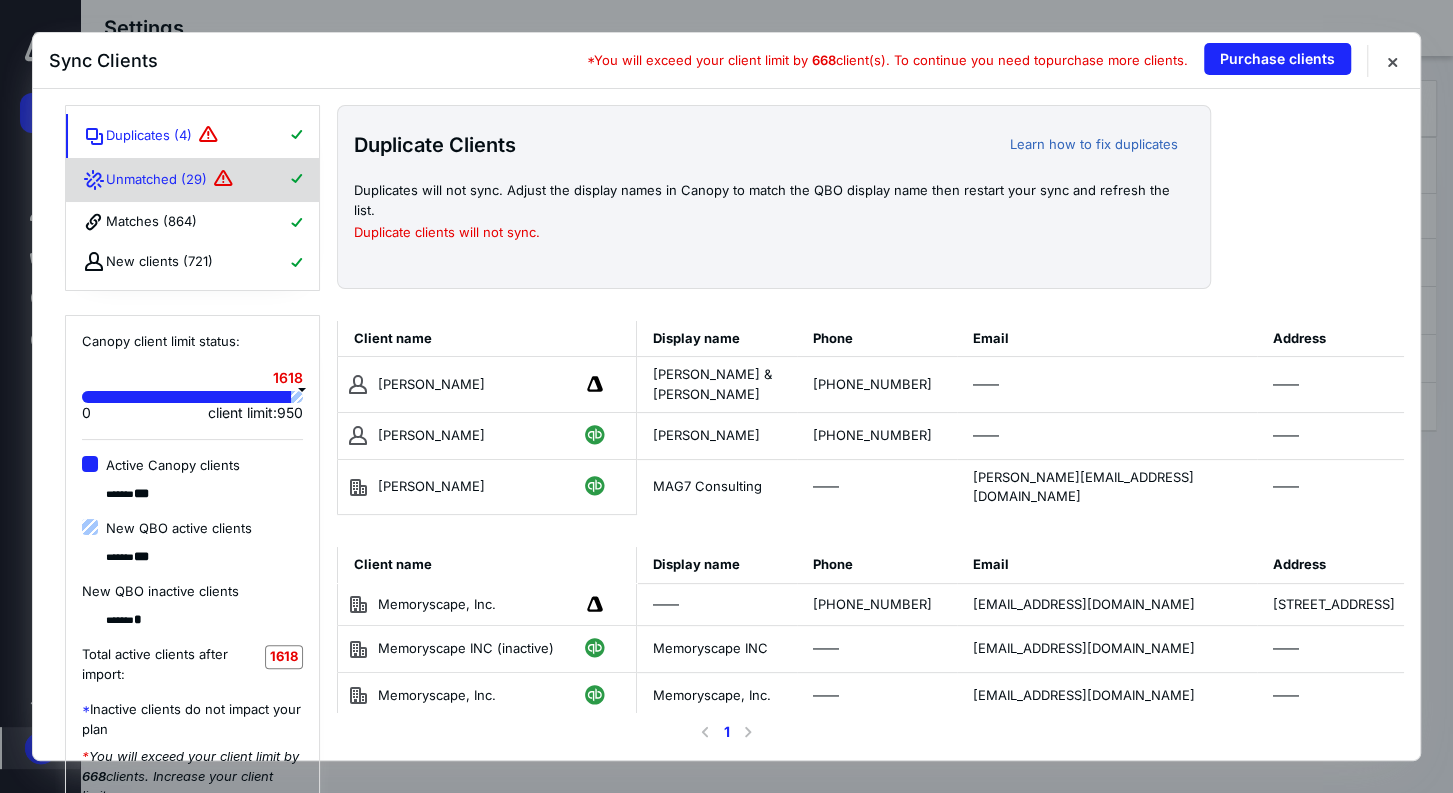 click on "Unmatched ( 29 )" at bounding box center [158, 180] 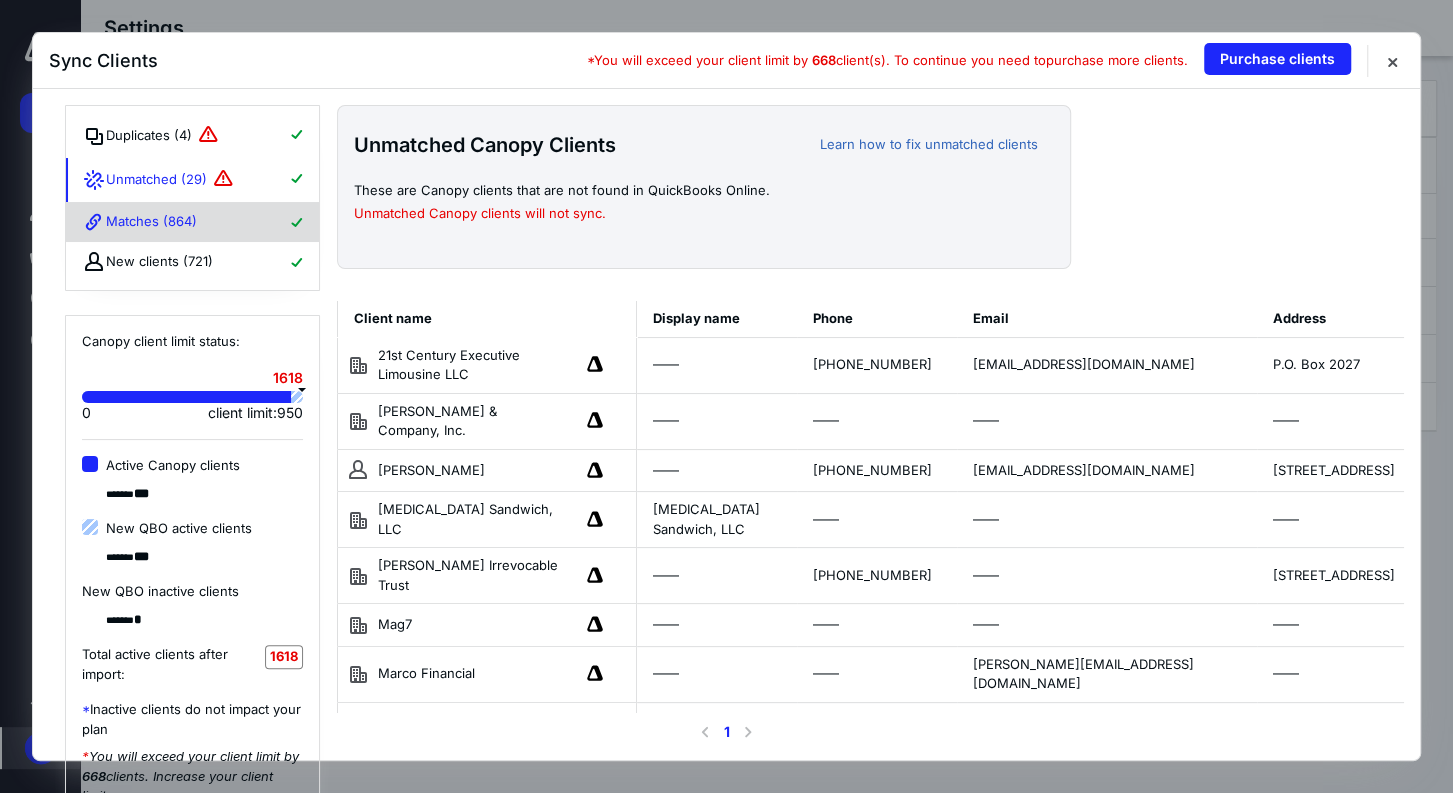 click on "Matches ( 864 )" at bounding box center (139, 222) 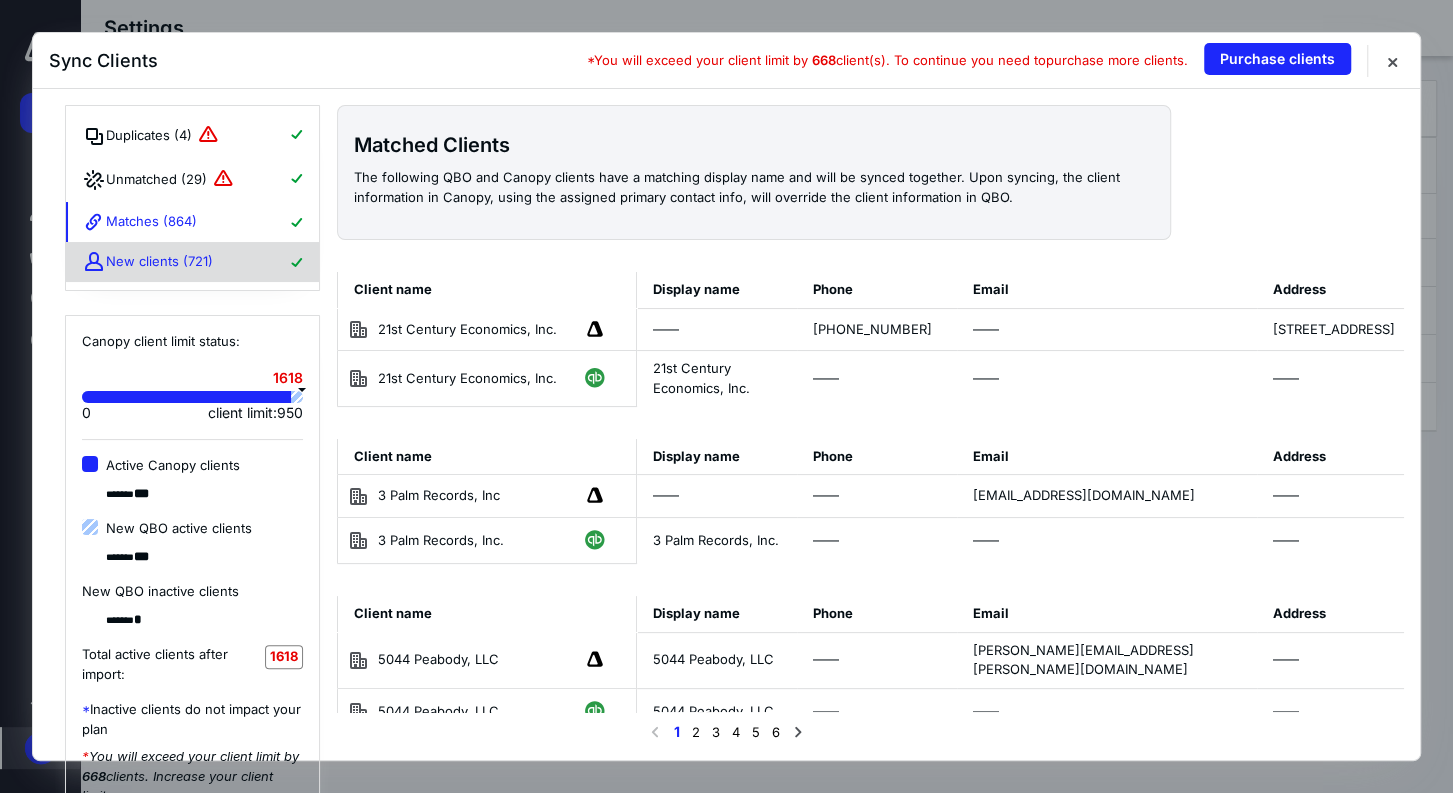 click on "New clients ( 721 )" at bounding box center (147, 262) 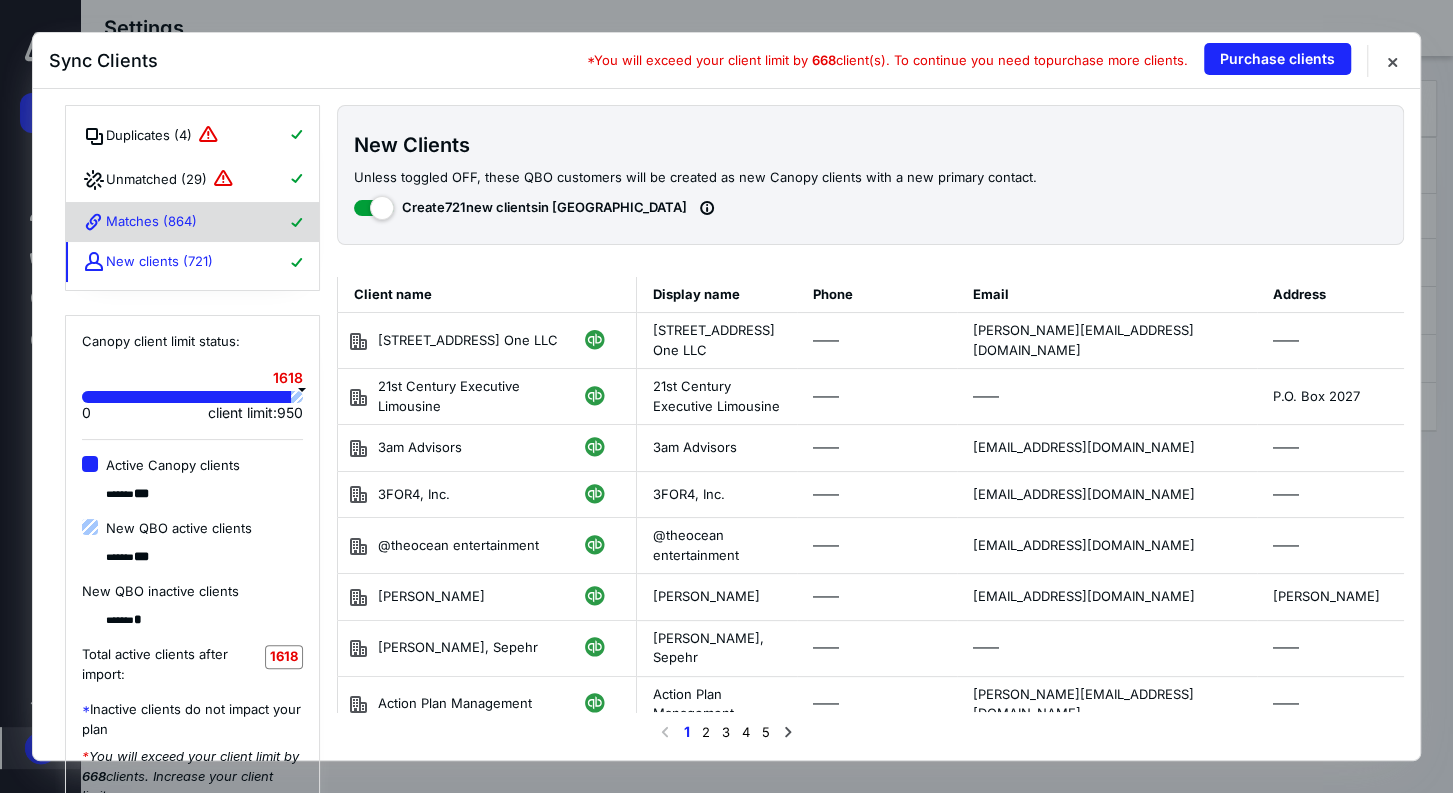 click on "Matches ( 864 )" at bounding box center [139, 222] 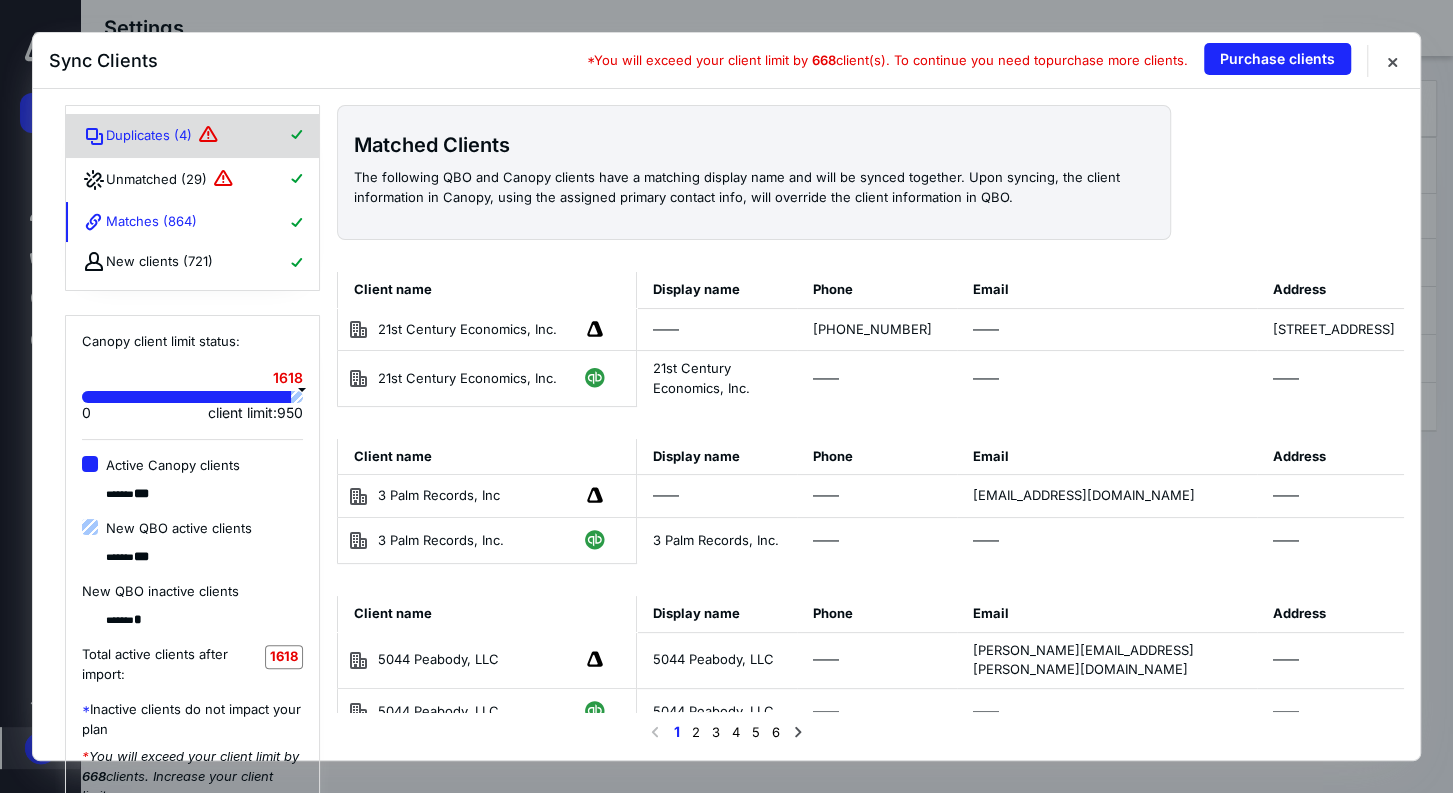 click on "Duplicates ( 4 )" at bounding box center (151, 136) 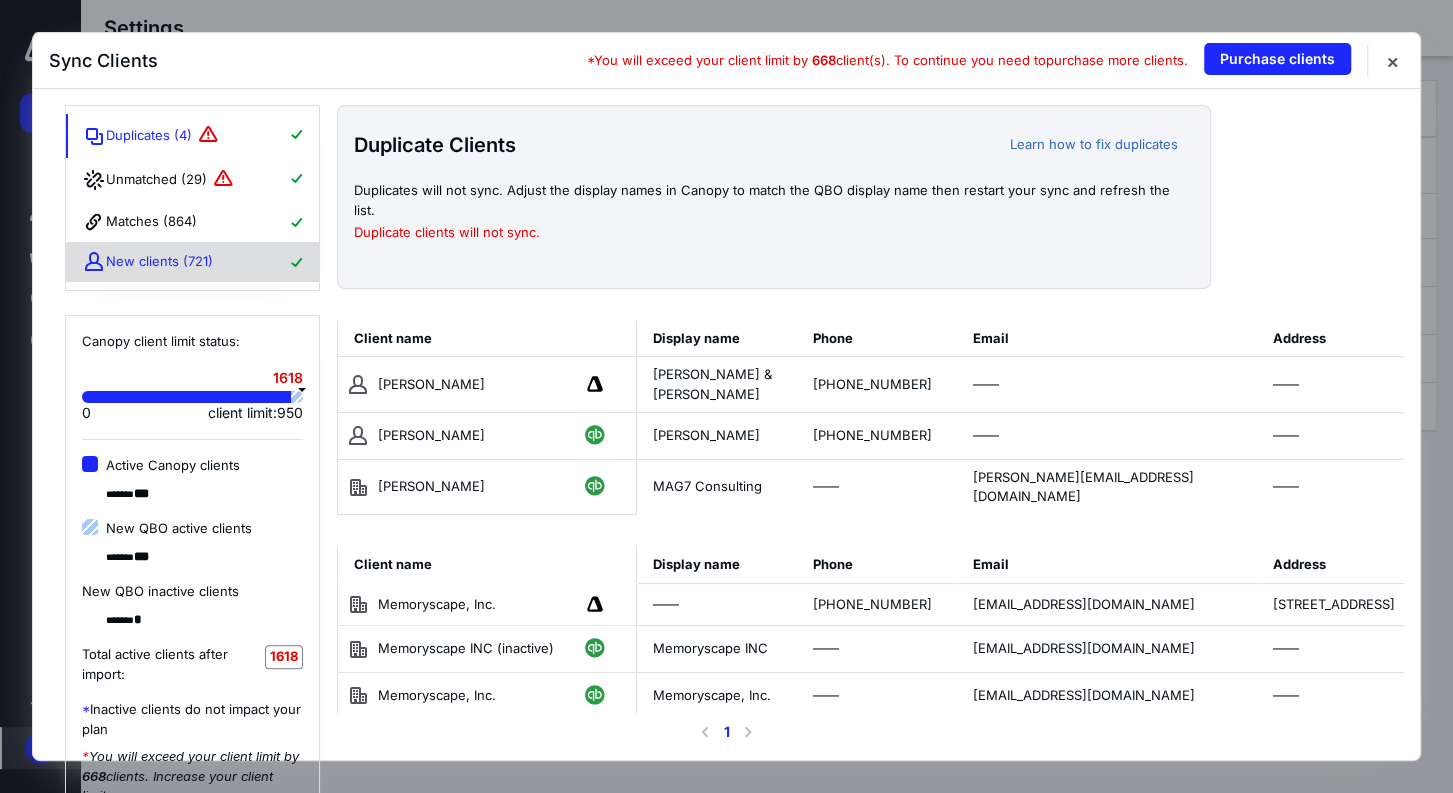 click on "New clients ( 721 )" at bounding box center (147, 262) 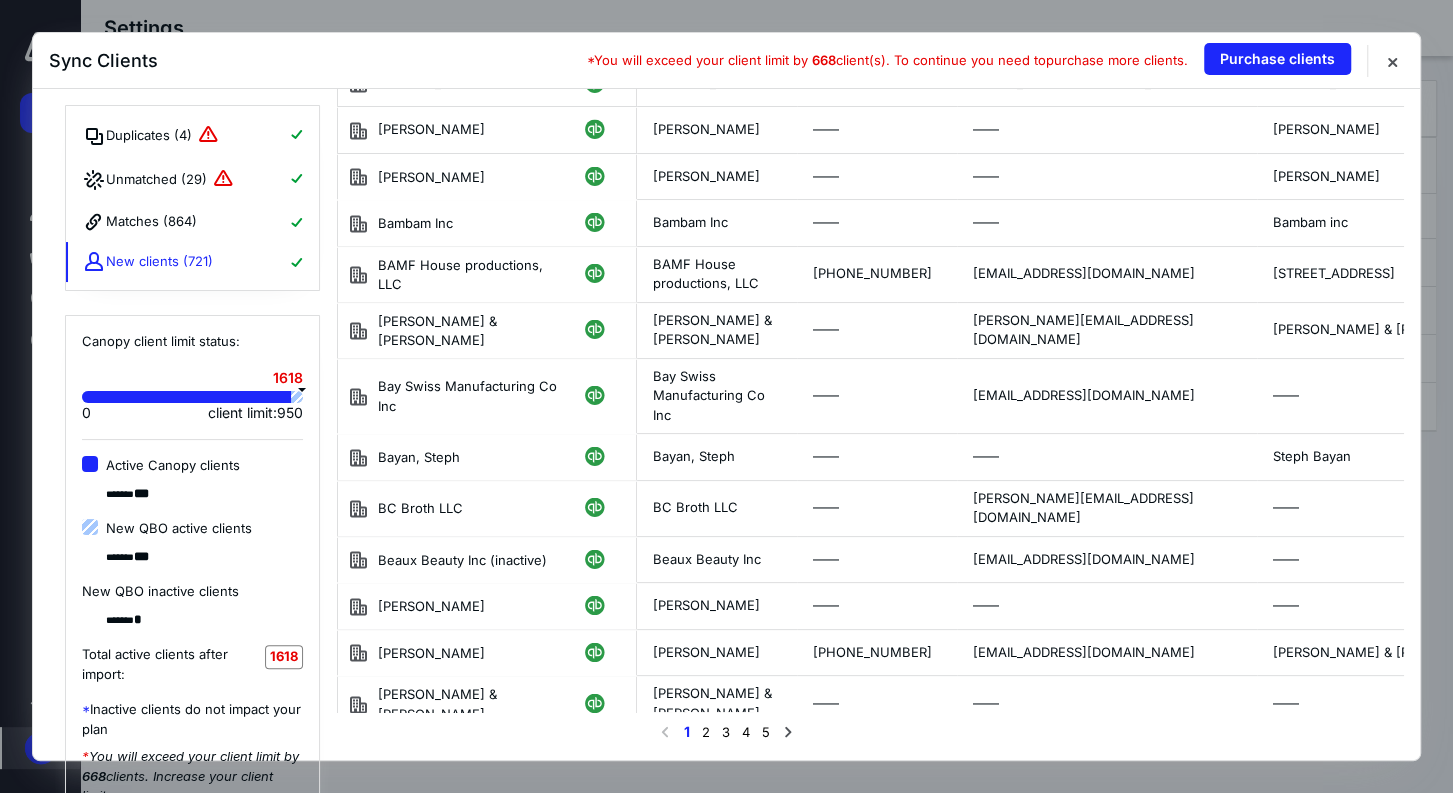 scroll, scrollTop: 2300, scrollLeft: 0, axis: vertical 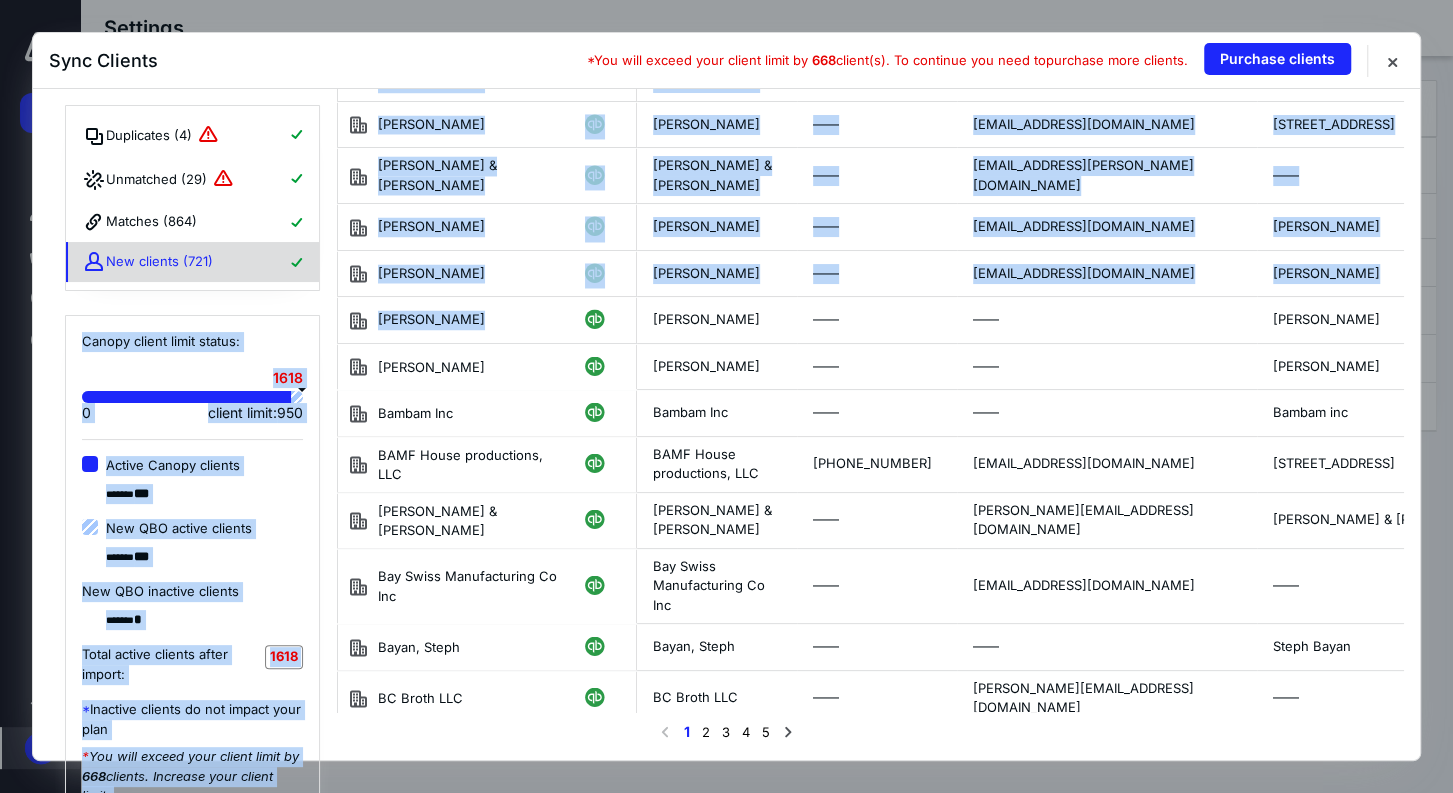 drag, startPoint x: 458, startPoint y: 254, endPoint x: 295, endPoint y: 254, distance: 163 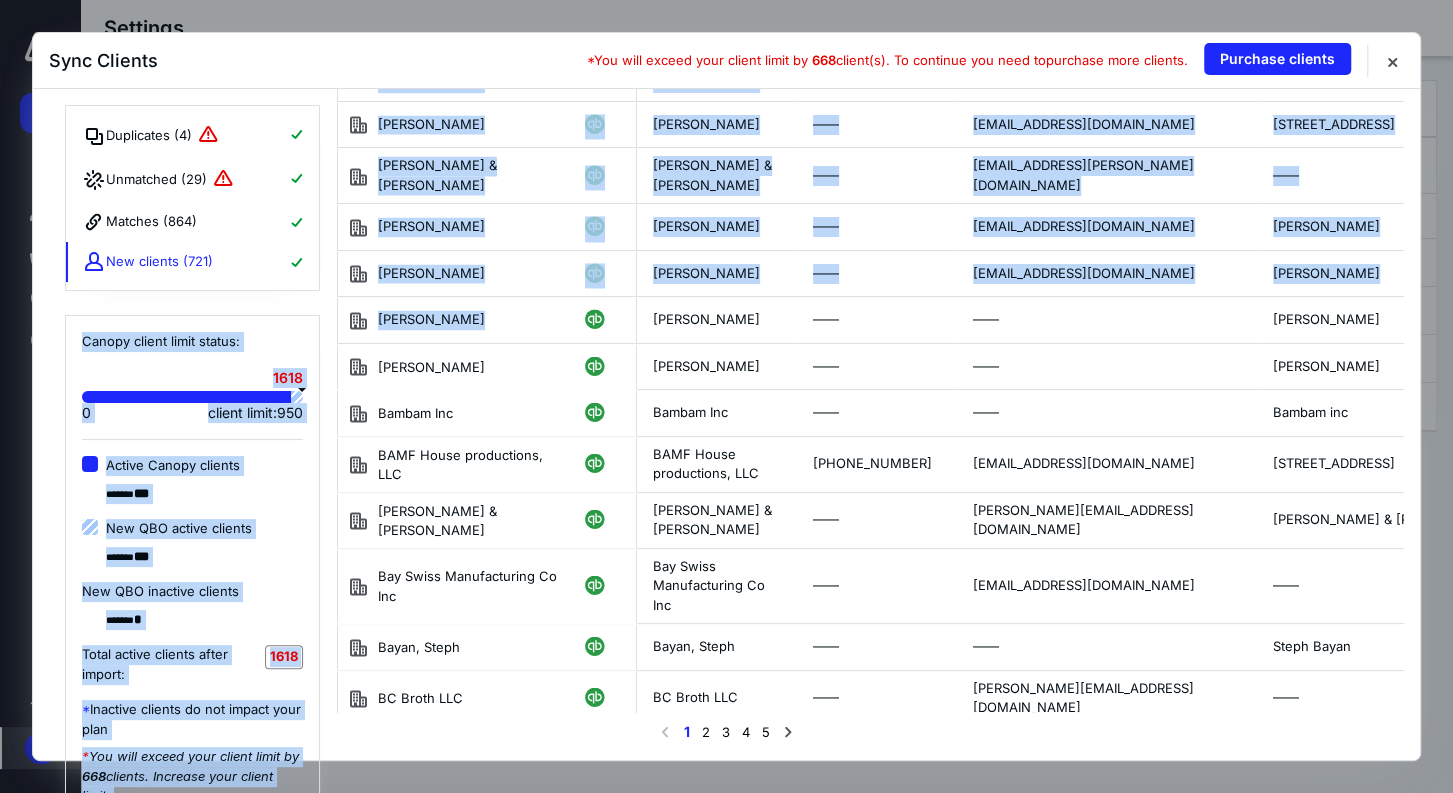 click on "[PERSON_NAME]" at bounding box center (487, 320) 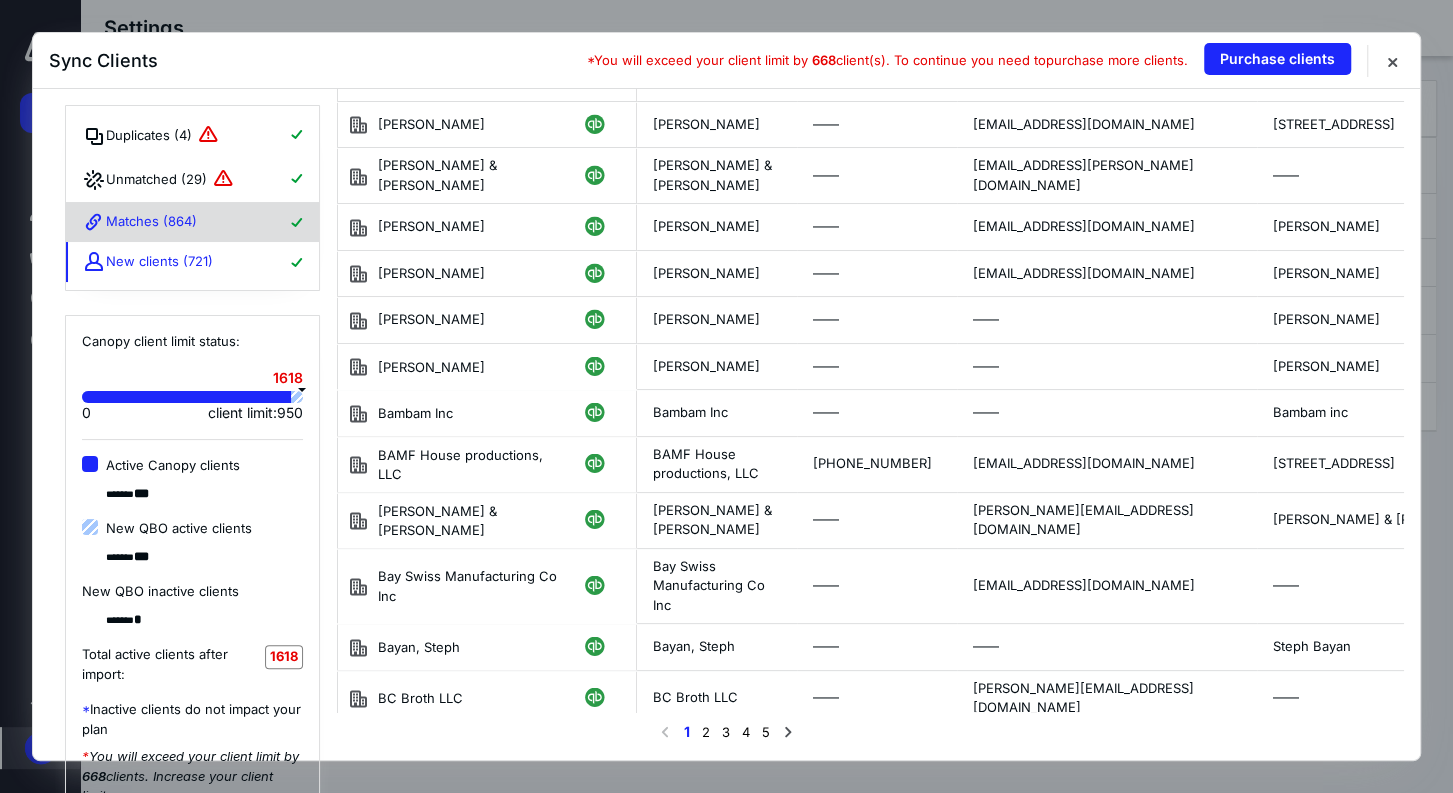 click on "Matches ( 864 )" at bounding box center (192, 222) 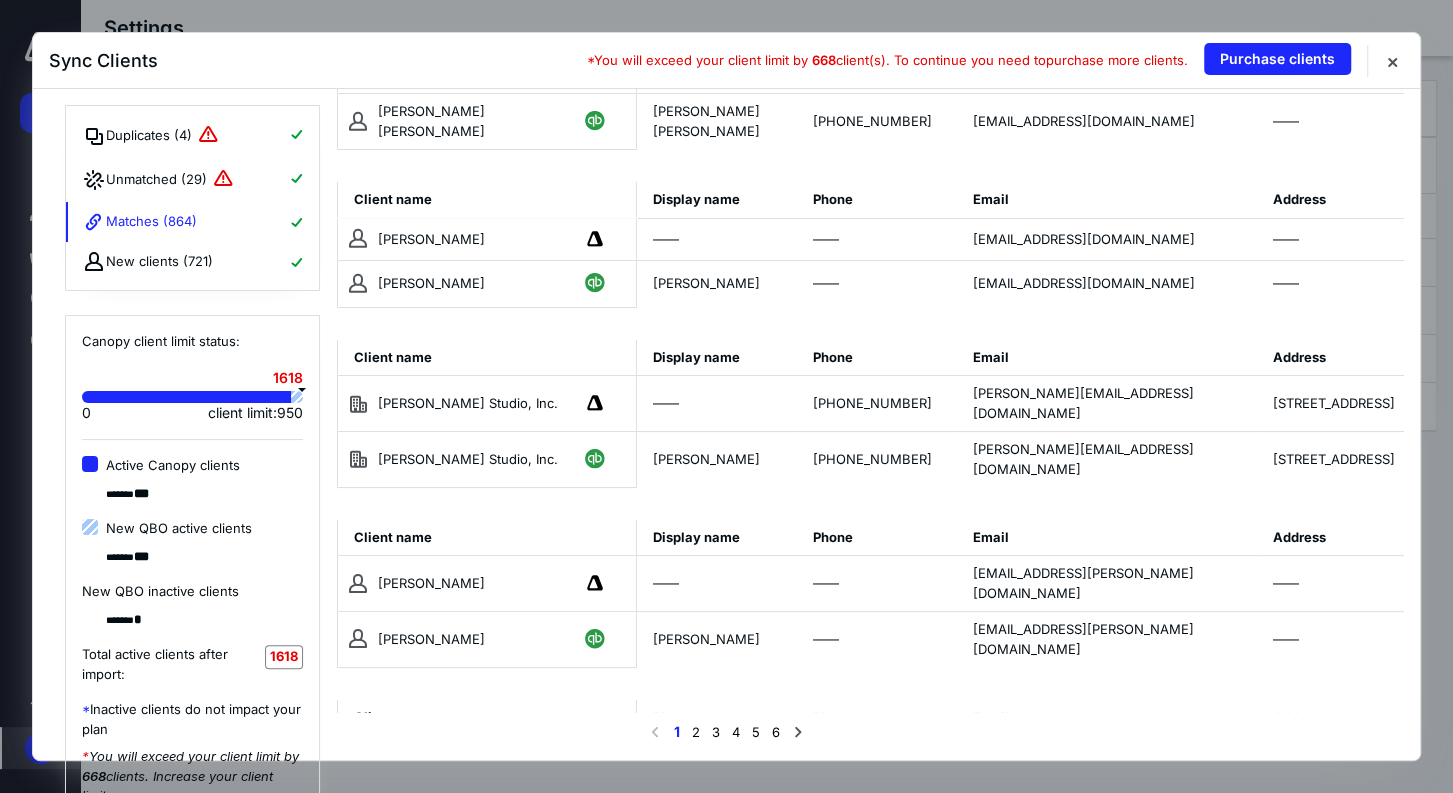scroll, scrollTop: 3989, scrollLeft: 0, axis: vertical 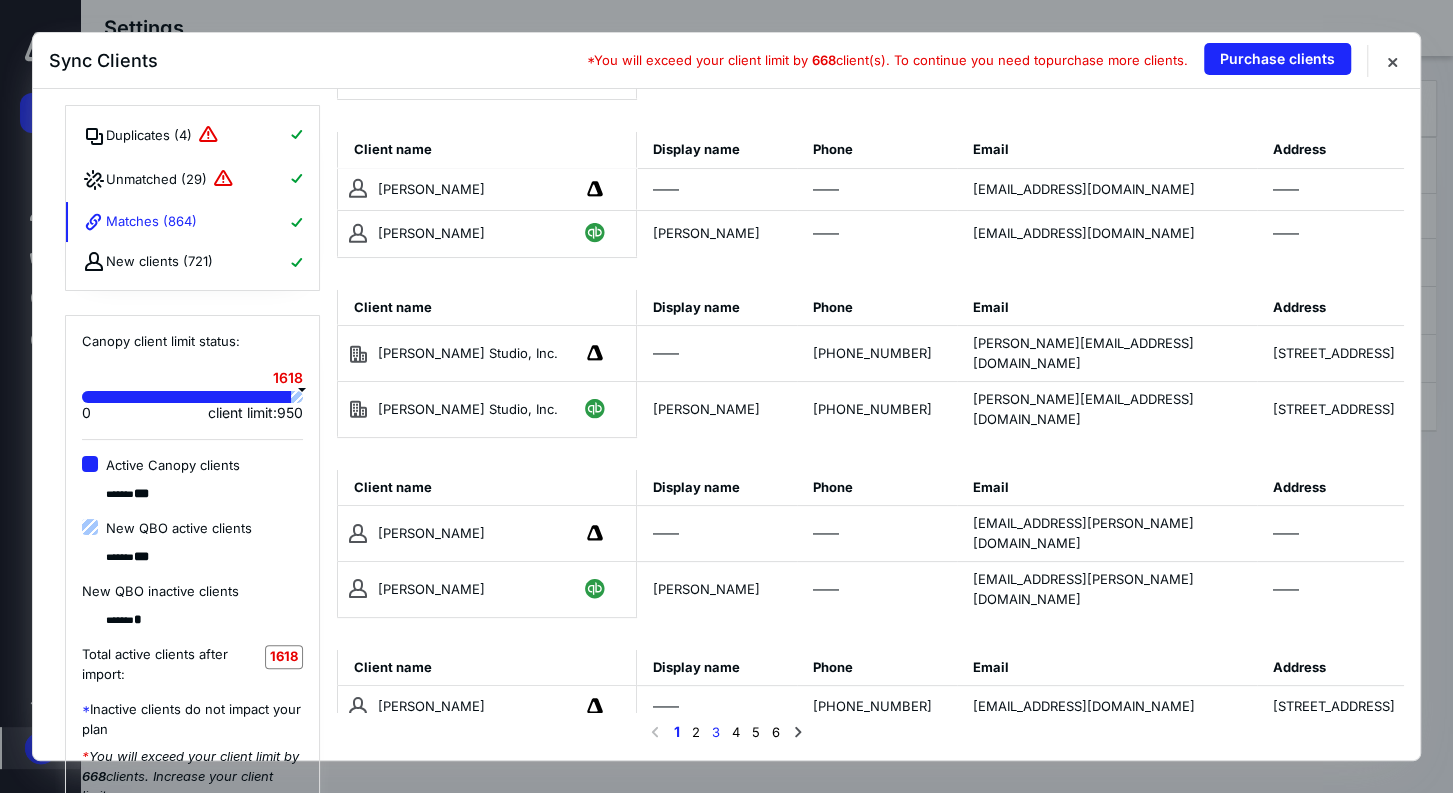 click on "3" at bounding box center [716, 732] 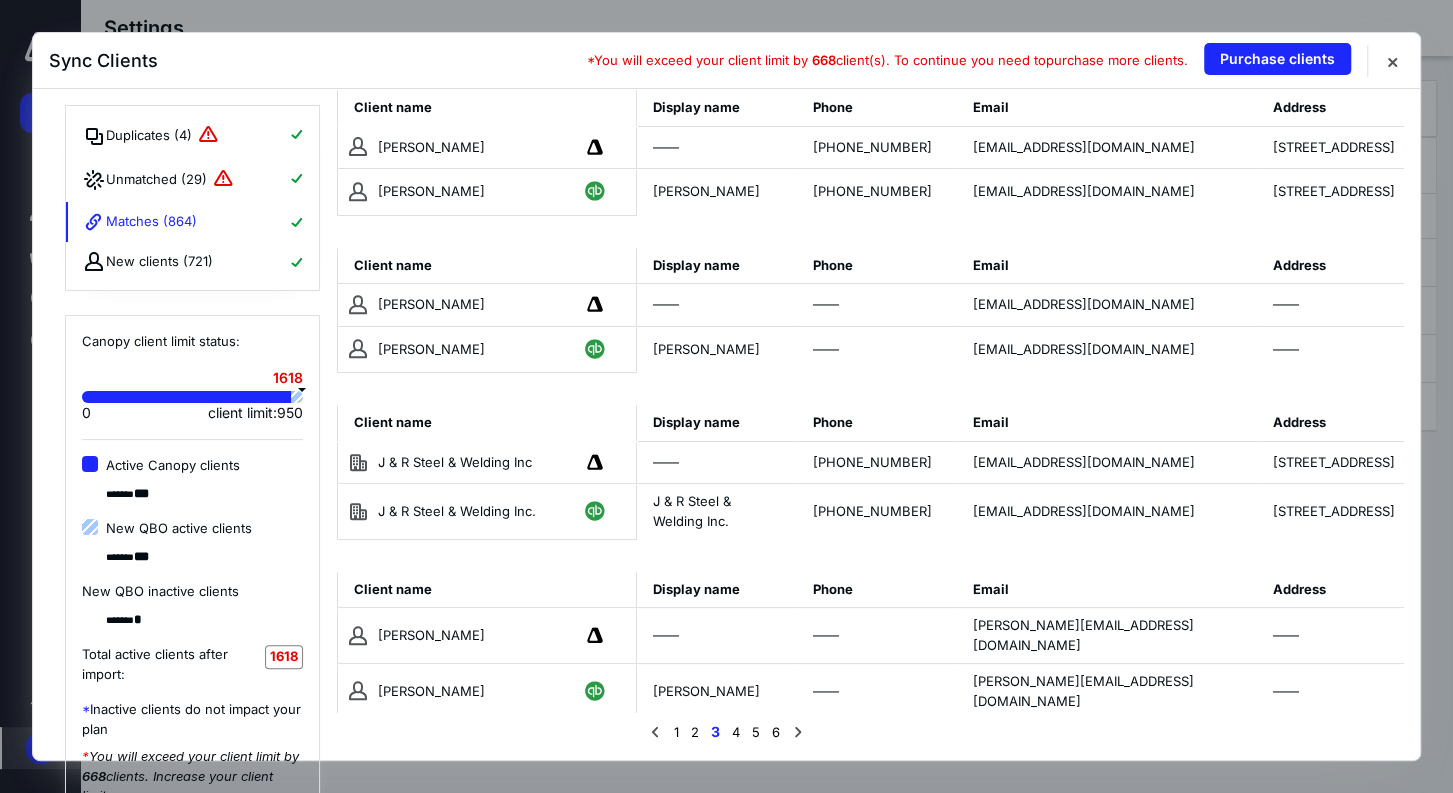 scroll, scrollTop: 5499, scrollLeft: 0, axis: vertical 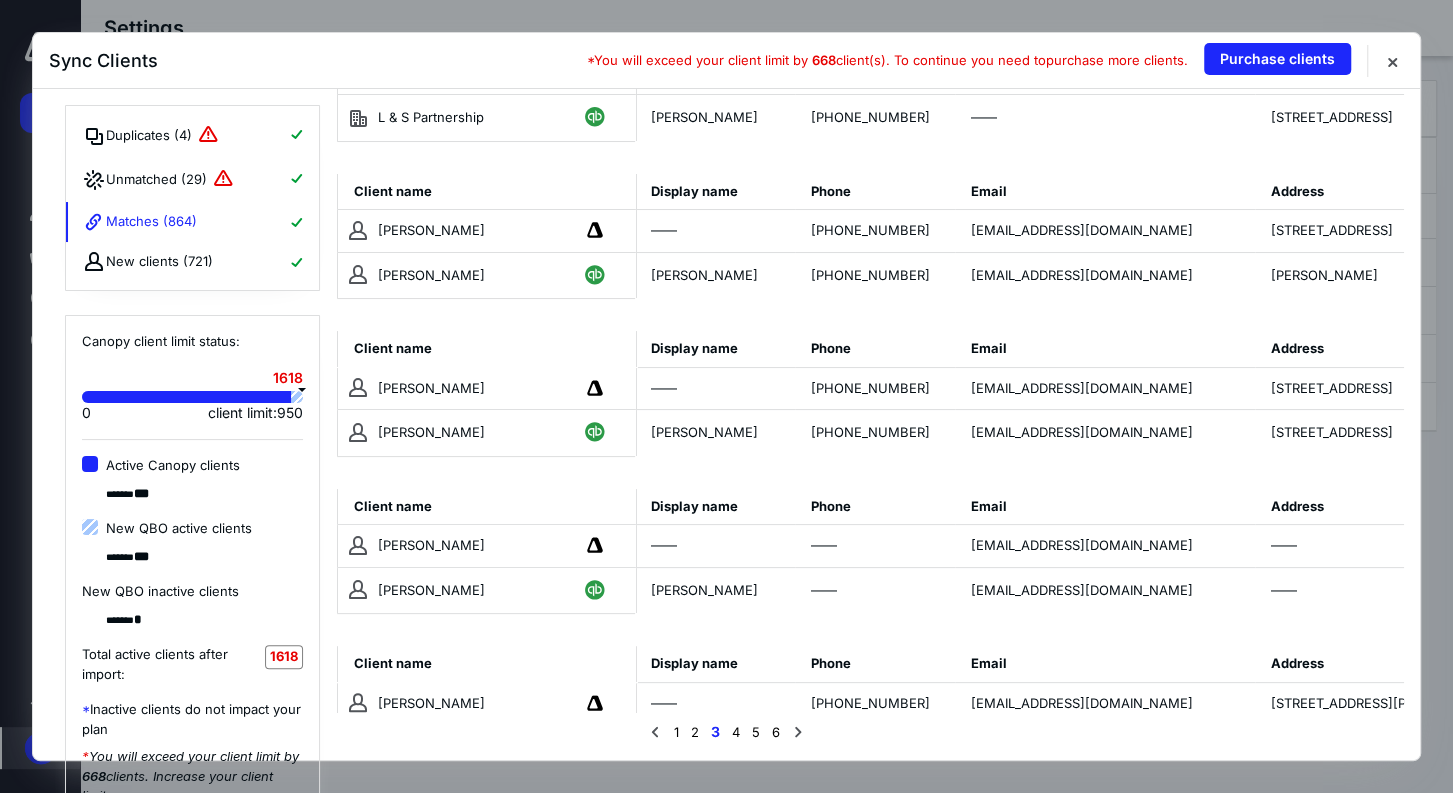 click on "[PERSON_NAME]" at bounding box center [468, 748] 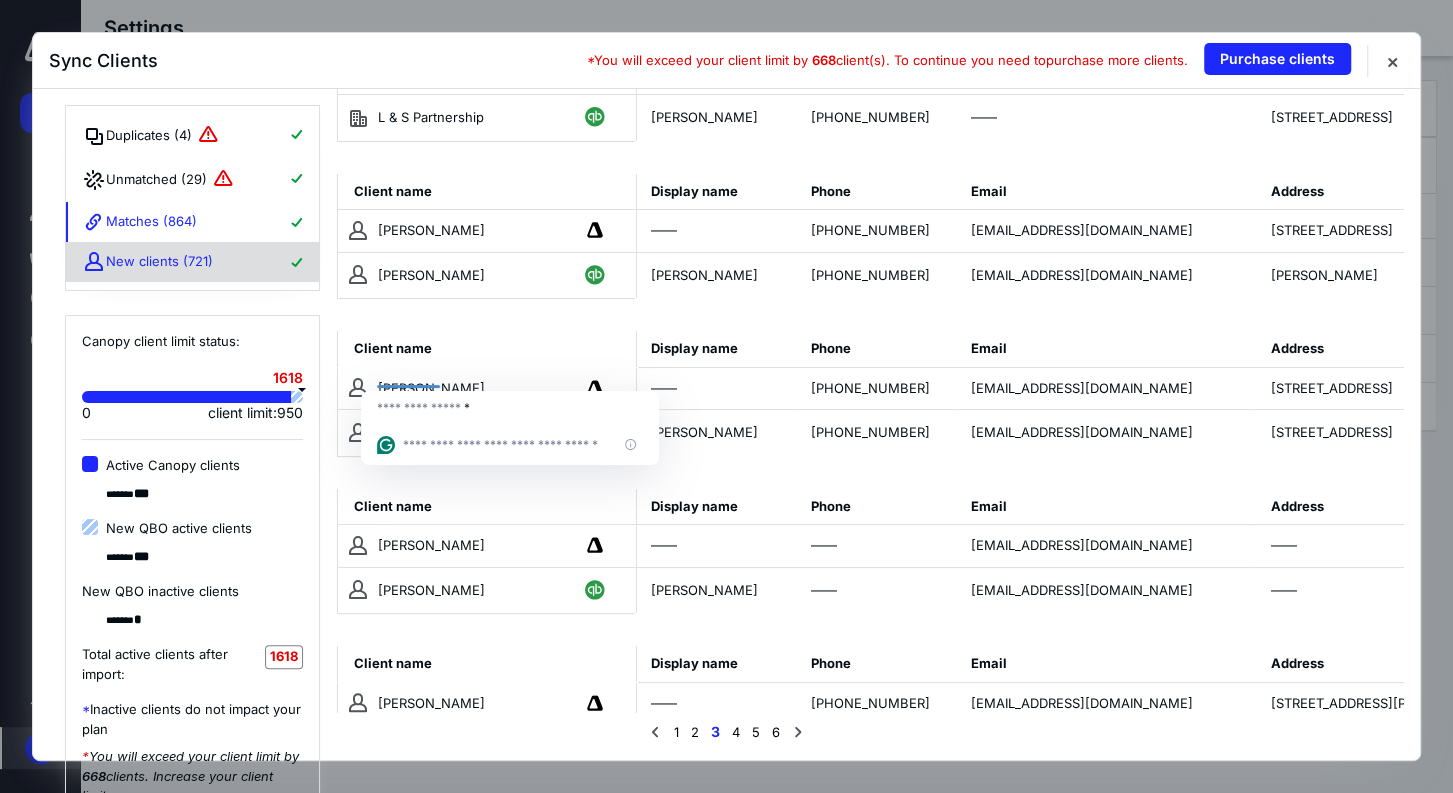 click on "New clients ( 721 )" at bounding box center (192, 262) 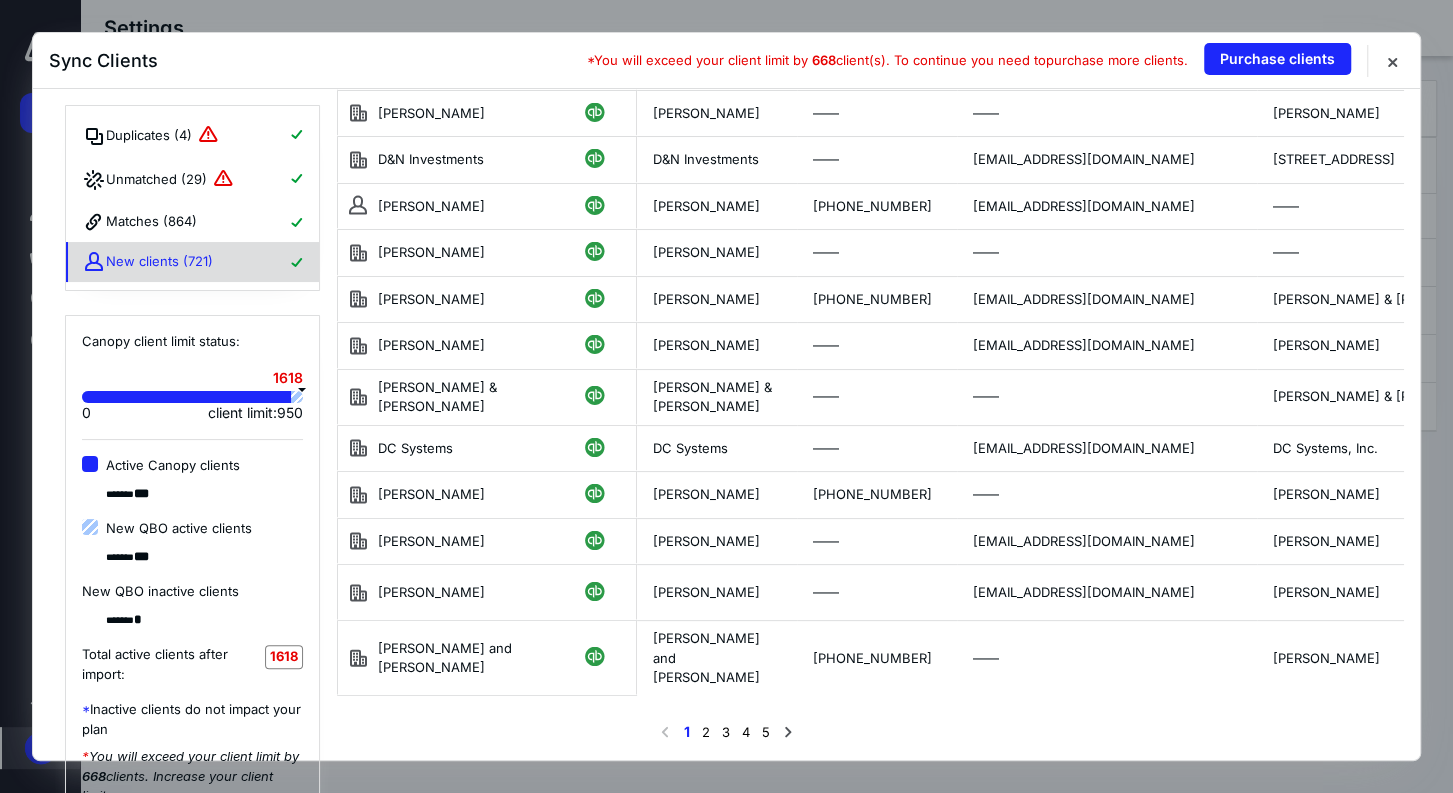 scroll, scrollTop: 0, scrollLeft: 0, axis: both 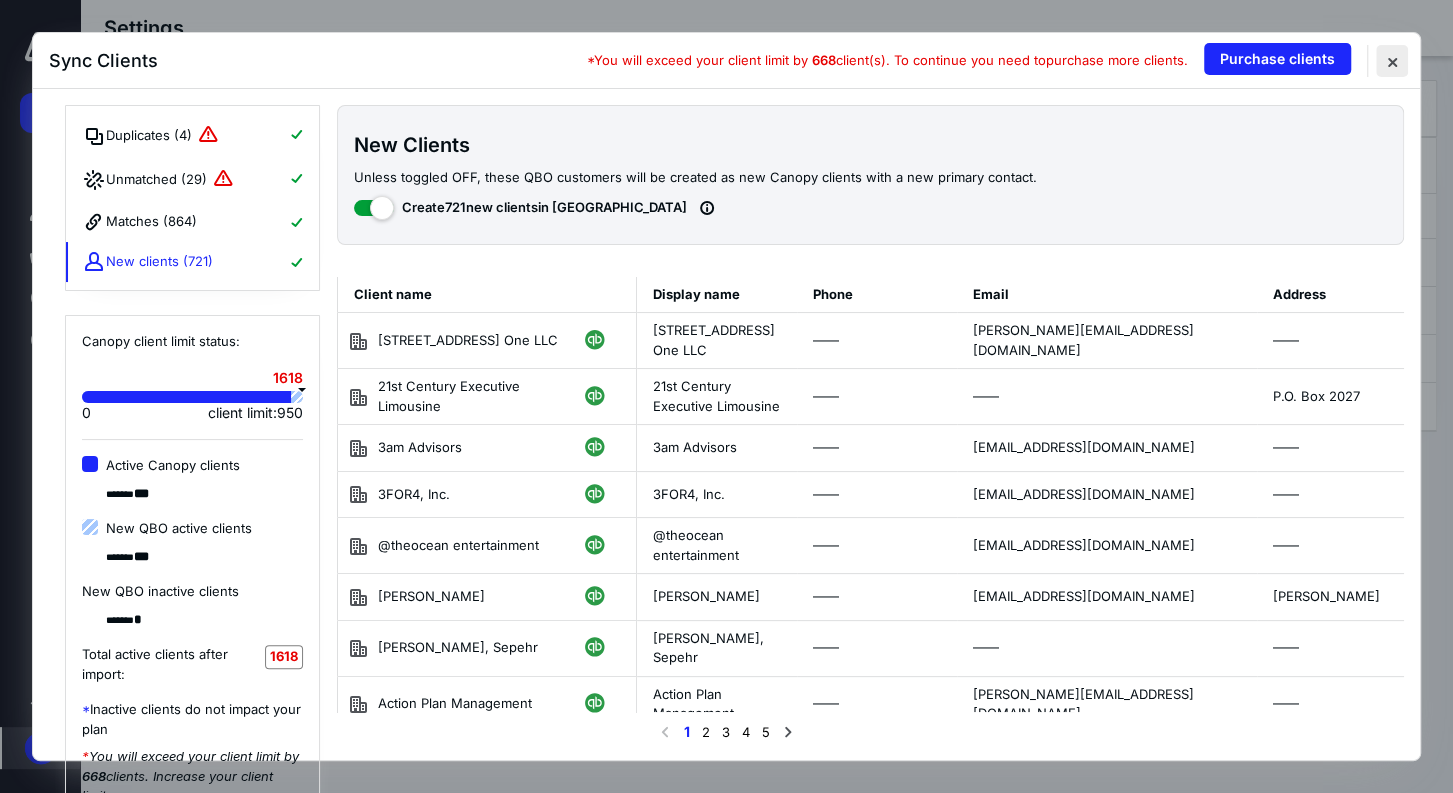 click at bounding box center [1392, 61] 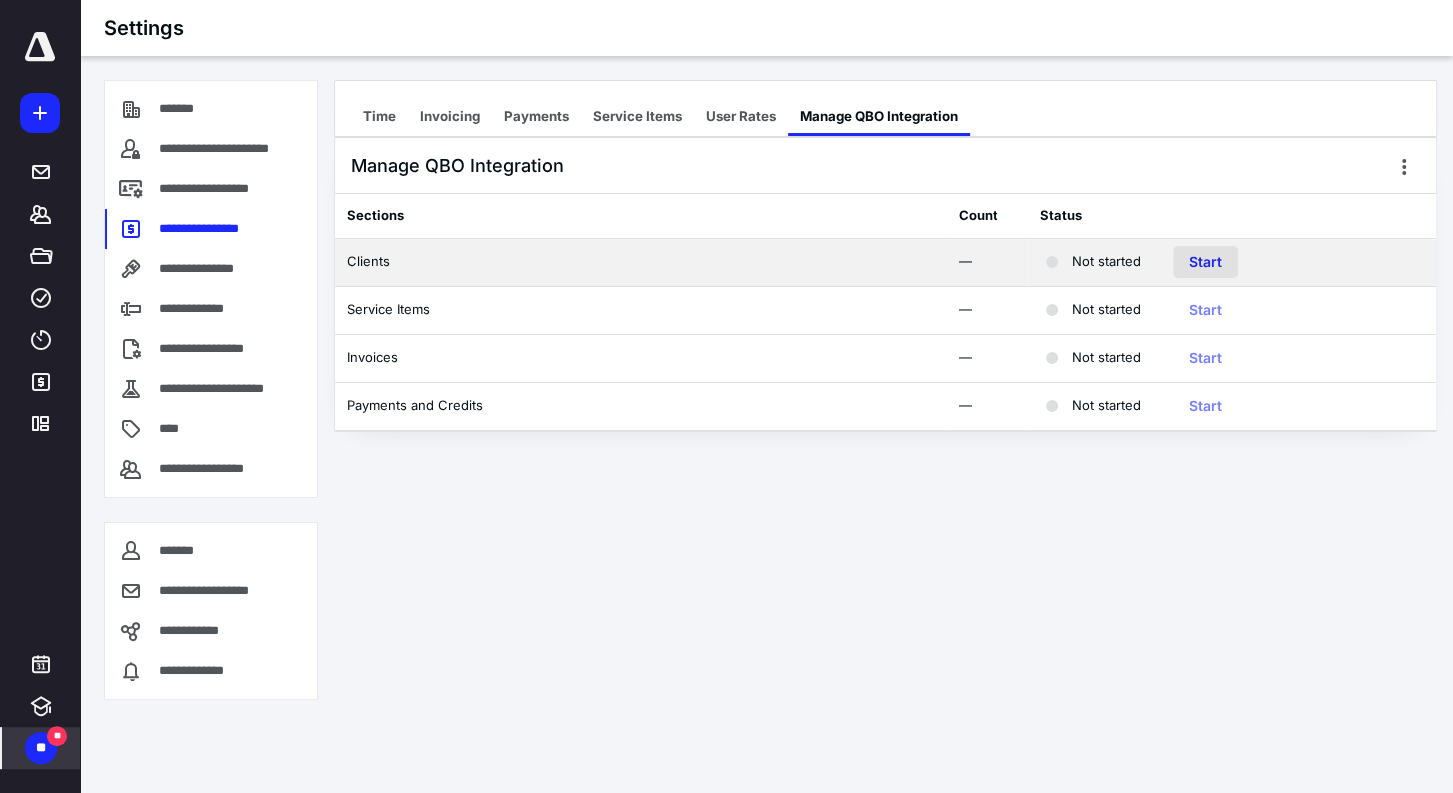 click on "Start" at bounding box center [1205, 262] 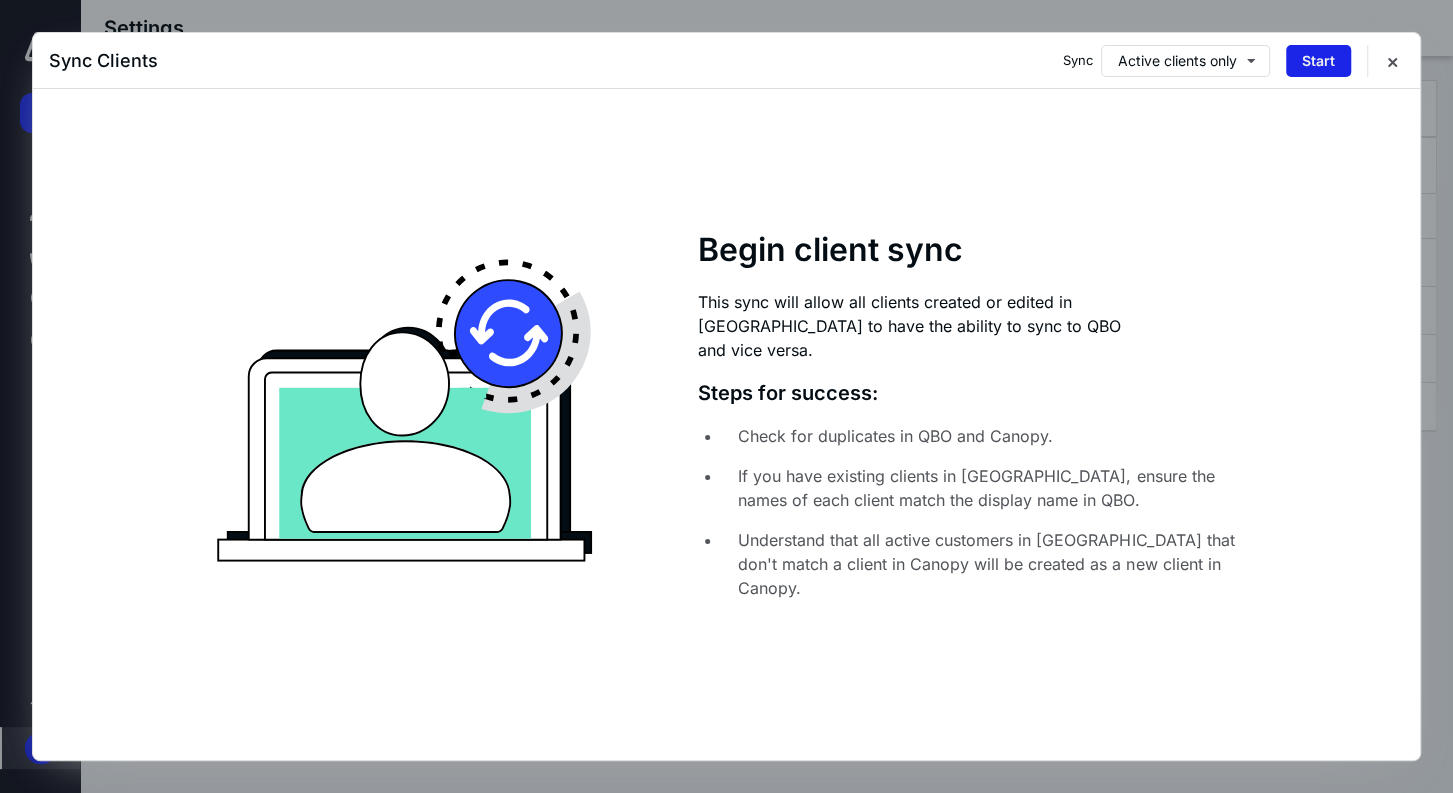 click on "Start" at bounding box center [1318, 61] 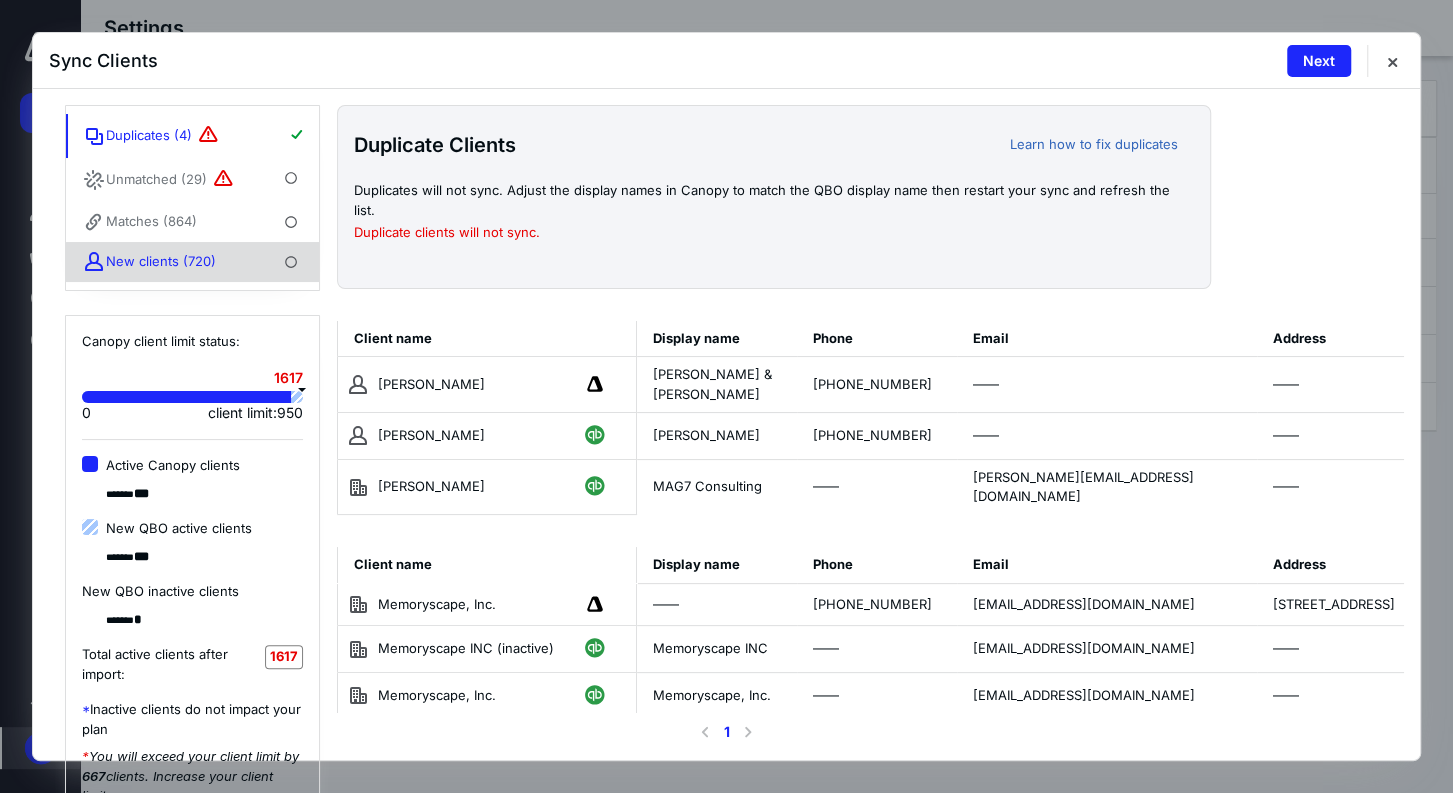 drag, startPoint x: 221, startPoint y: 233, endPoint x: 213, endPoint y: 249, distance: 17.888544 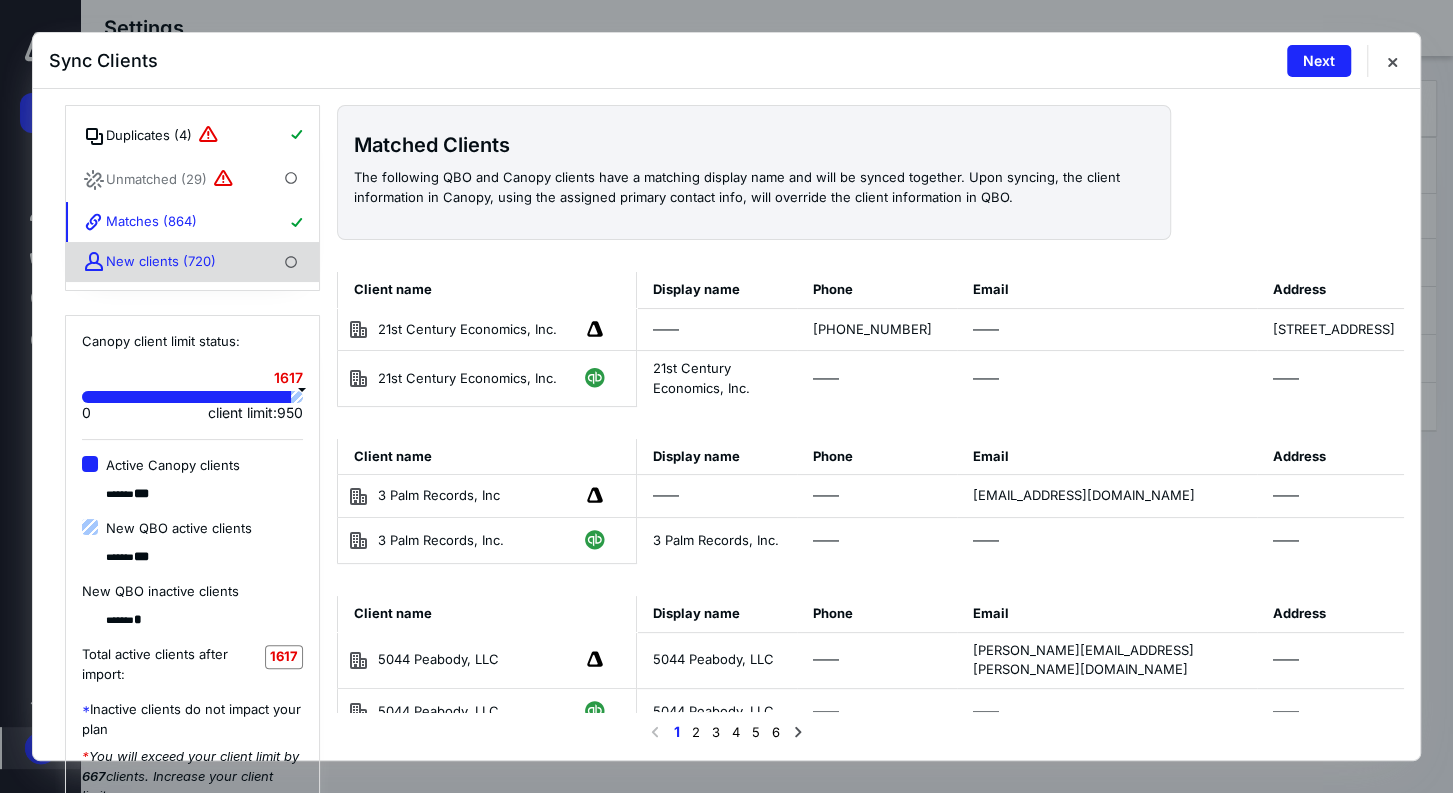 click on "New clients ( 720 )" at bounding box center [149, 262] 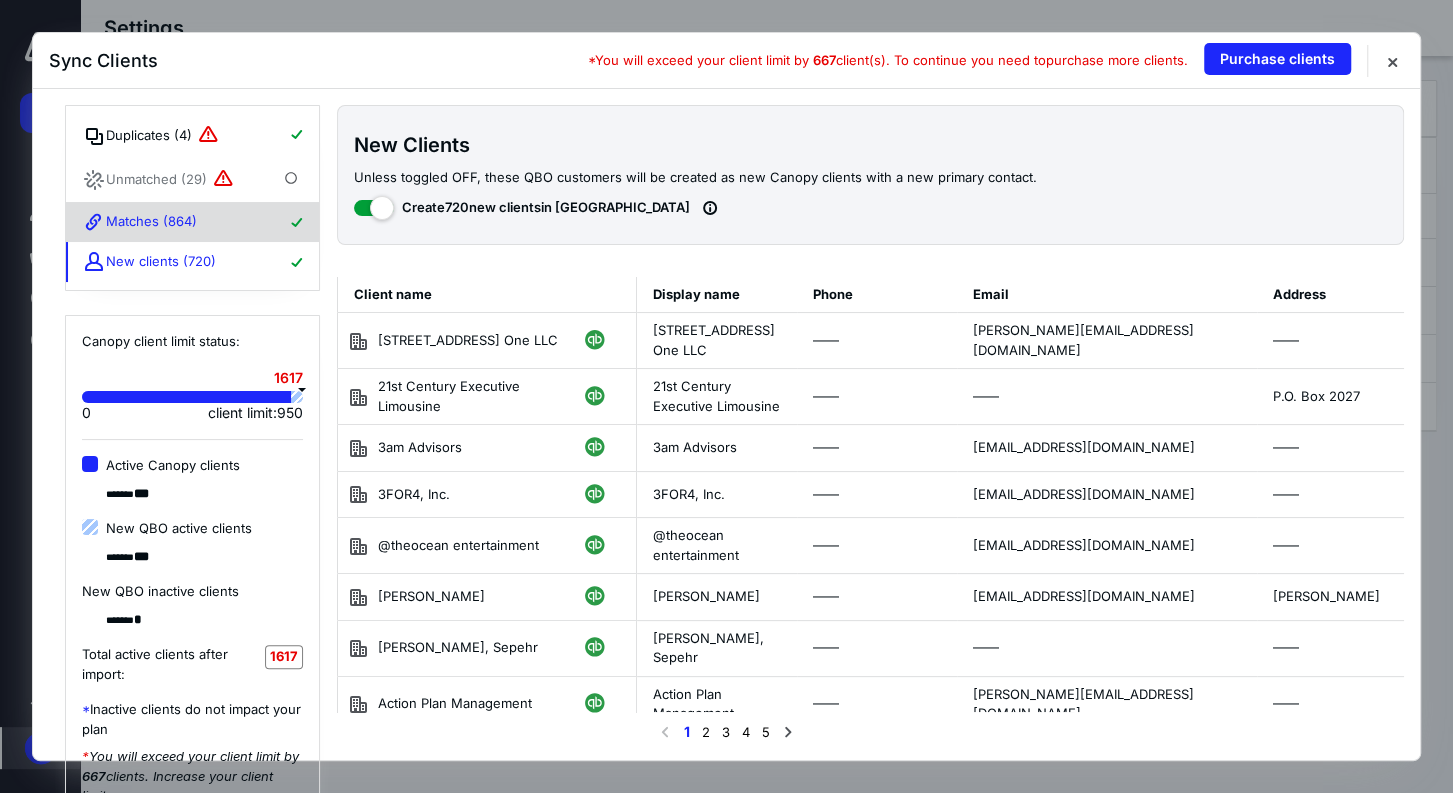 click on "Matches ( 864 )" at bounding box center [192, 222] 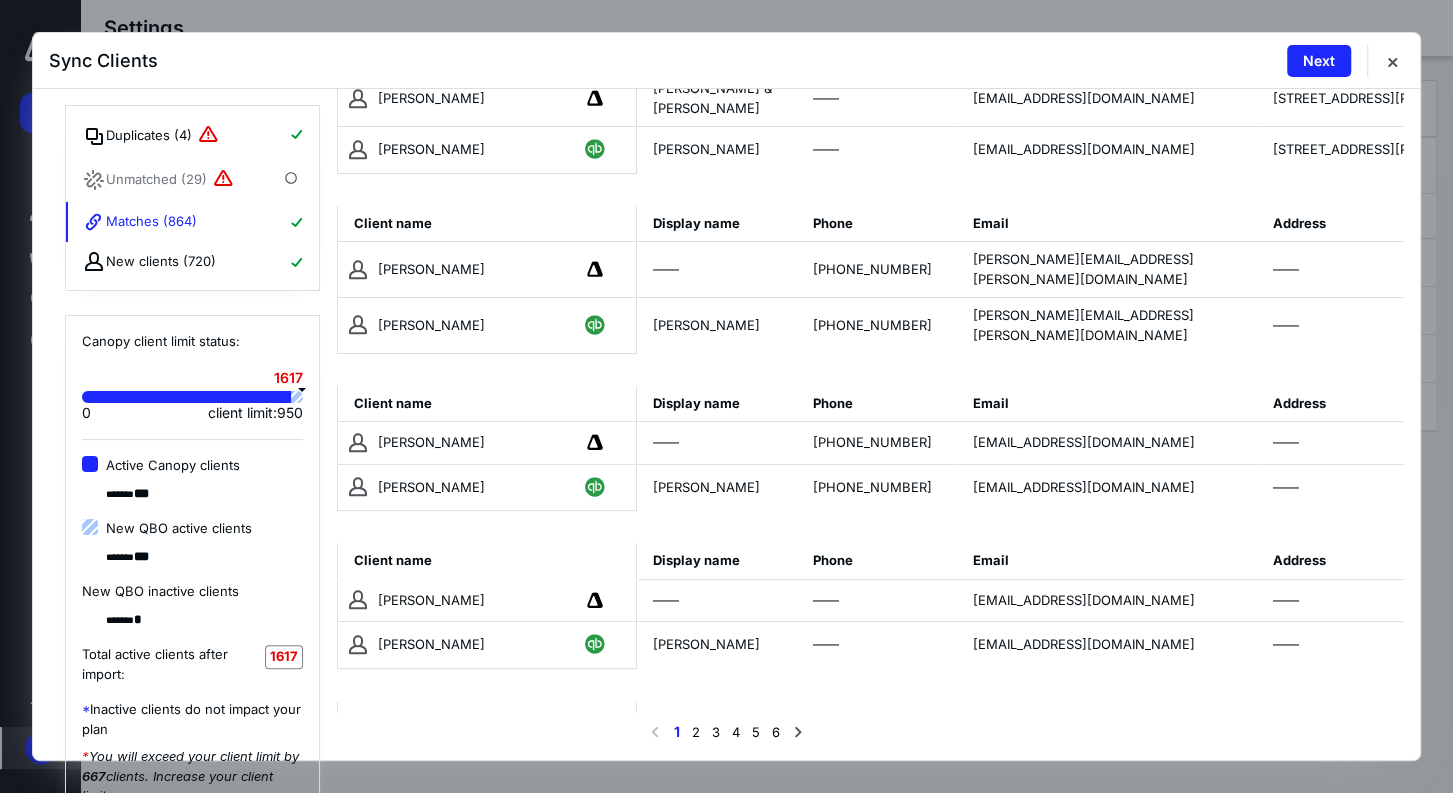 scroll, scrollTop: 902, scrollLeft: 0, axis: vertical 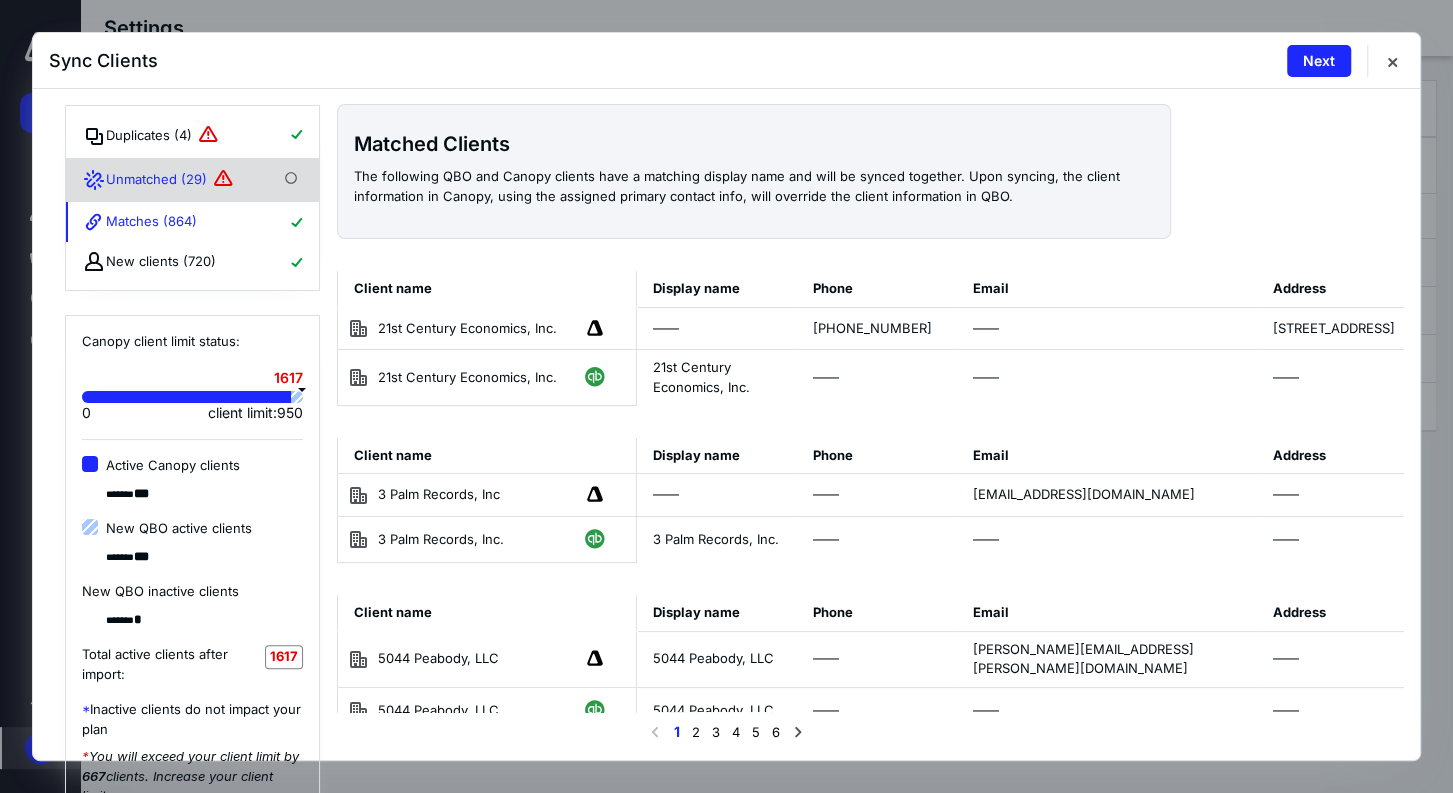 click on "Unmatched ( 29 )" at bounding box center [192, 180] 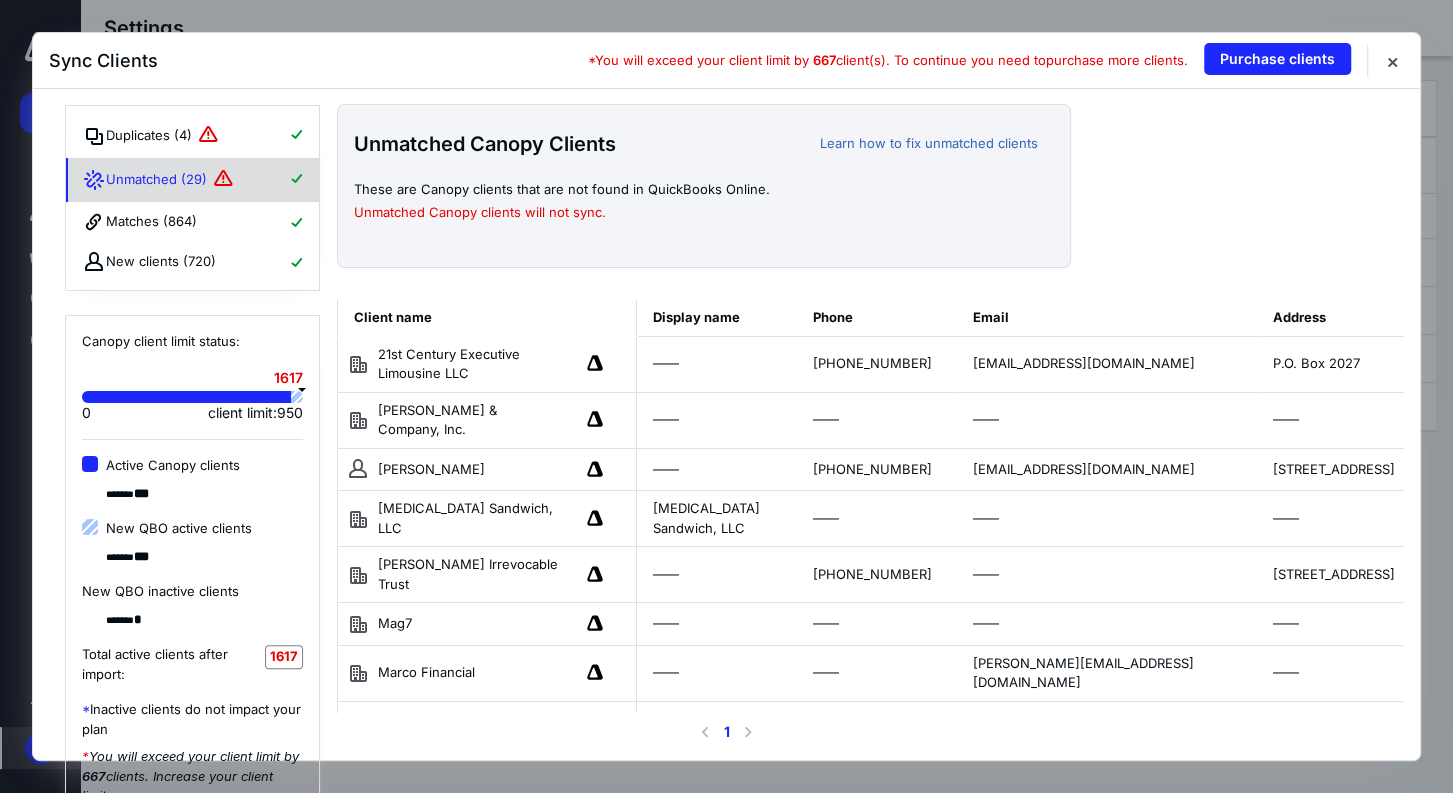 scroll, scrollTop: 0, scrollLeft: 0, axis: both 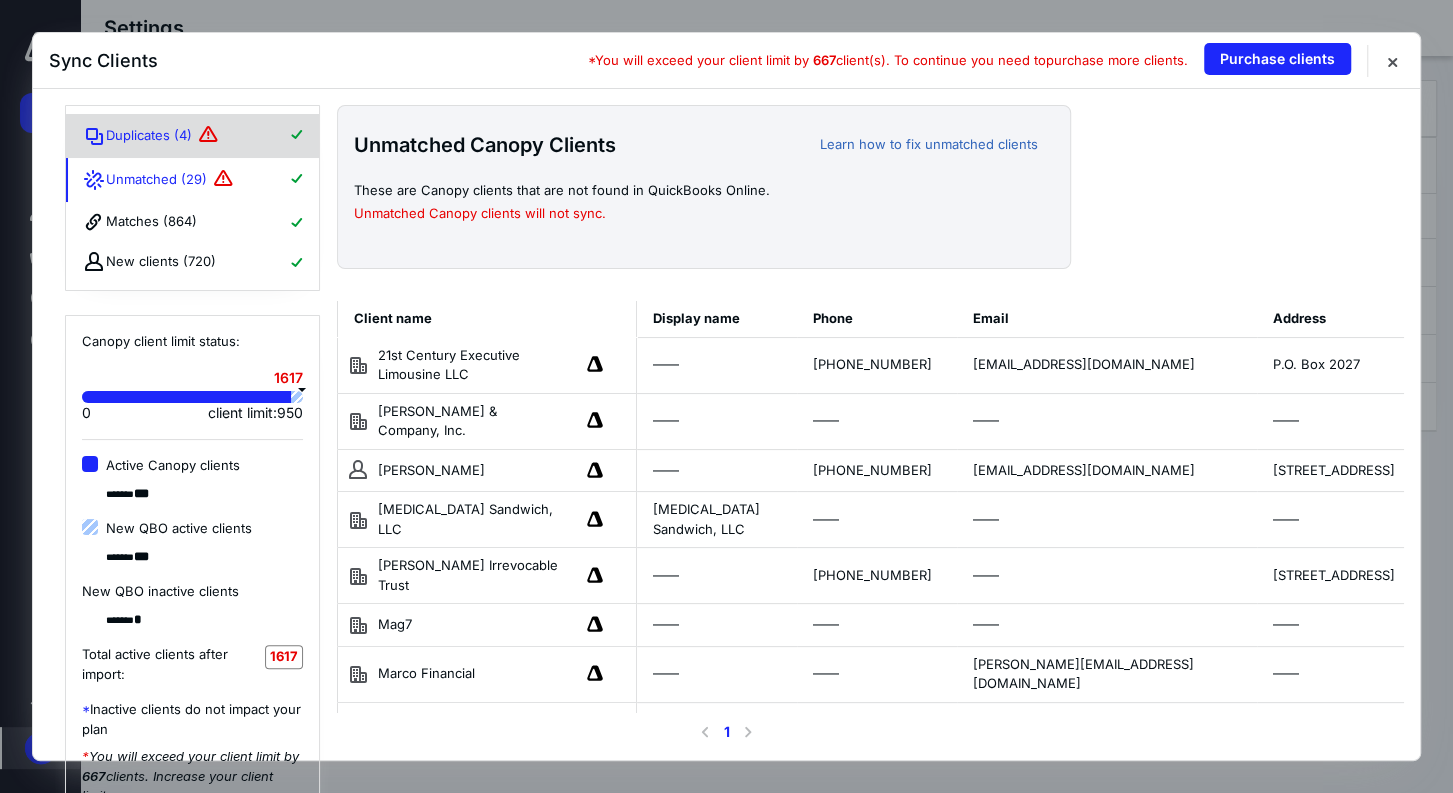 click on "Duplicates ( 4 )" at bounding box center (192, 136) 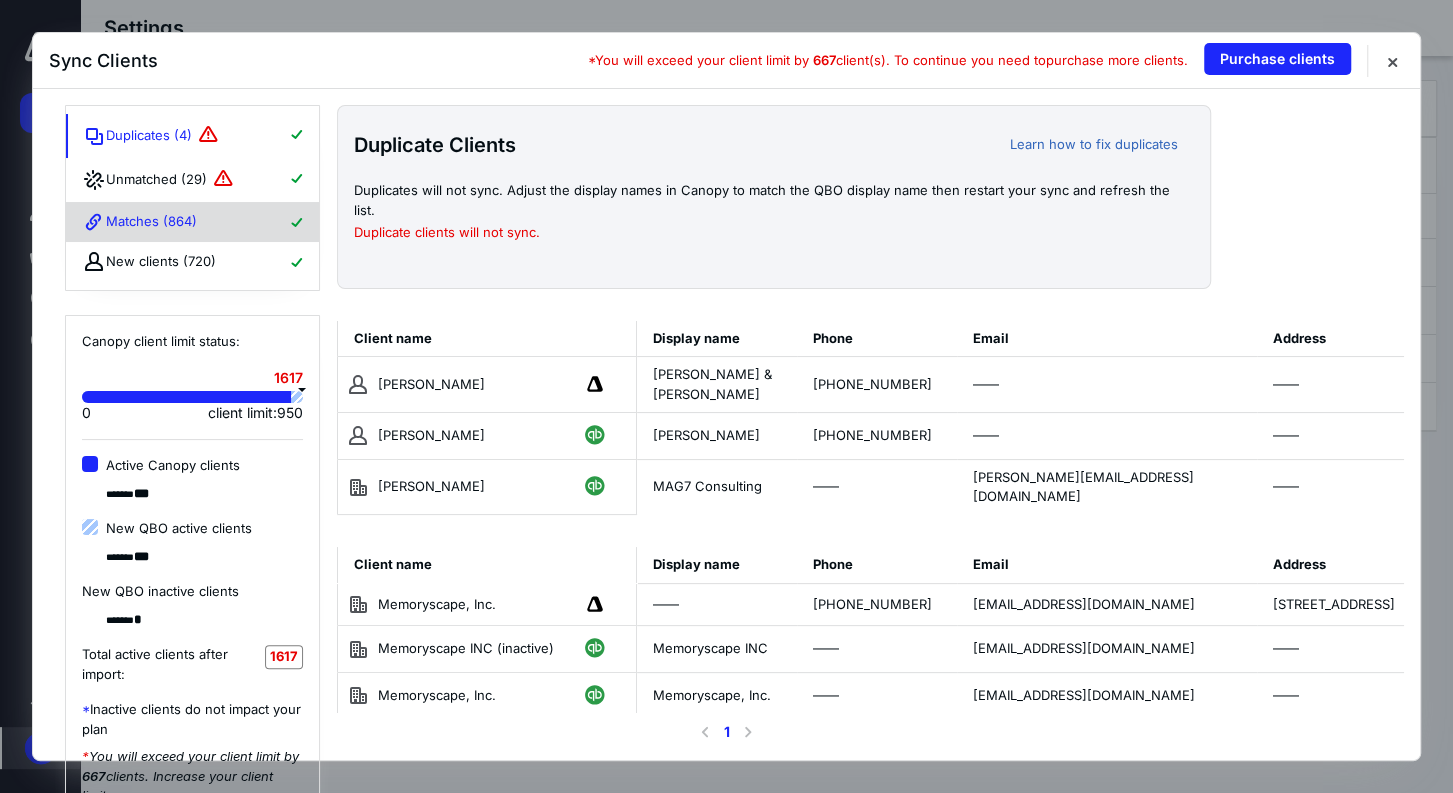 click on "Matches ( 864 )" at bounding box center (192, 222) 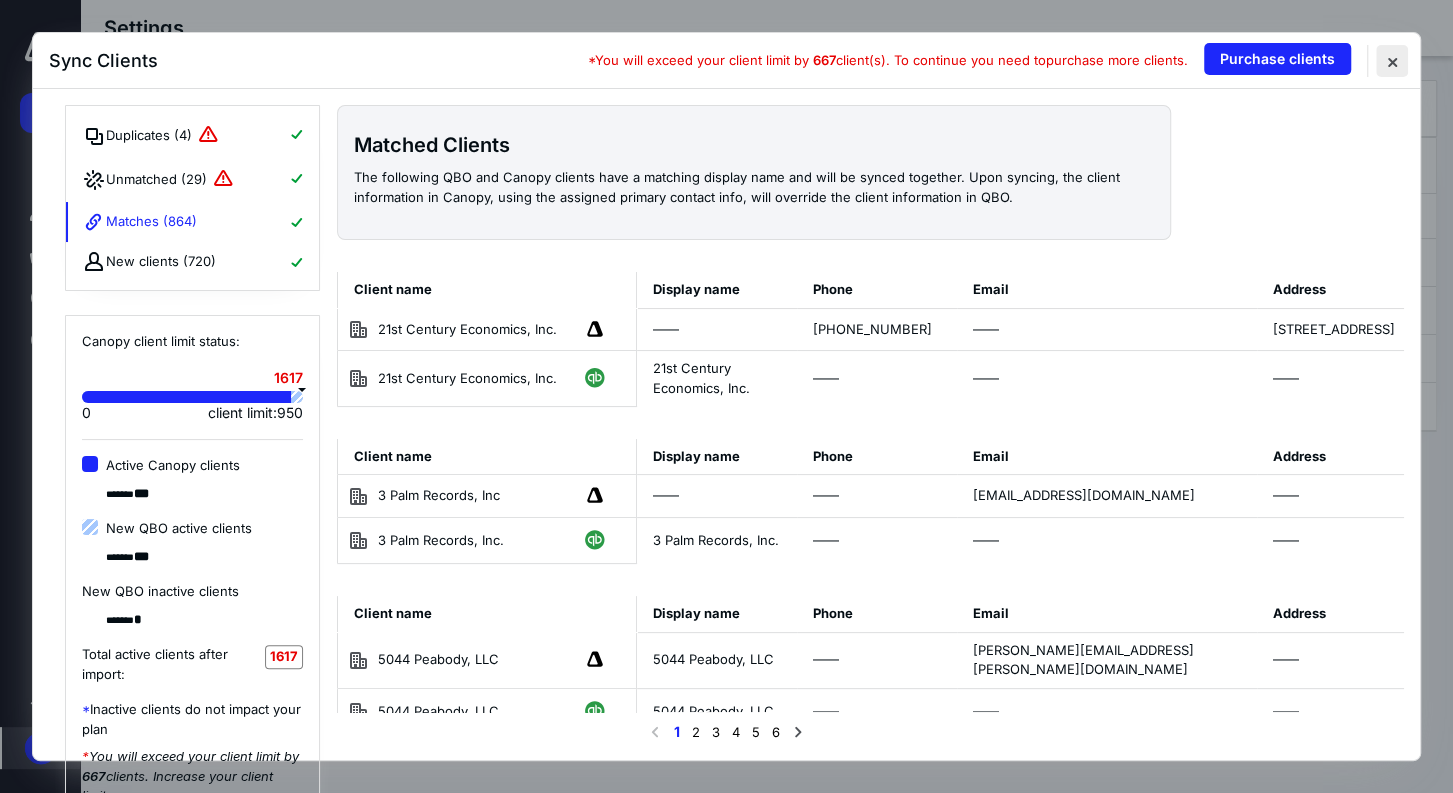 click at bounding box center (1392, 61) 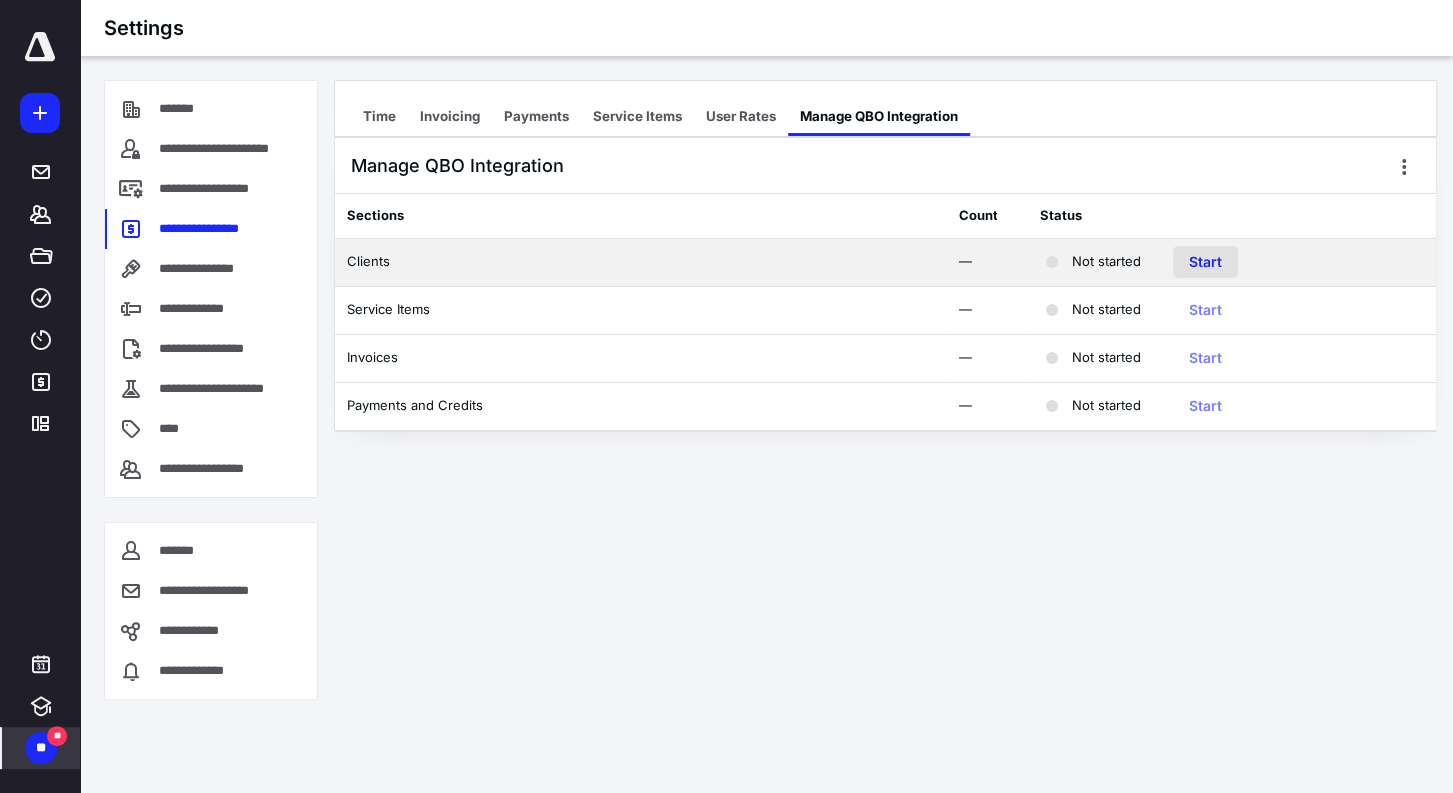 click on "Start" at bounding box center [1205, 262] 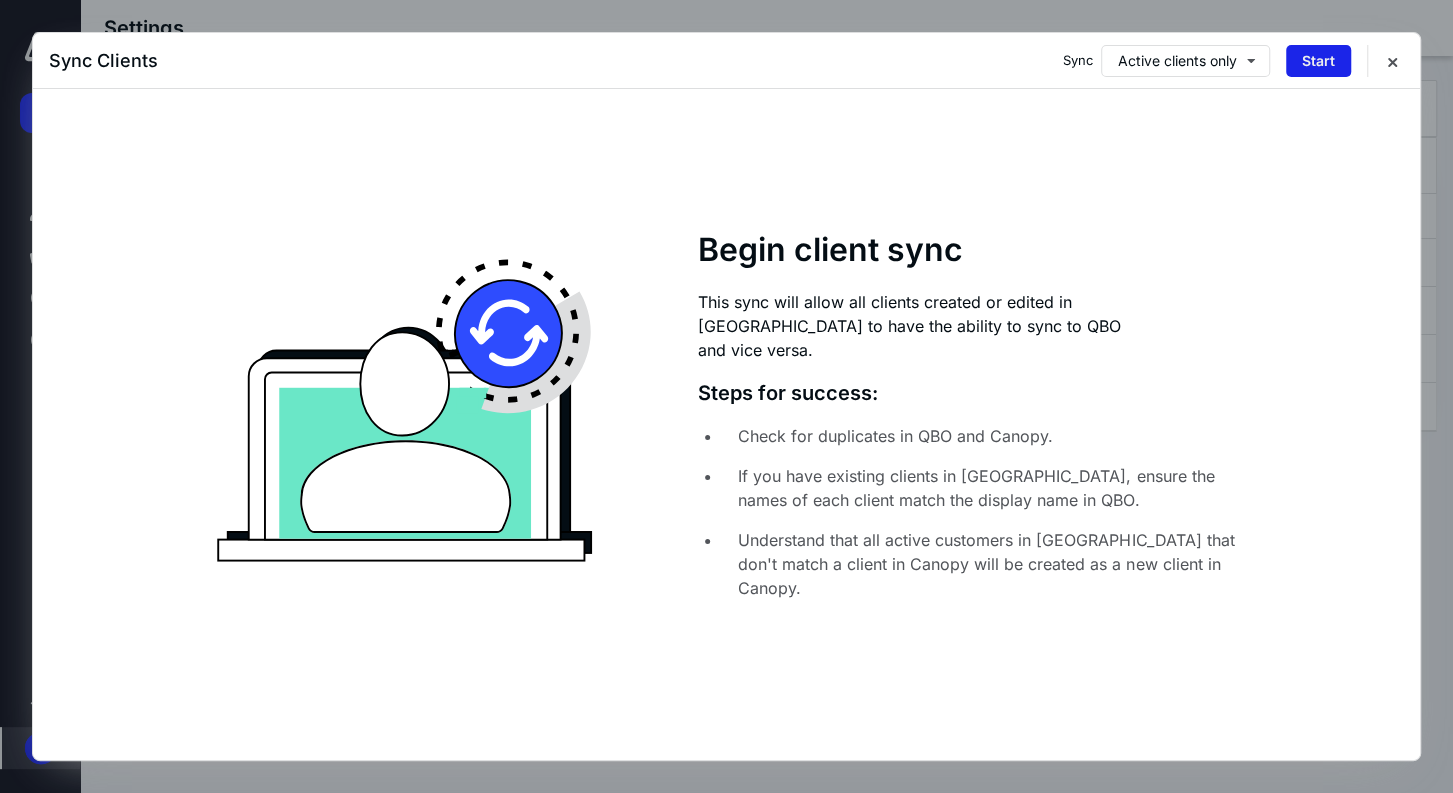 click on "Start" at bounding box center [1318, 61] 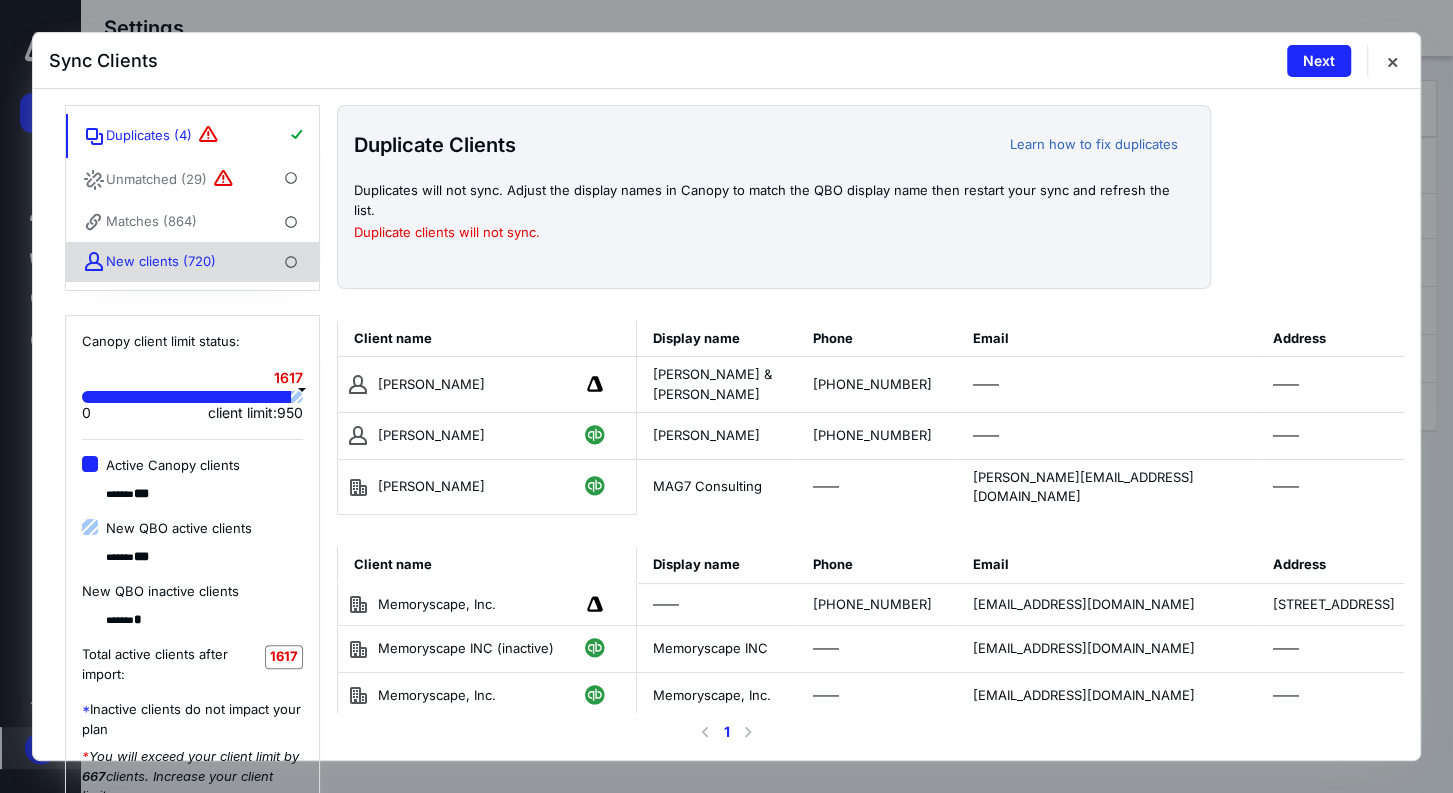 click on "New clients ( 720 )" at bounding box center (192, 262) 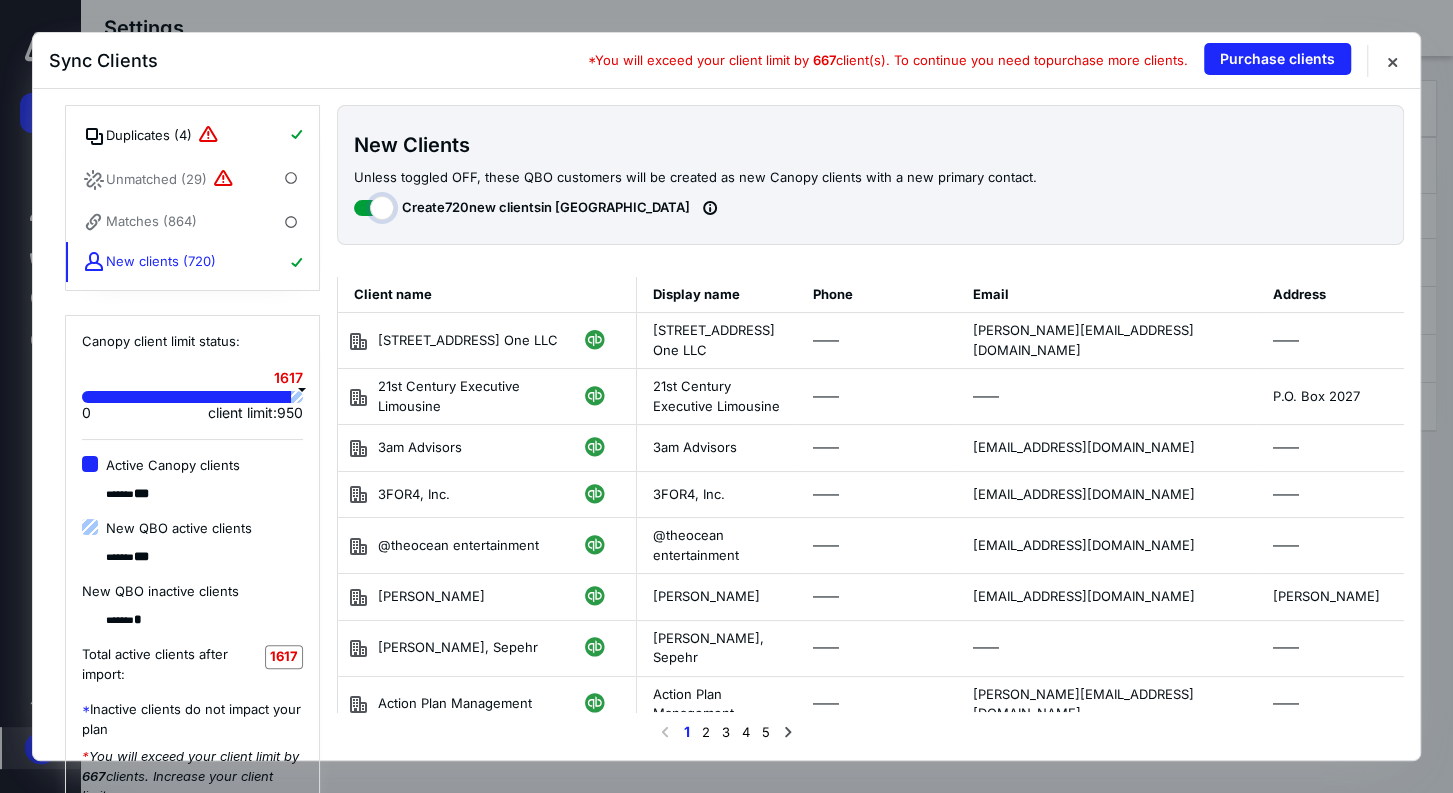 click at bounding box center (374, 205) 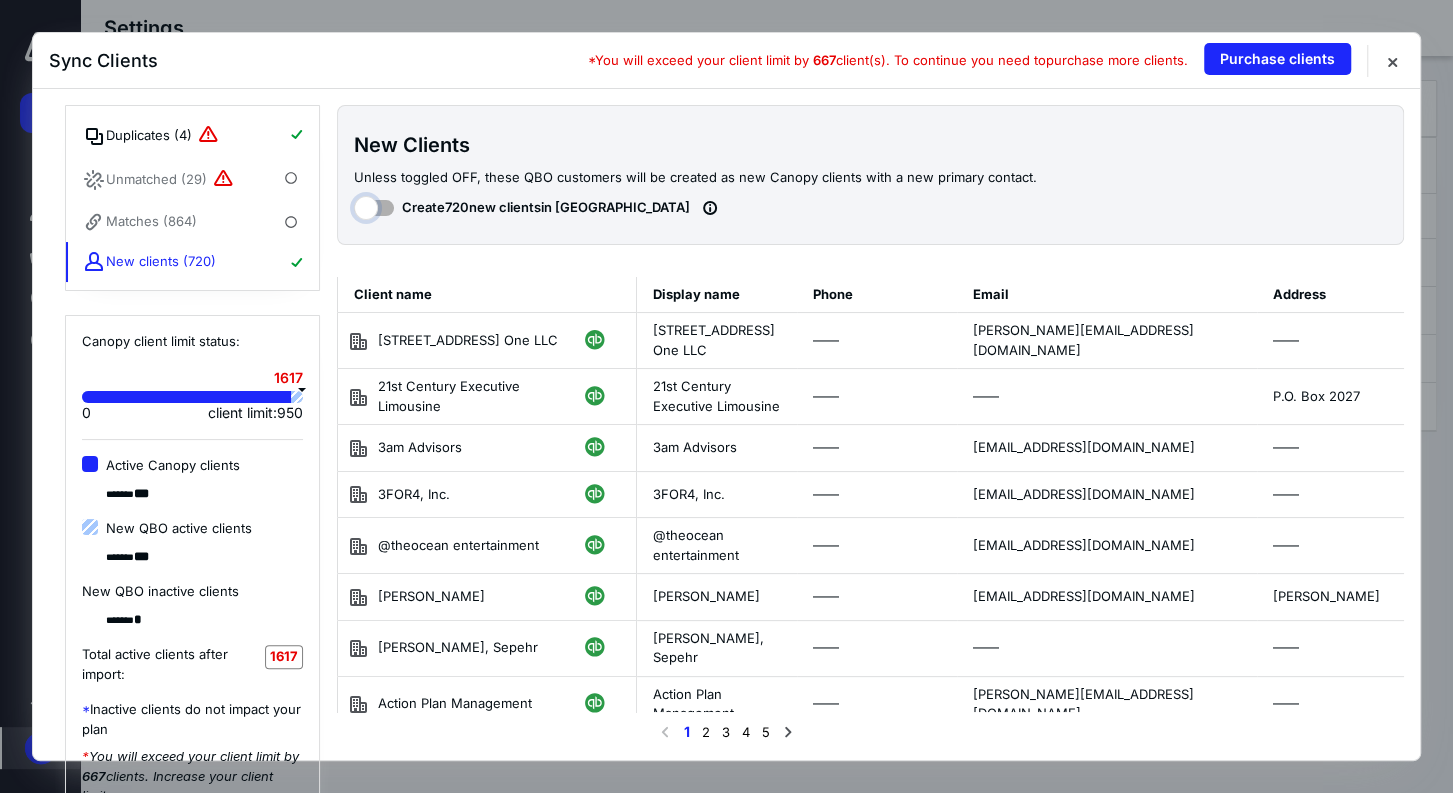checkbox on "false" 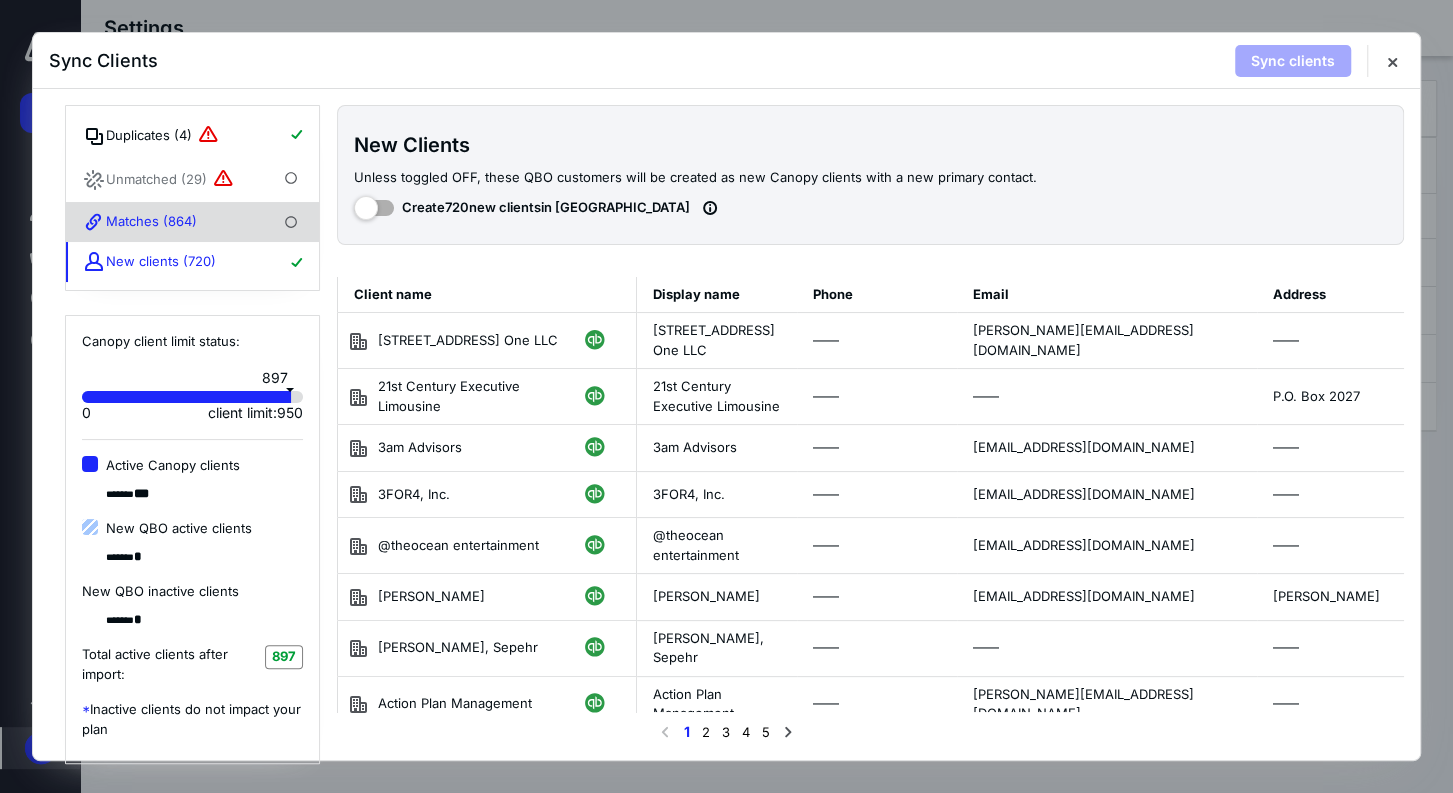 click on "Matches ( 864 )" at bounding box center [192, 222] 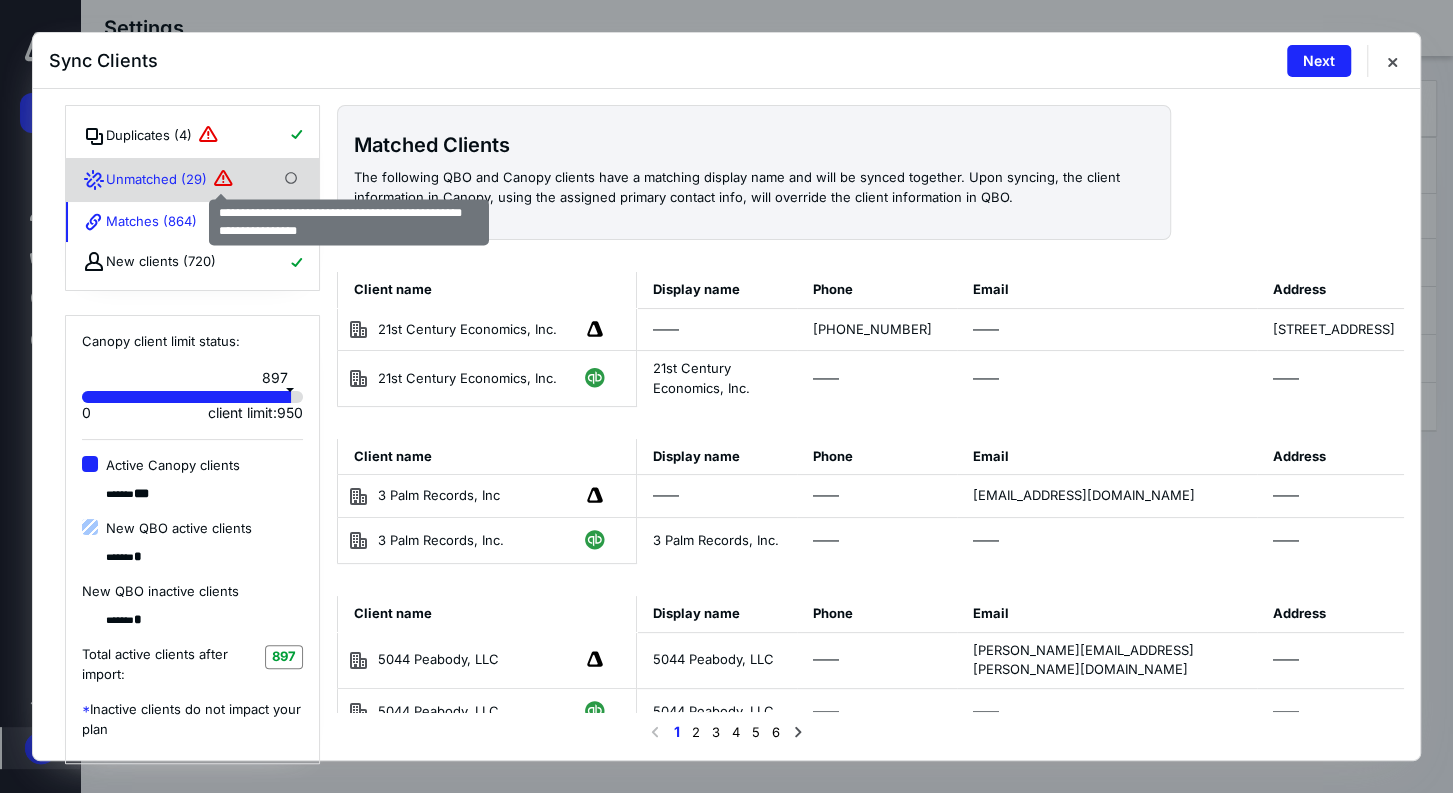 click 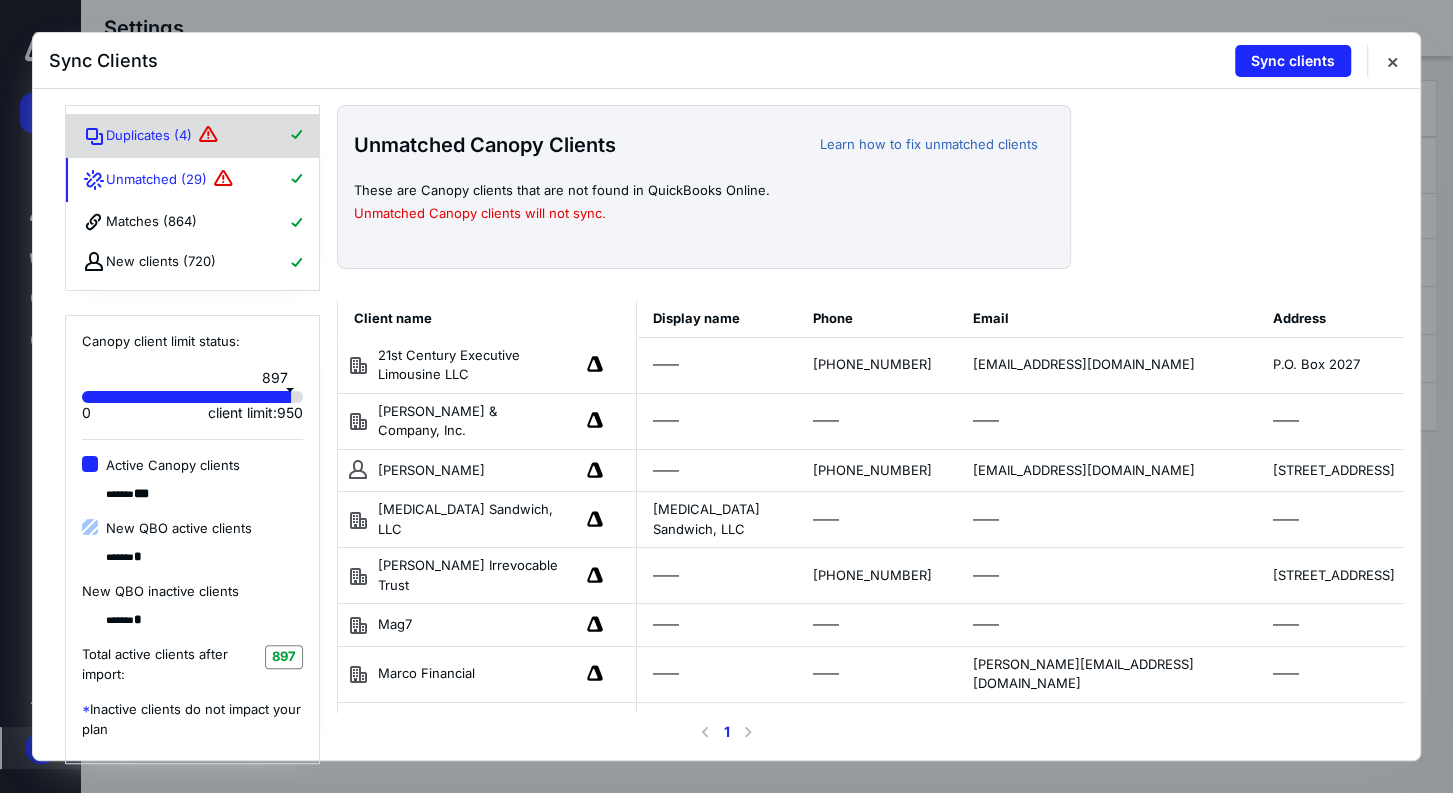 click 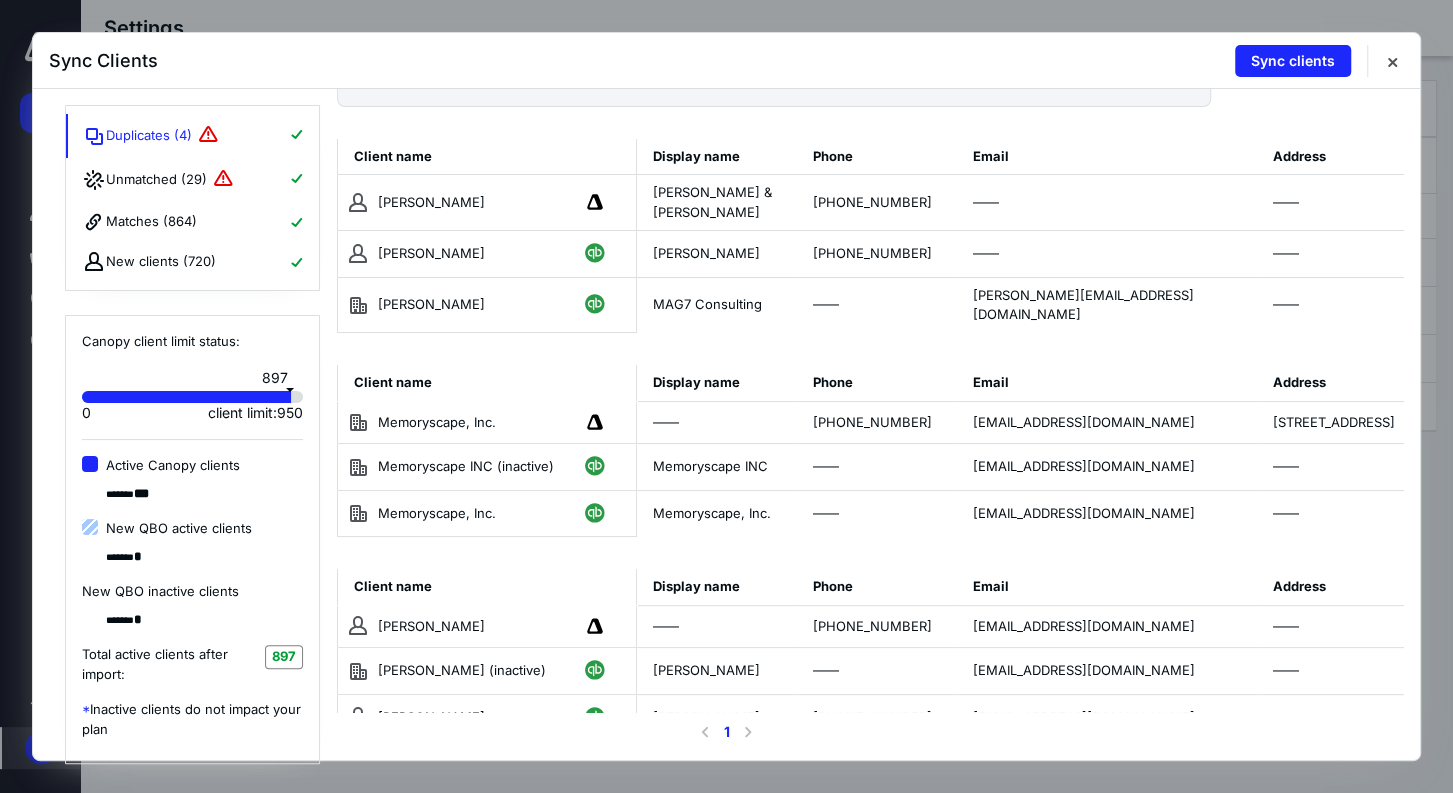 scroll, scrollTop: 187, scrollLeft: 0, axis: vertical 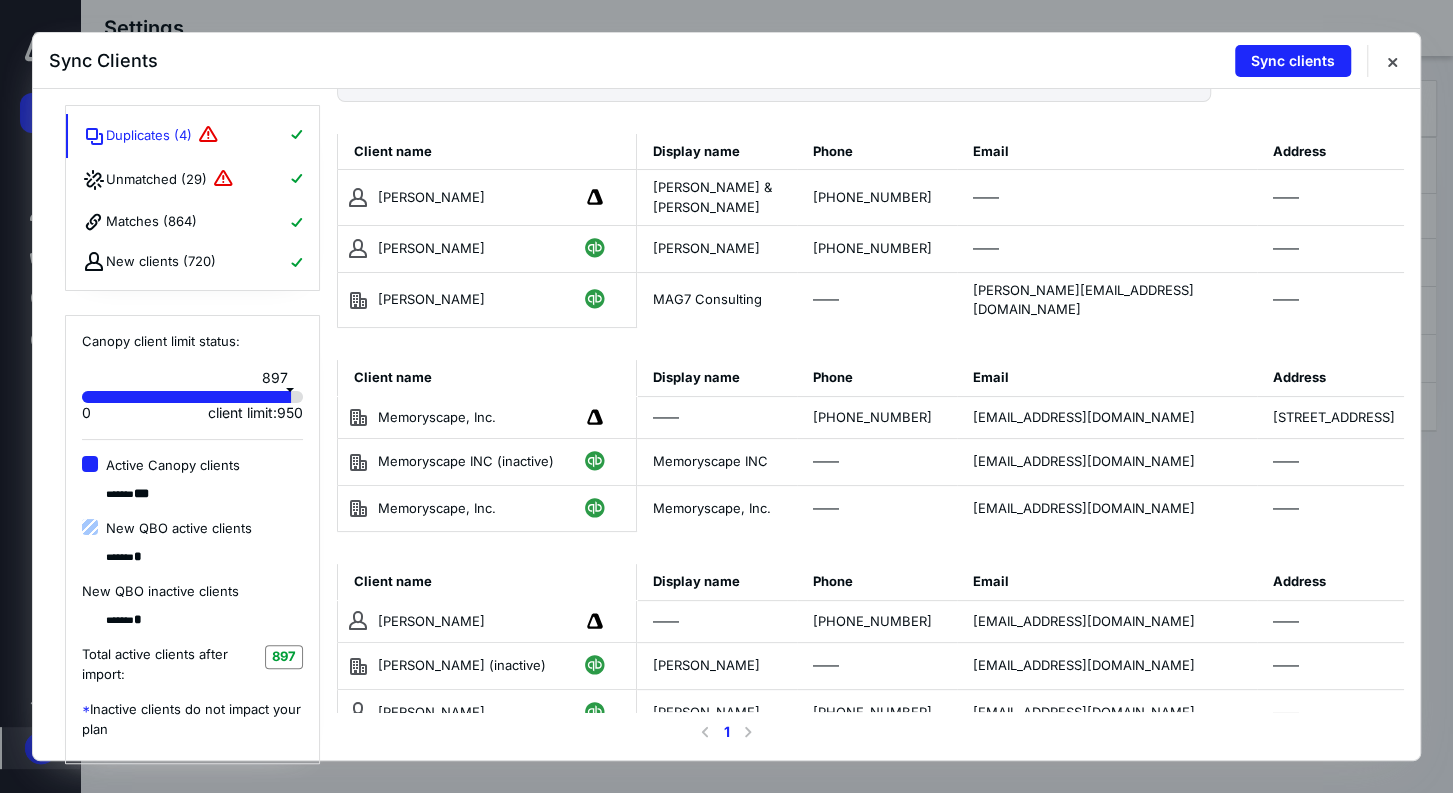 click on "Memoryscape INC (inactive)" at bounding box center [468, 462] 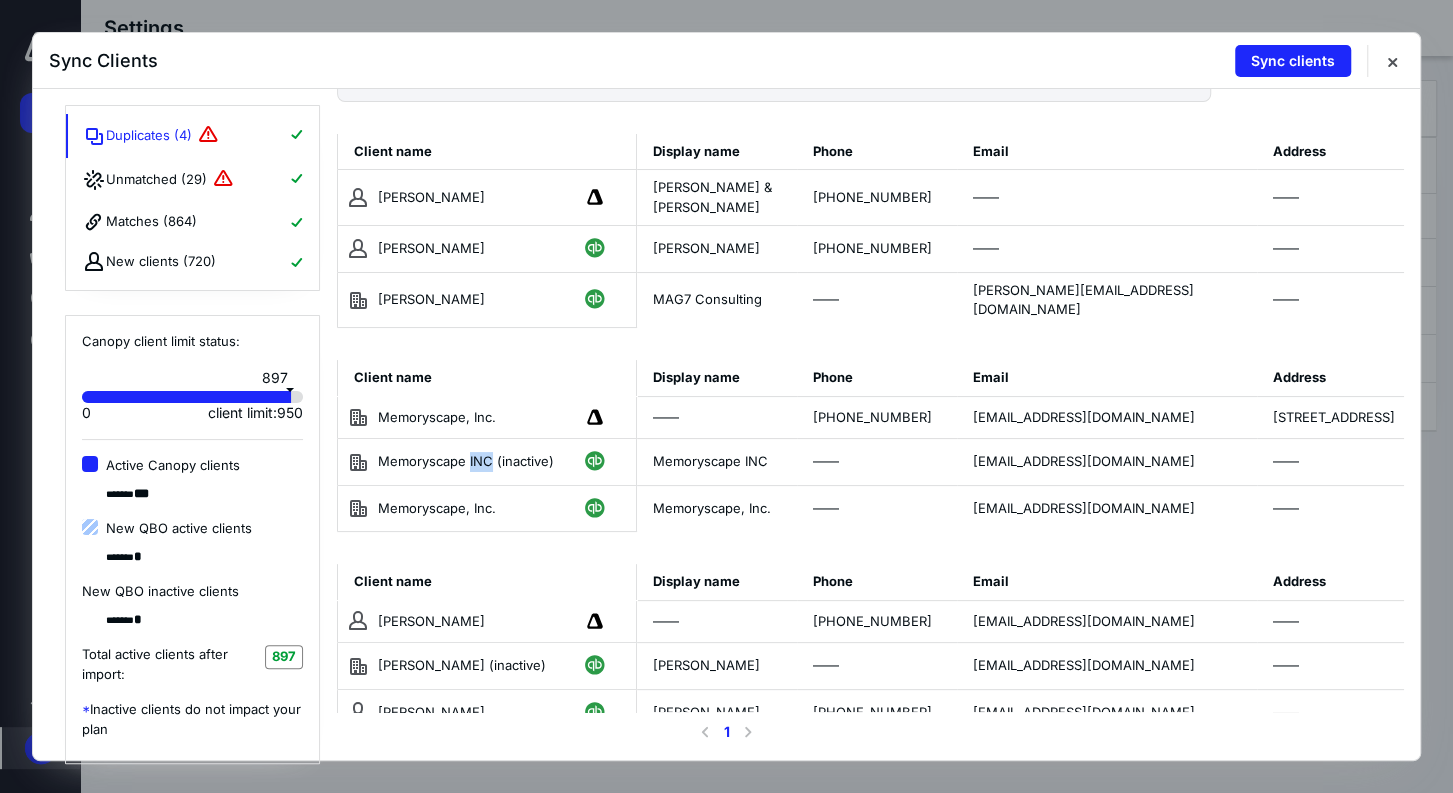 click on "Memoryscape INC (inactive)" at bounding box center (468, 462) 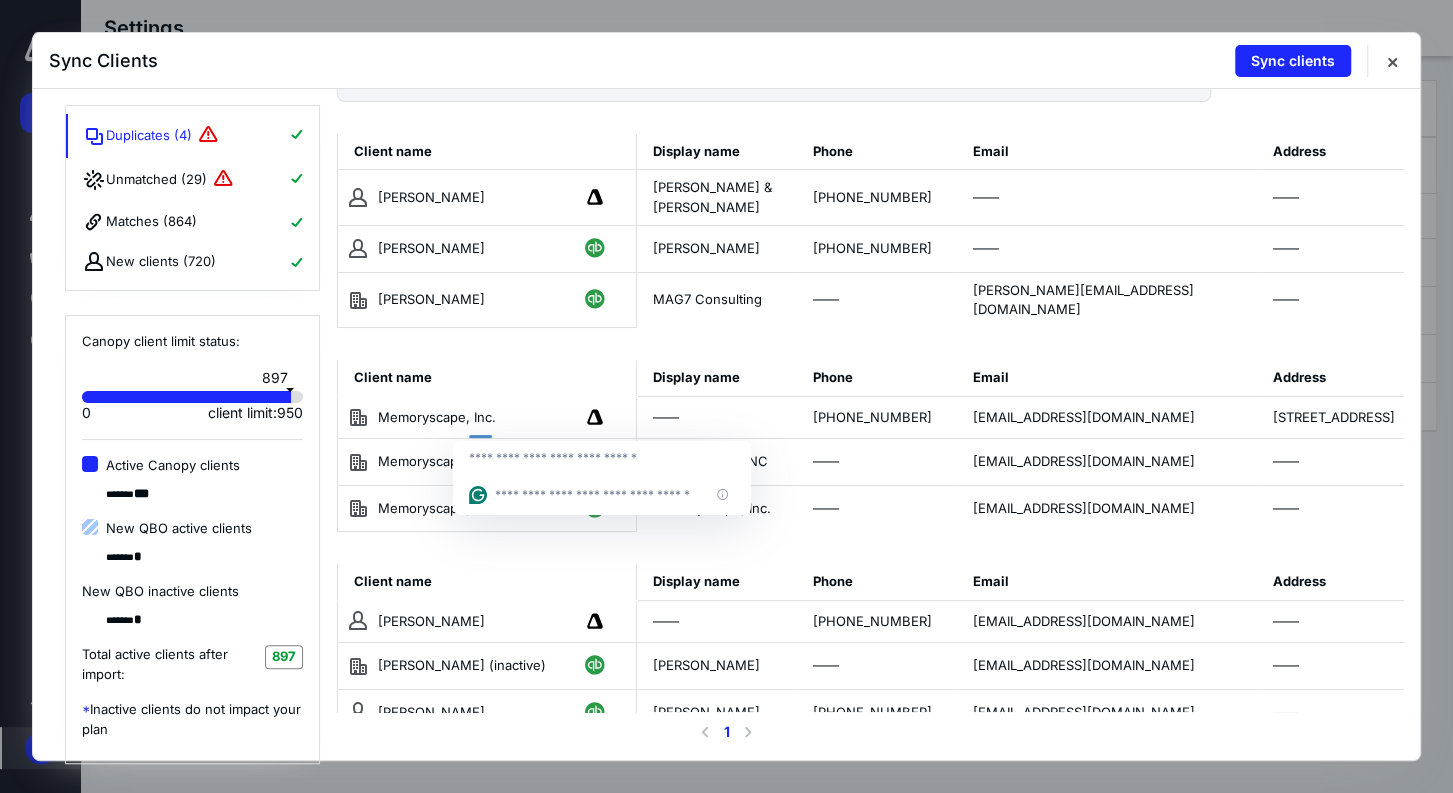 click on "Memoryscape INC (inactive)" at bounding box center [468, 462] 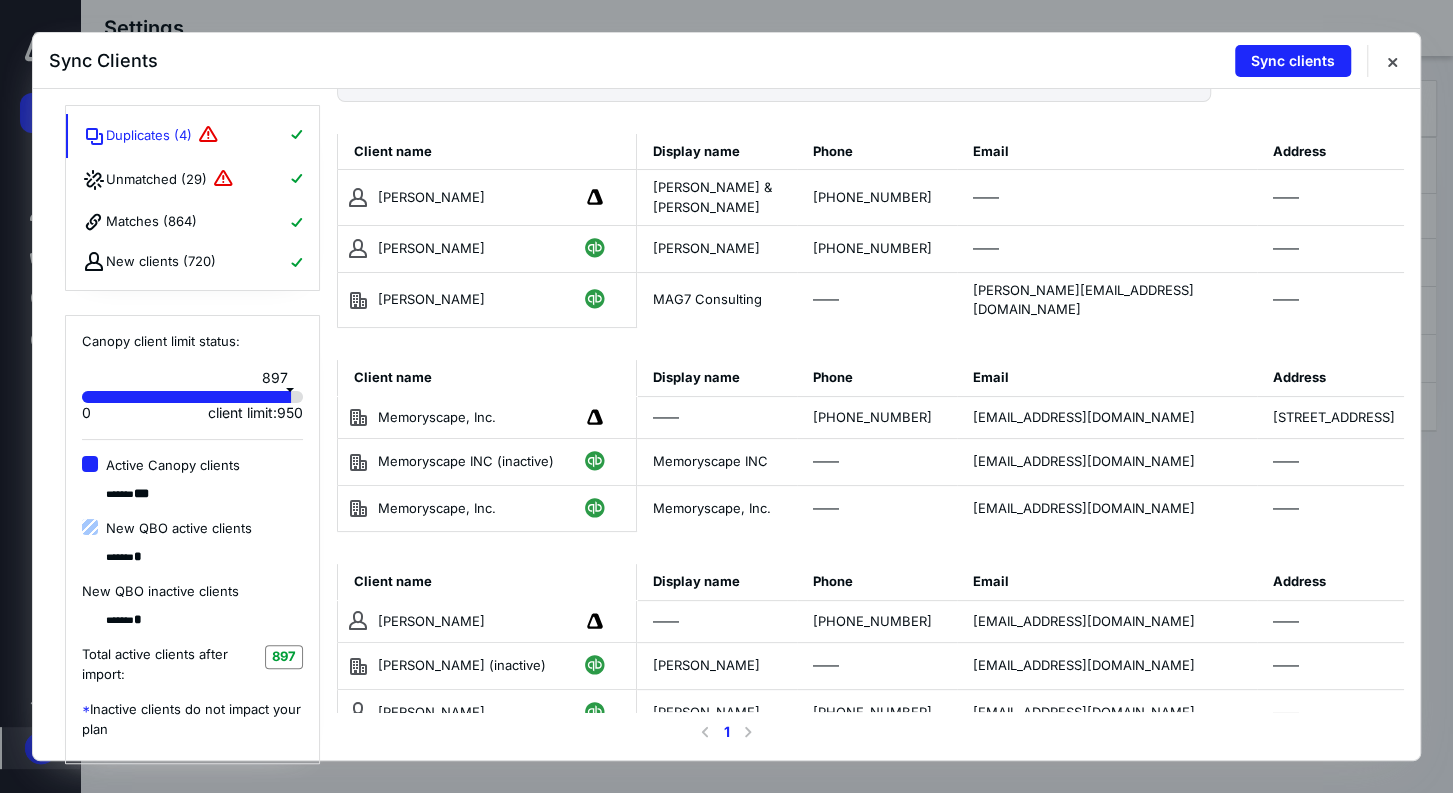 click on "Memoryscape INC (inactive)" at bounding box center (468, 462) 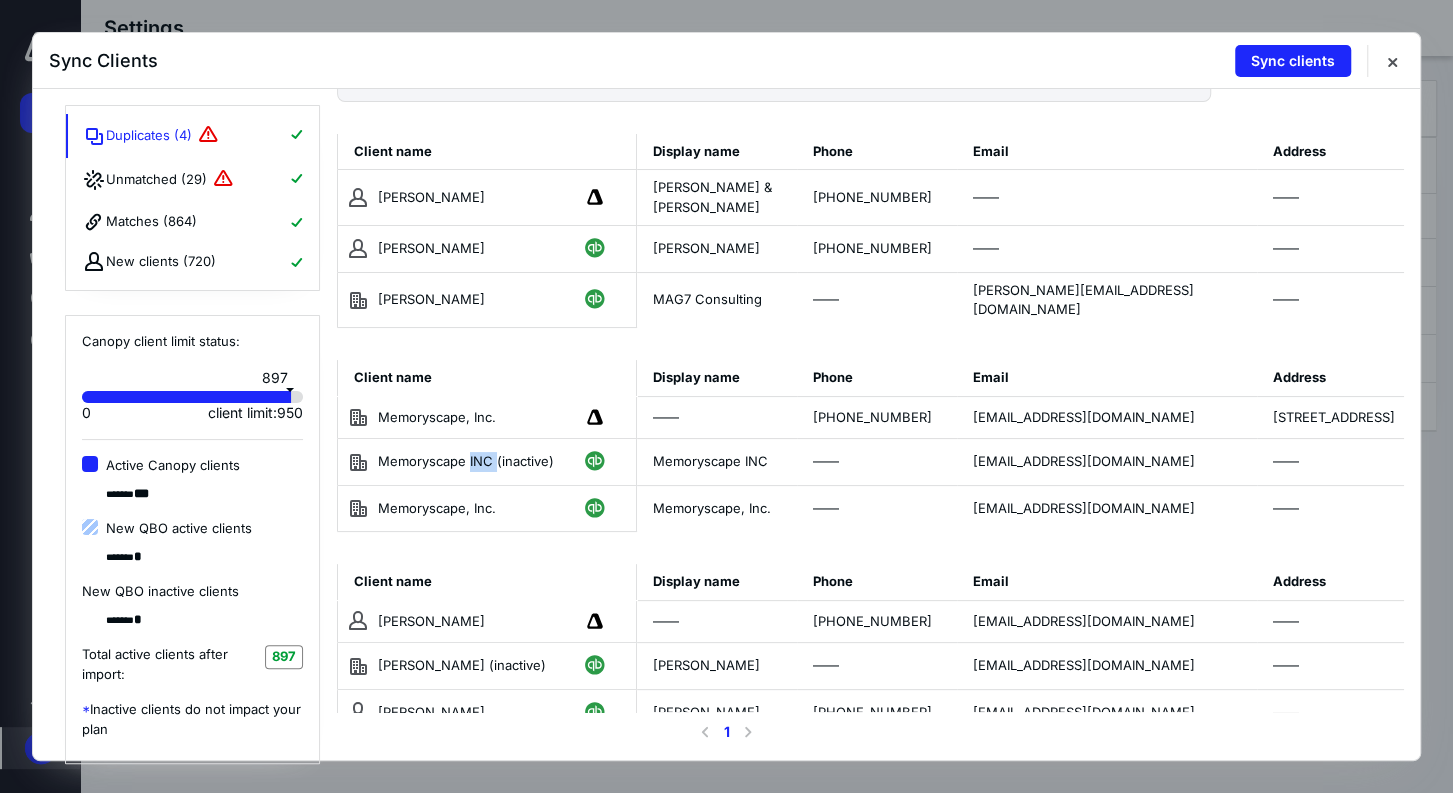click on "Memoryscape INC (inactive)" at bounding box center [468, 462] 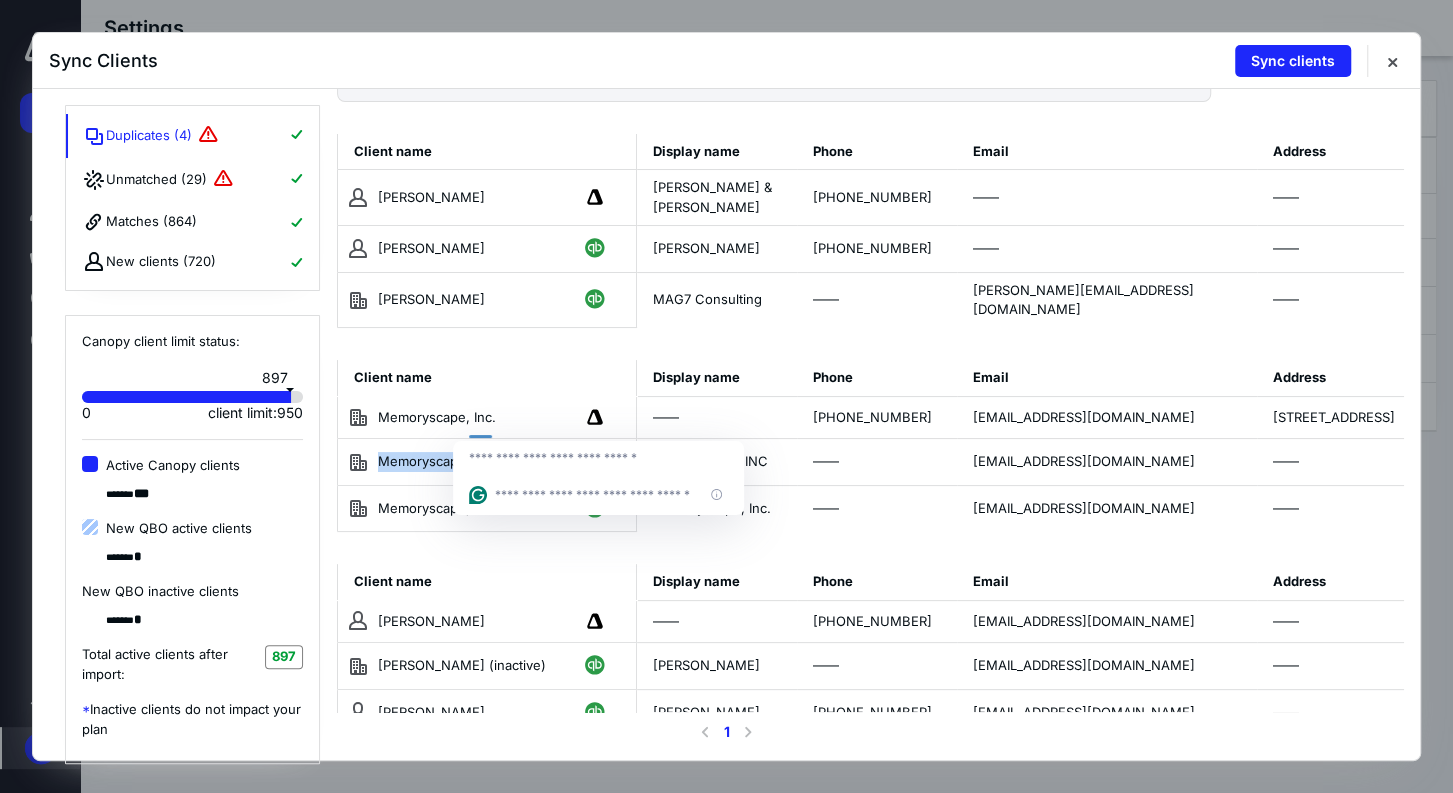 click on "Memoryscape INC (inactive)" at bounding box center (468, 462) 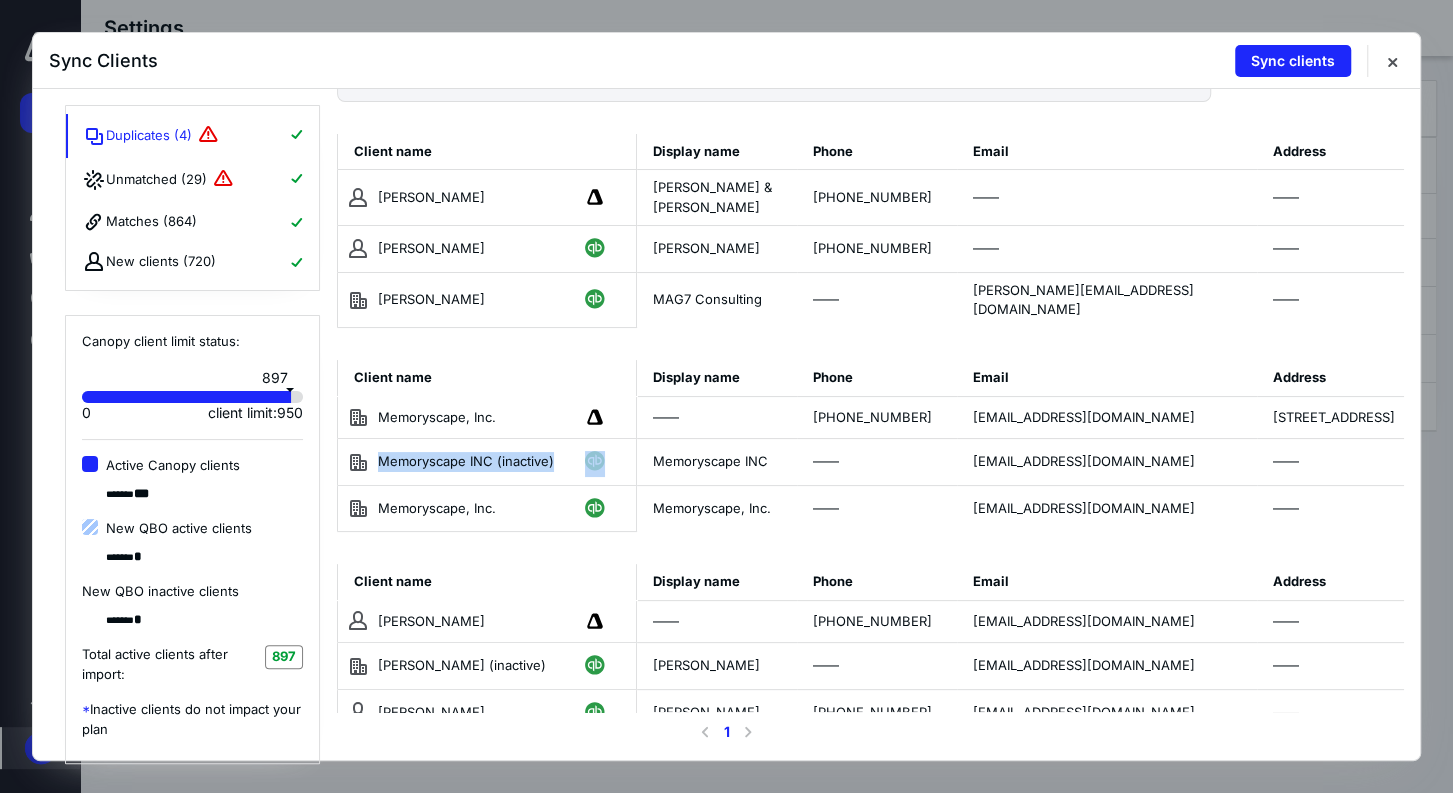 click on "Memoryscape INC (inactive)" at bounding box center [468, 462] 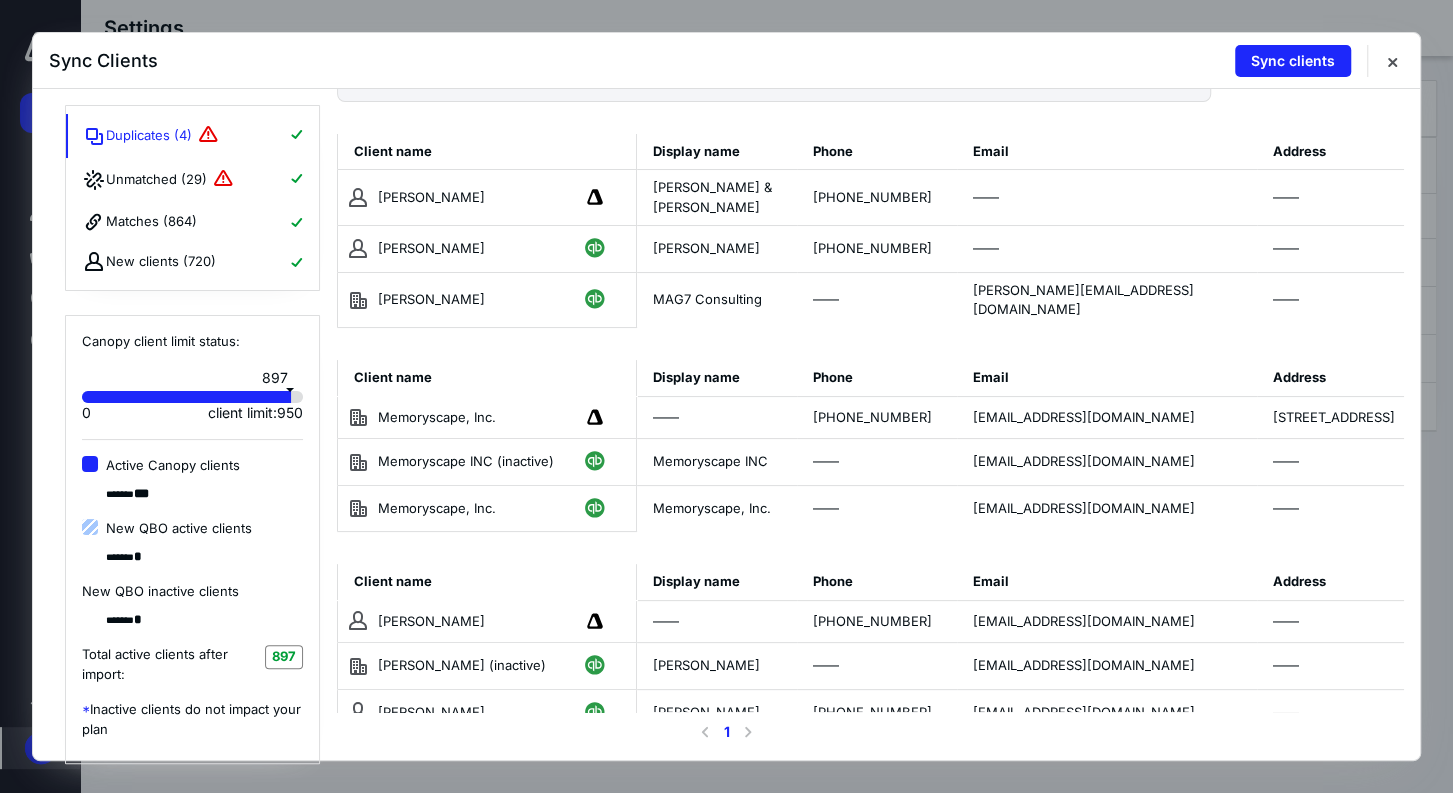 click on "Memoryscape INC (inactive)" at bounding box center (468, 462) 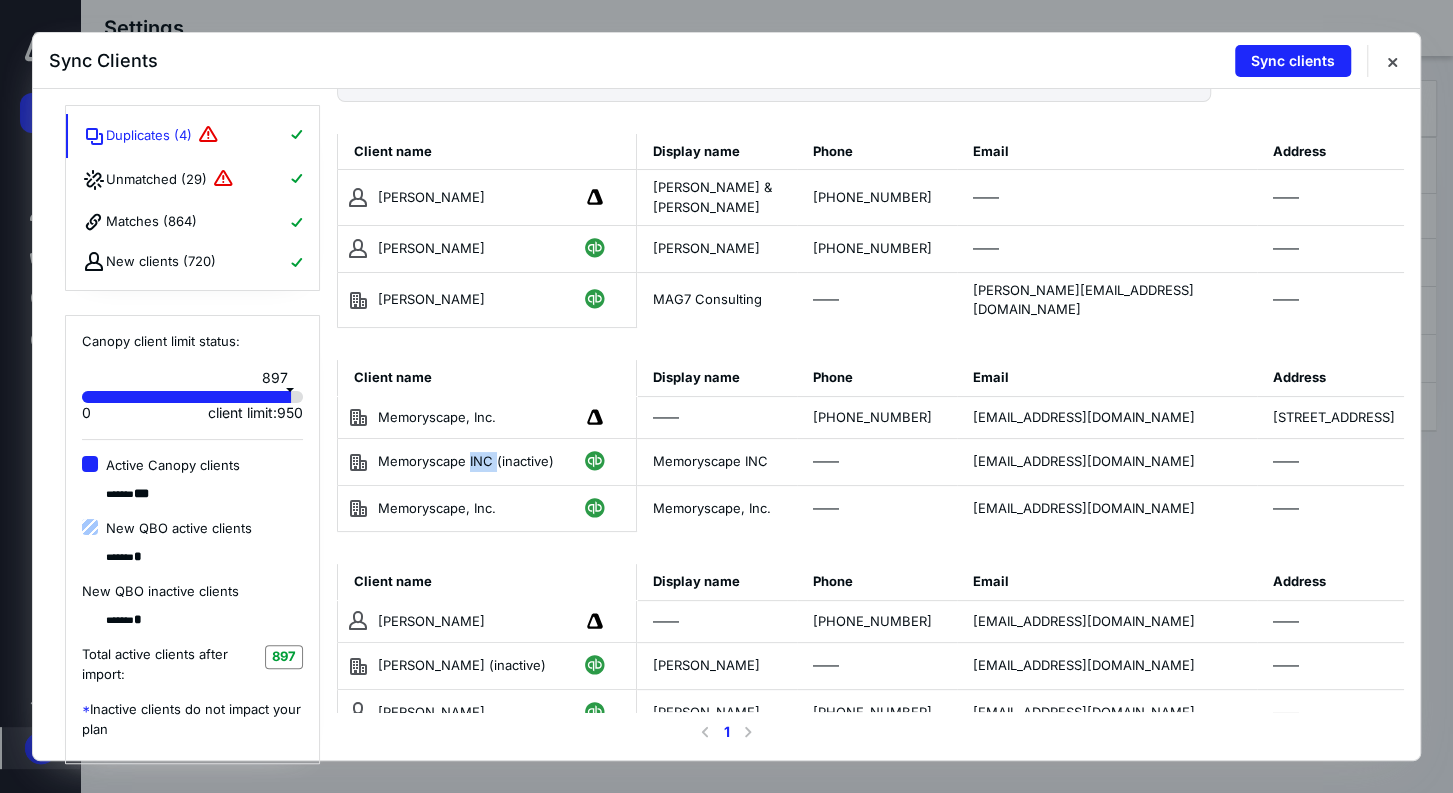 click on "Memoryscape INC (inactive)" at bounding box center (468, 462) 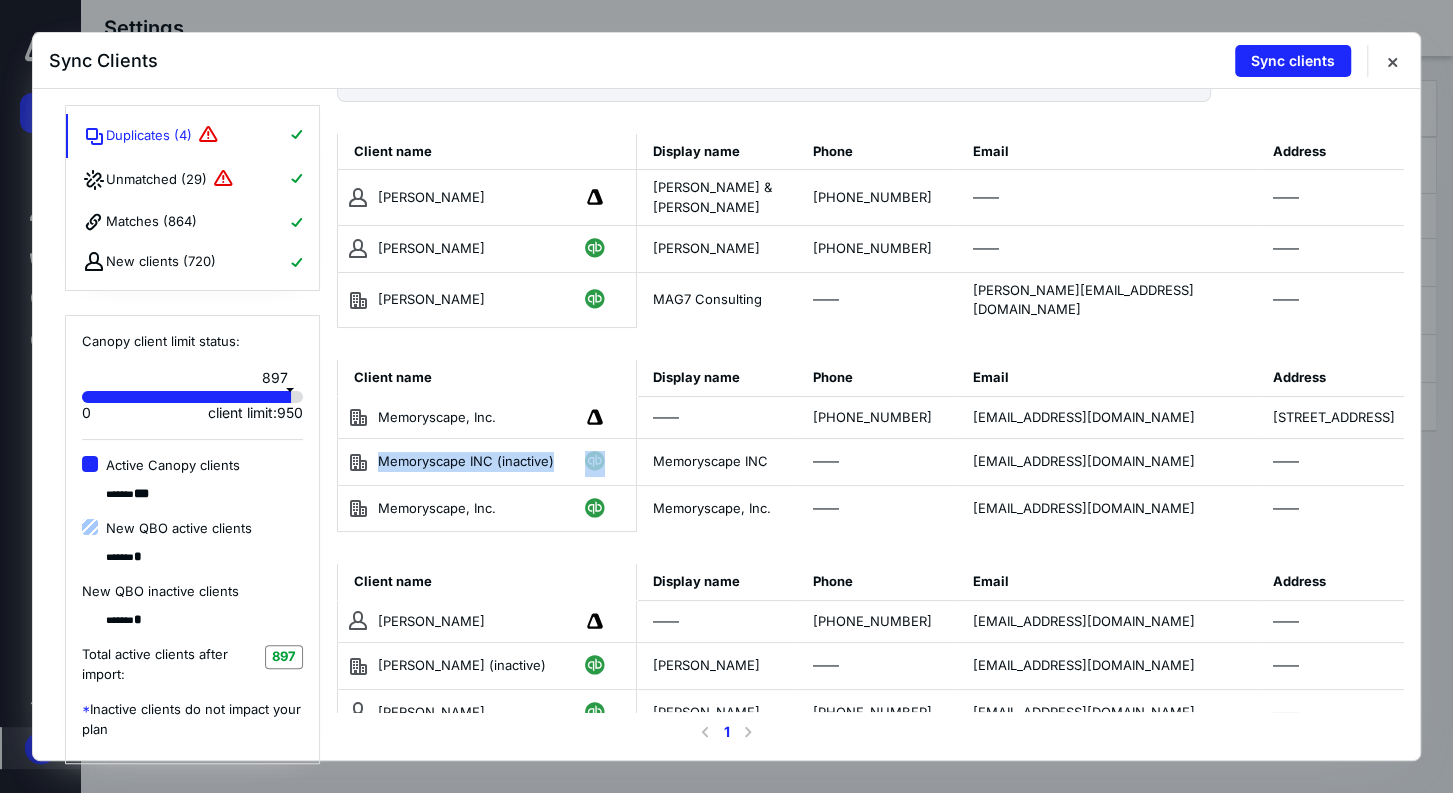 click on "Memoryscape INC (inactive)" at bounding box center (468, 462) 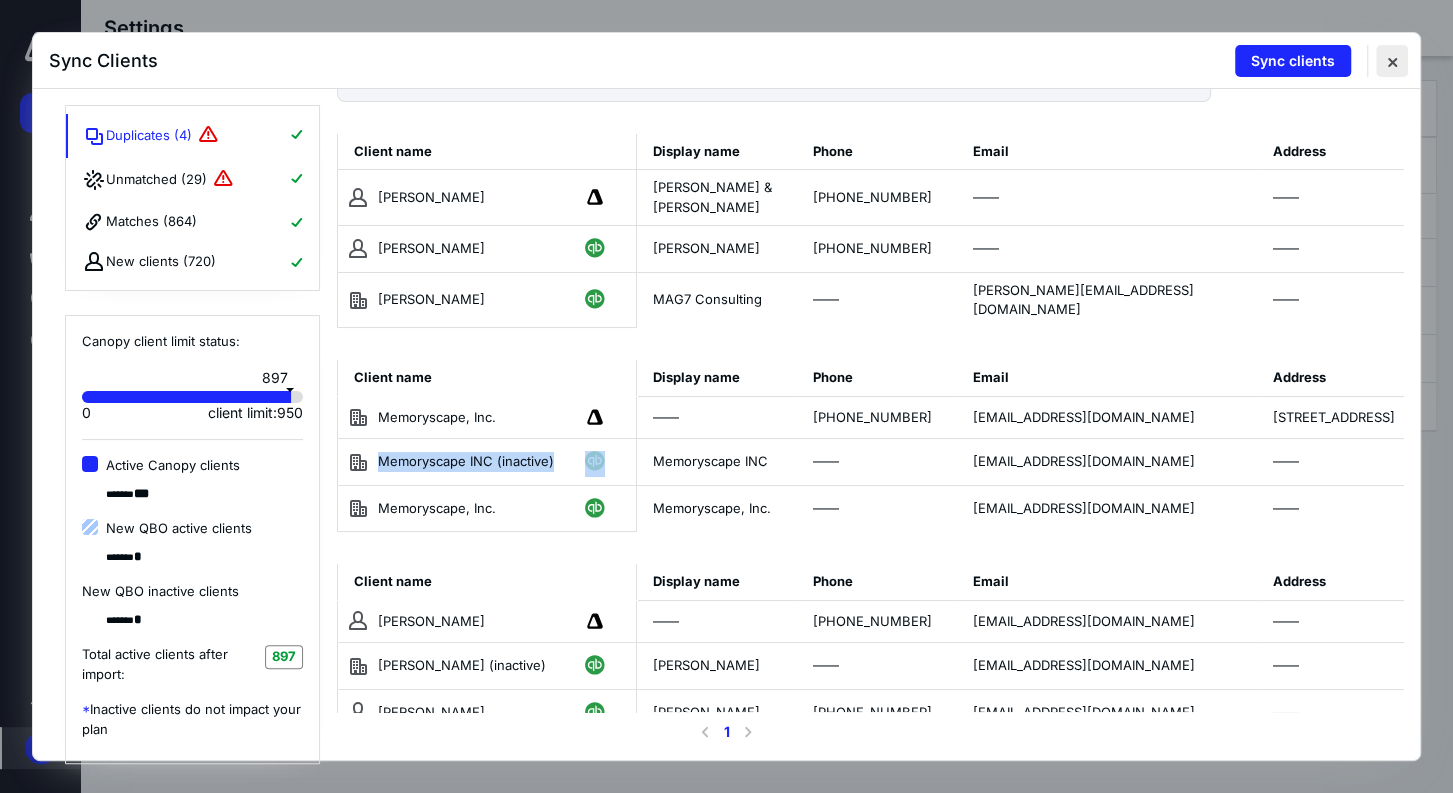 click at bounding box center (1392, 61) 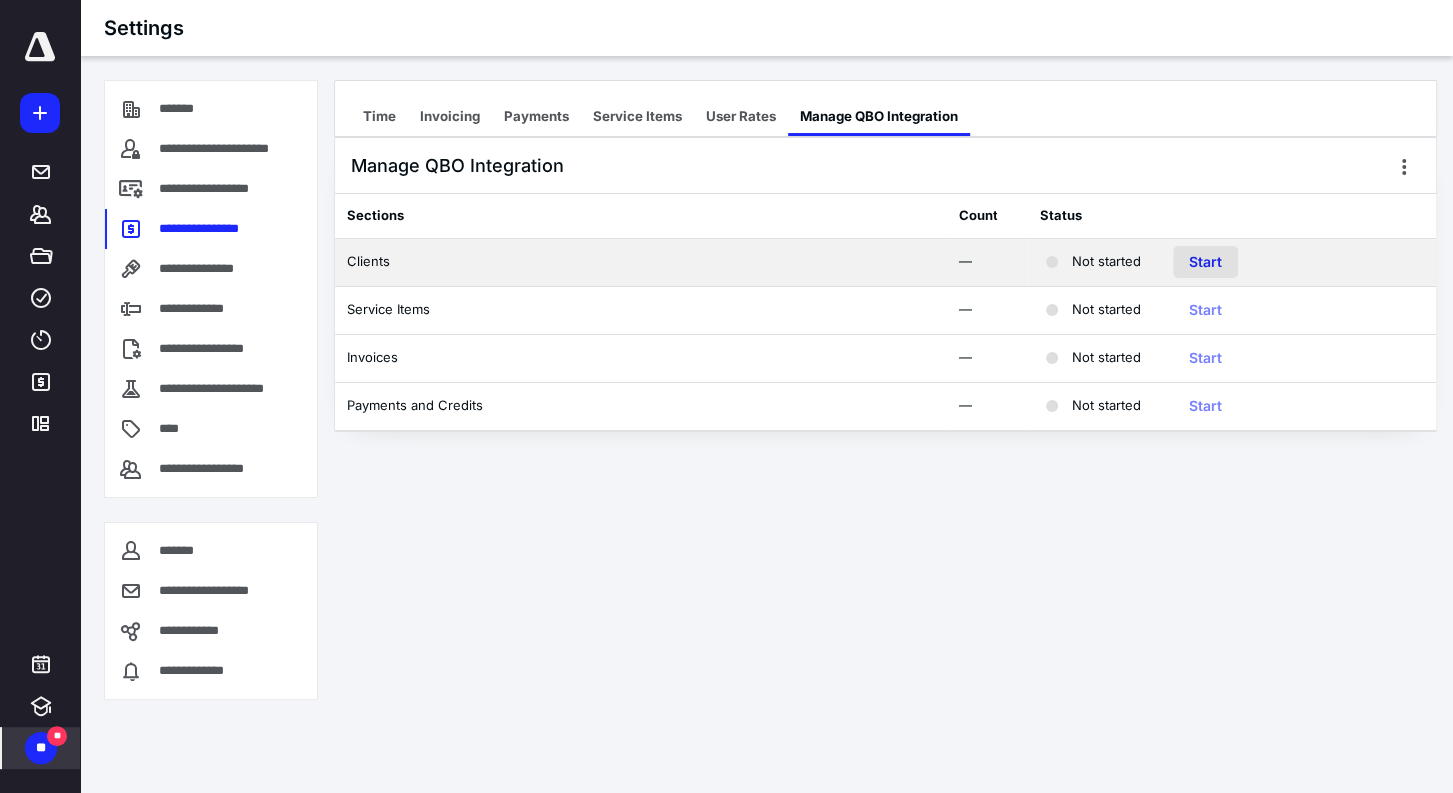 click on "Start" at bounding box center [1205, 262] 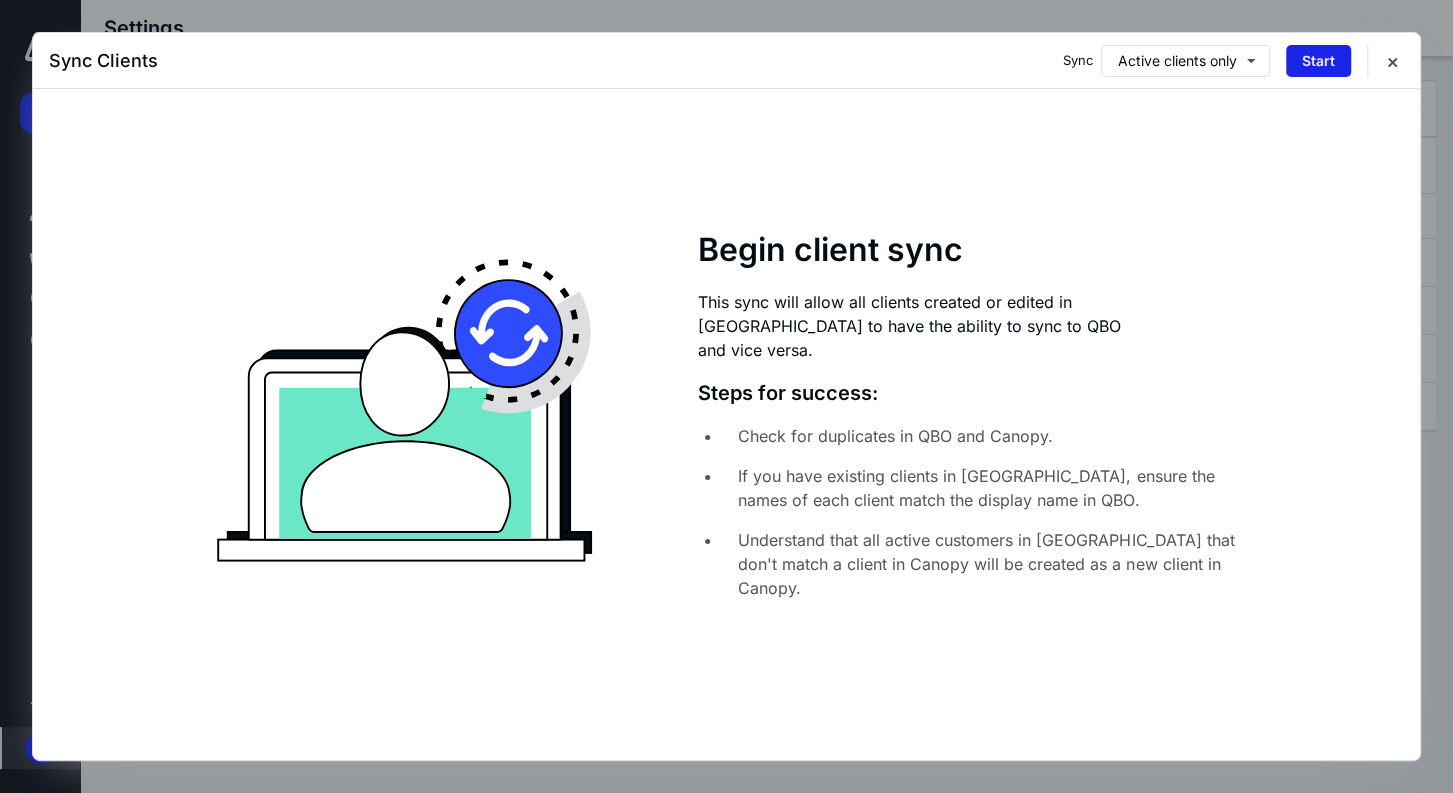 click on "Start" at bounding box center [1318, 61] 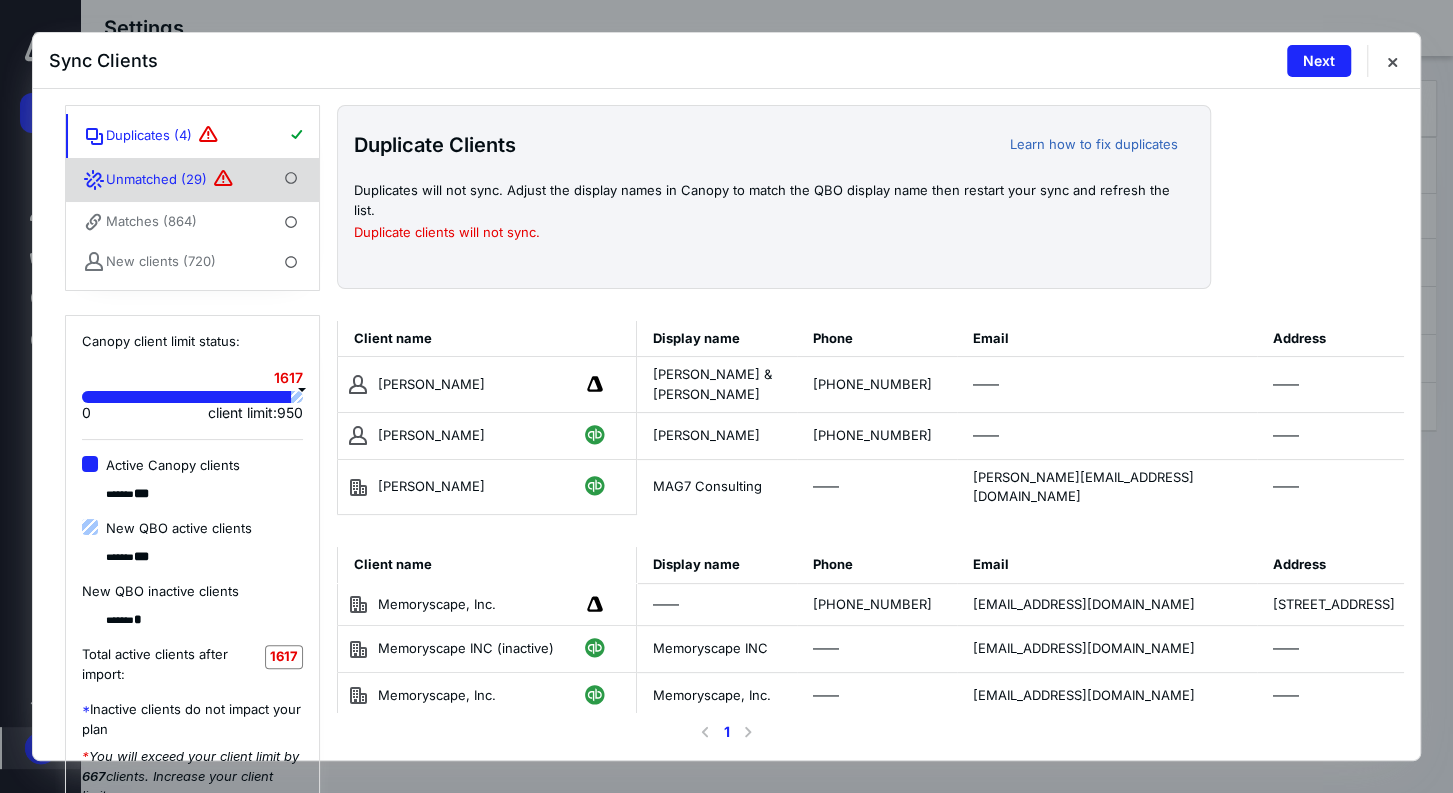 click on "Unmatched ( 29 )" at bounding box center [192, 180] 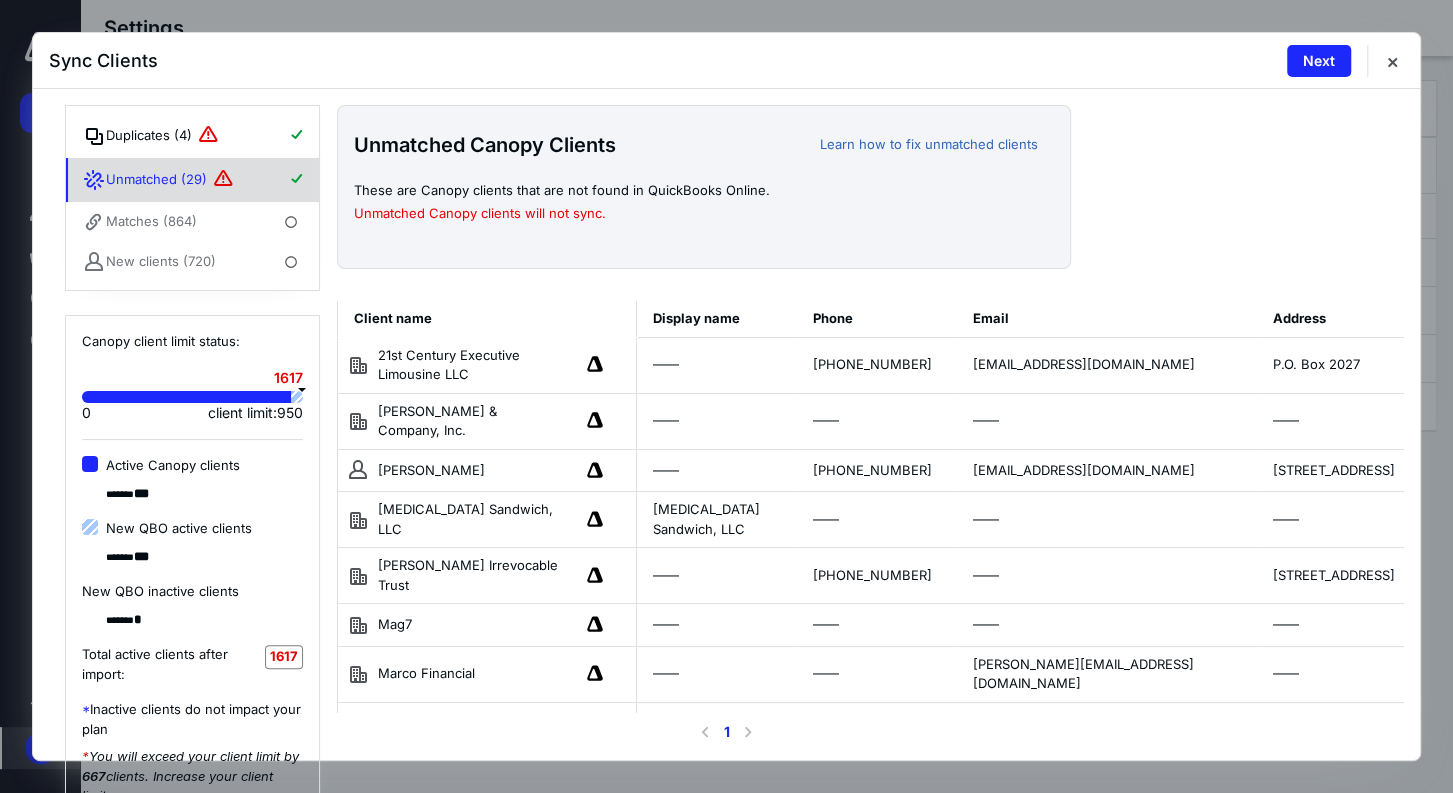click on "Unmatched ( 29 )" at bounding box center [192, 180] 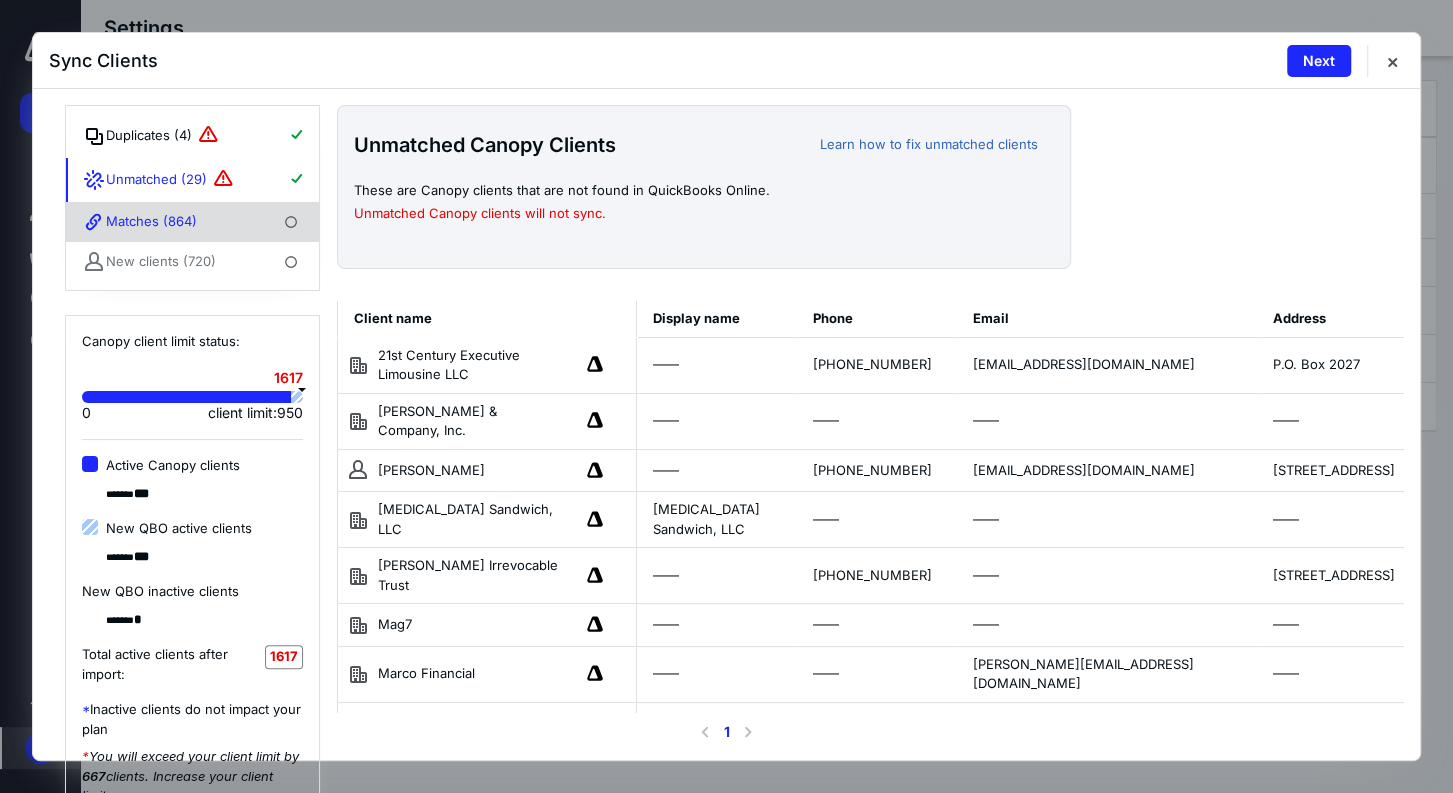 click on "Matches ( 864 )" at bounding box center (192, 222) 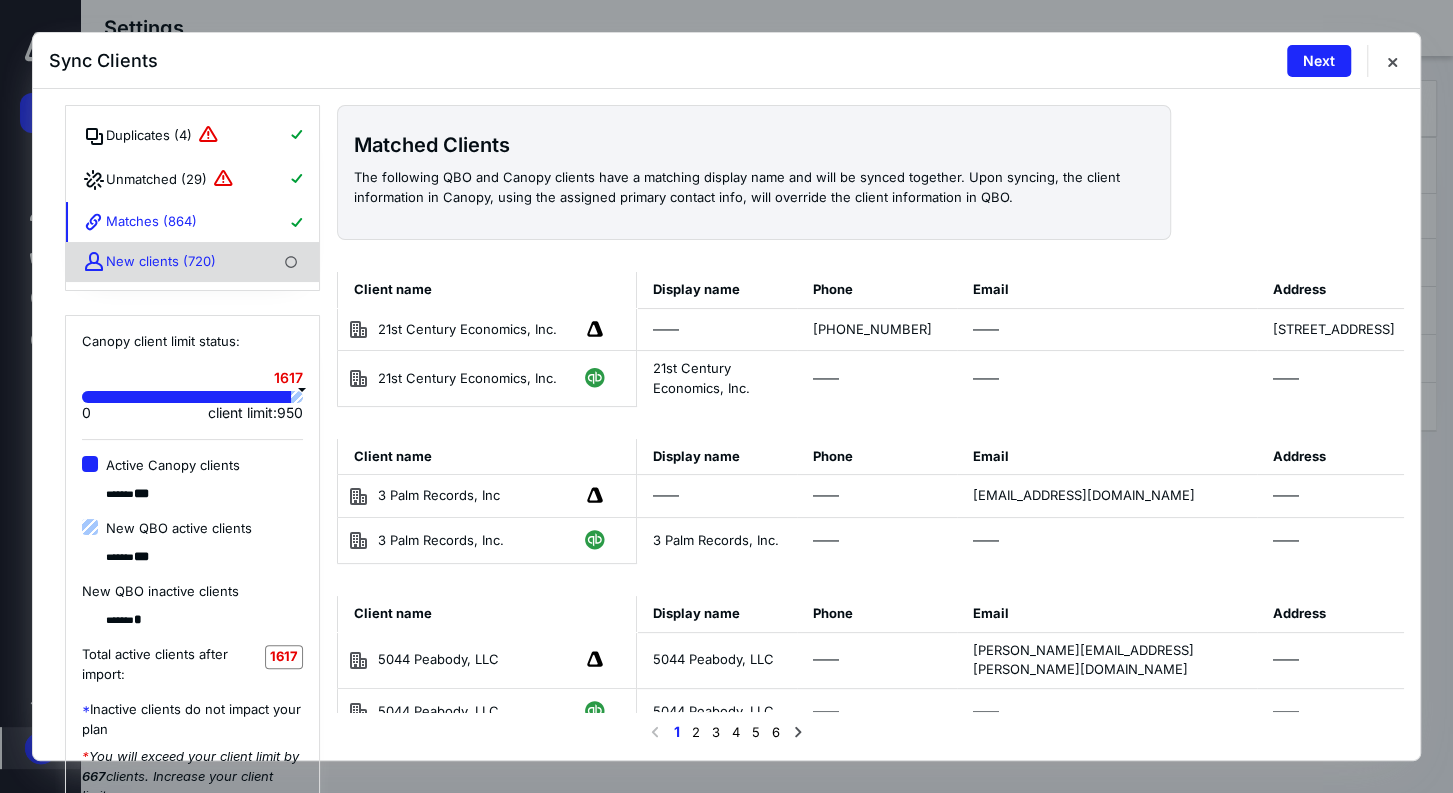click on "New clients ( 720 )" at bounding box center (192, 262) 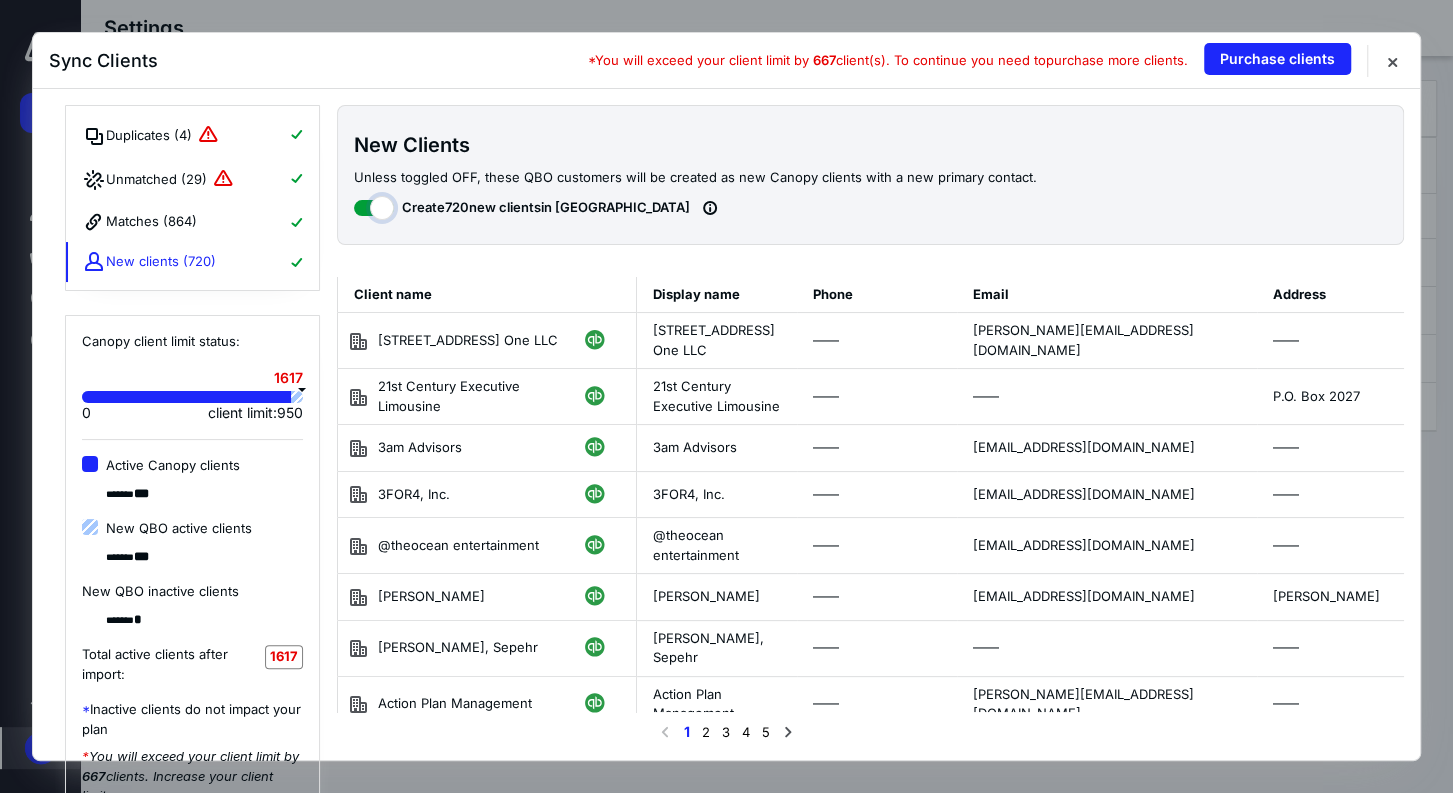 click at bounding box center [374, 205] 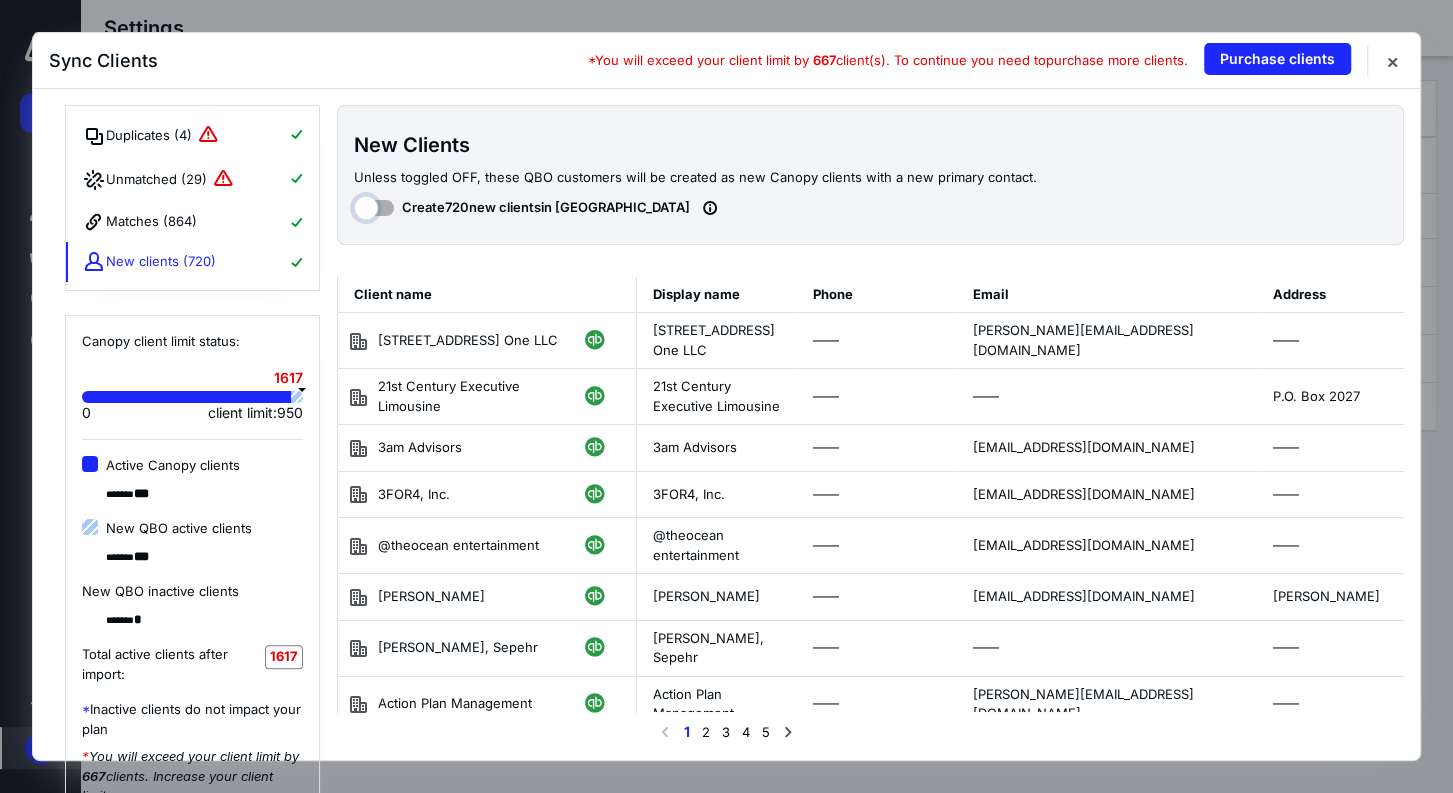 checkbox on "false" 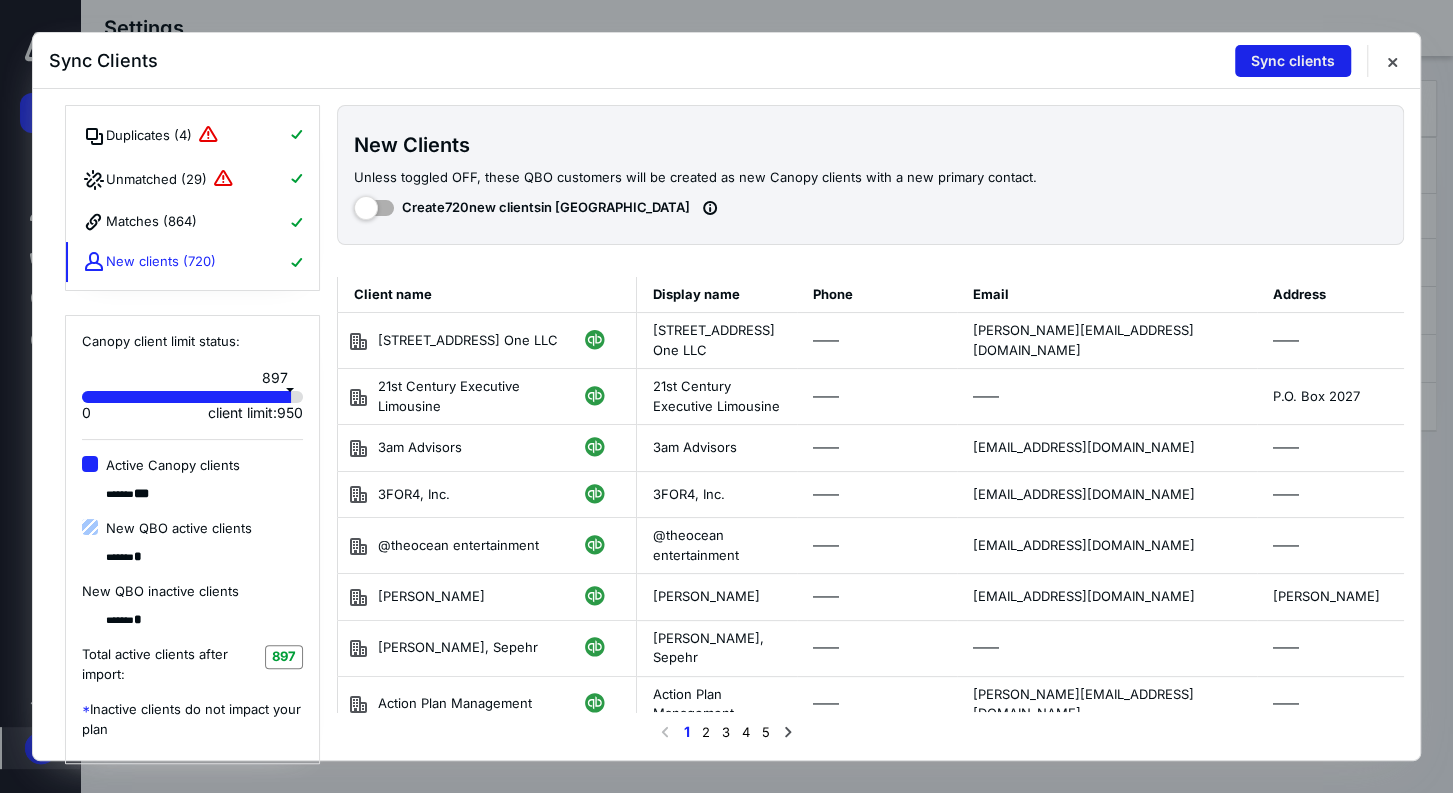 click on "Sync clients" at bounding box center (1293, 61) 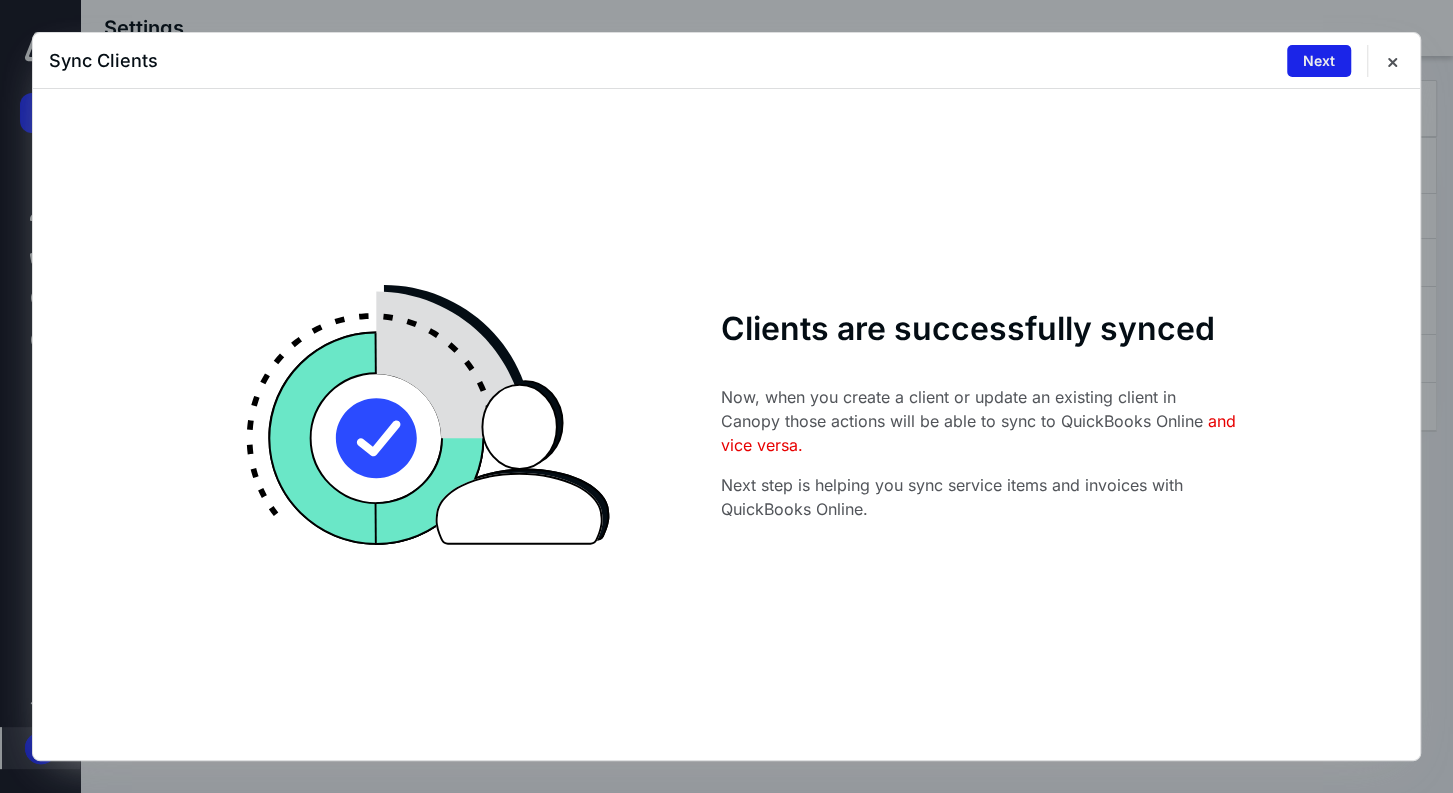 click on "Next" at bounding box center (1319, 61) 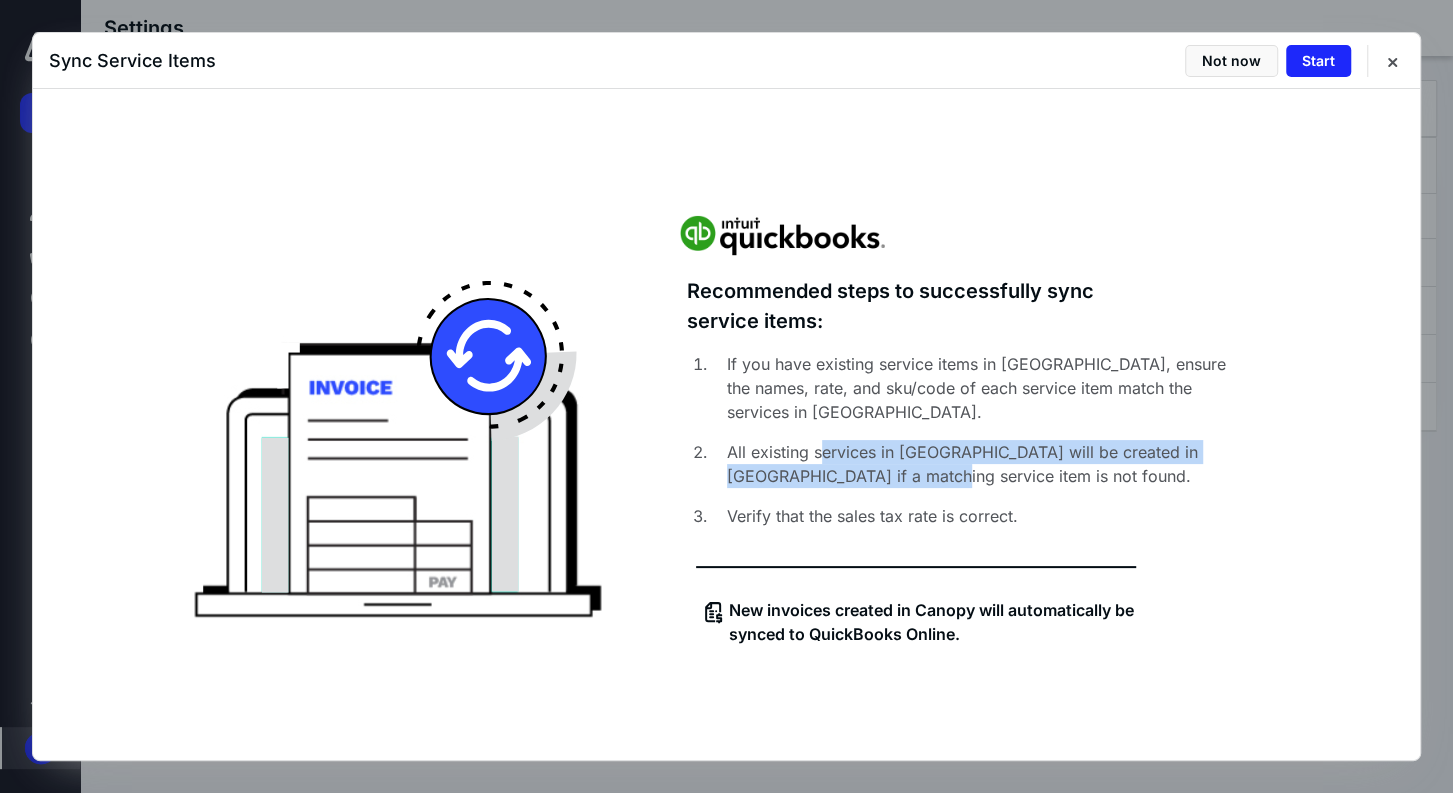 drag, startPoint x: 824, startPoint y: 443, endPoint x: 873, endPoint y: 457, distance: 50.96077 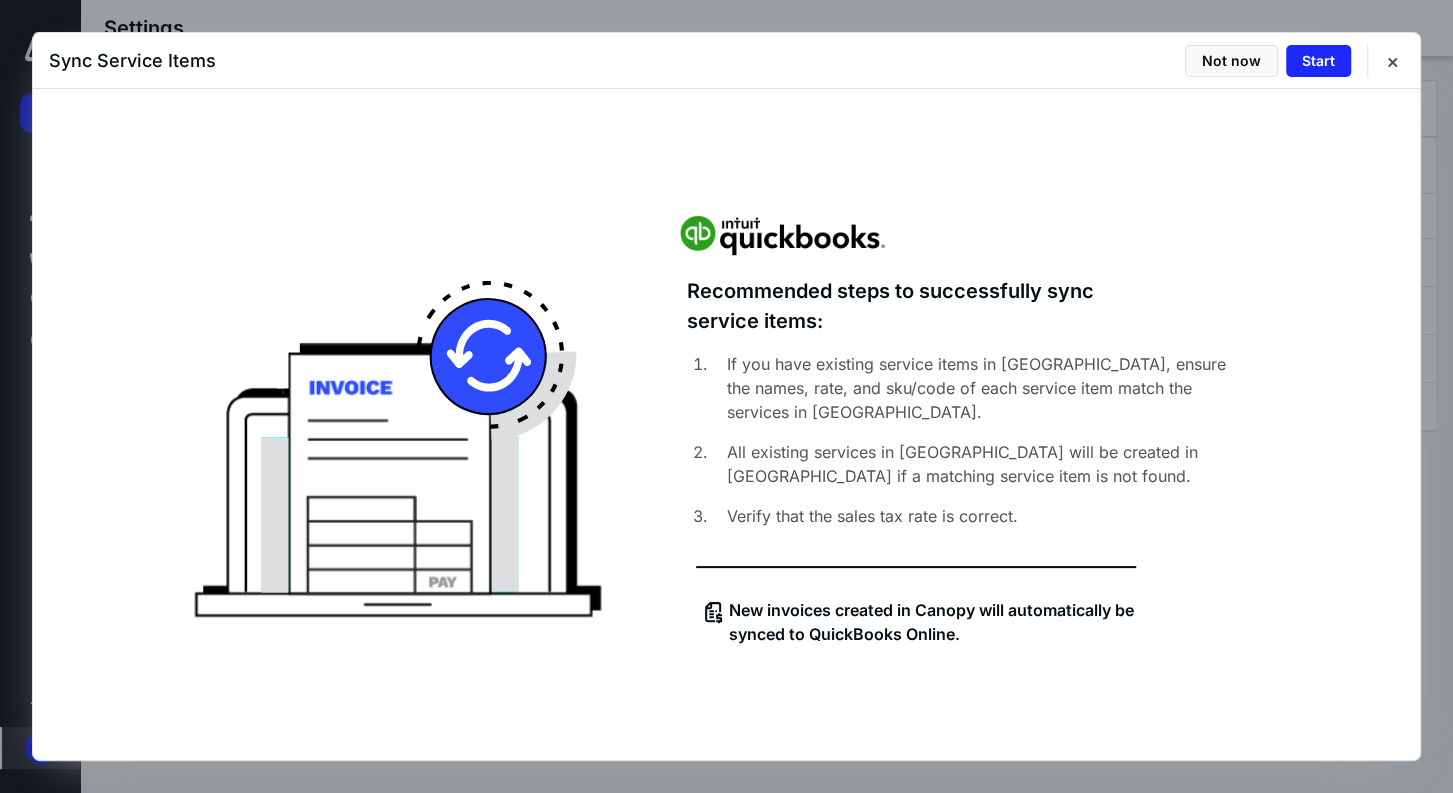 click on "Recommended steps to successfully sync service items: If you have existing service items in [GEOGRAPHIC_DATA], ensure the names, rate, and sku/code of each service item match the services in [GEOGRAPHIC_DATA]. All existing services in [GEOGRAPHIC_DATA] will be created in [GEOGRAPHIC_DATA] if a matching service item is not found. Verify that the sales tax rate is correct. New invoices created in Canopy will automatically be synced to QuickBooks Online." at bounding box center (966, 425) 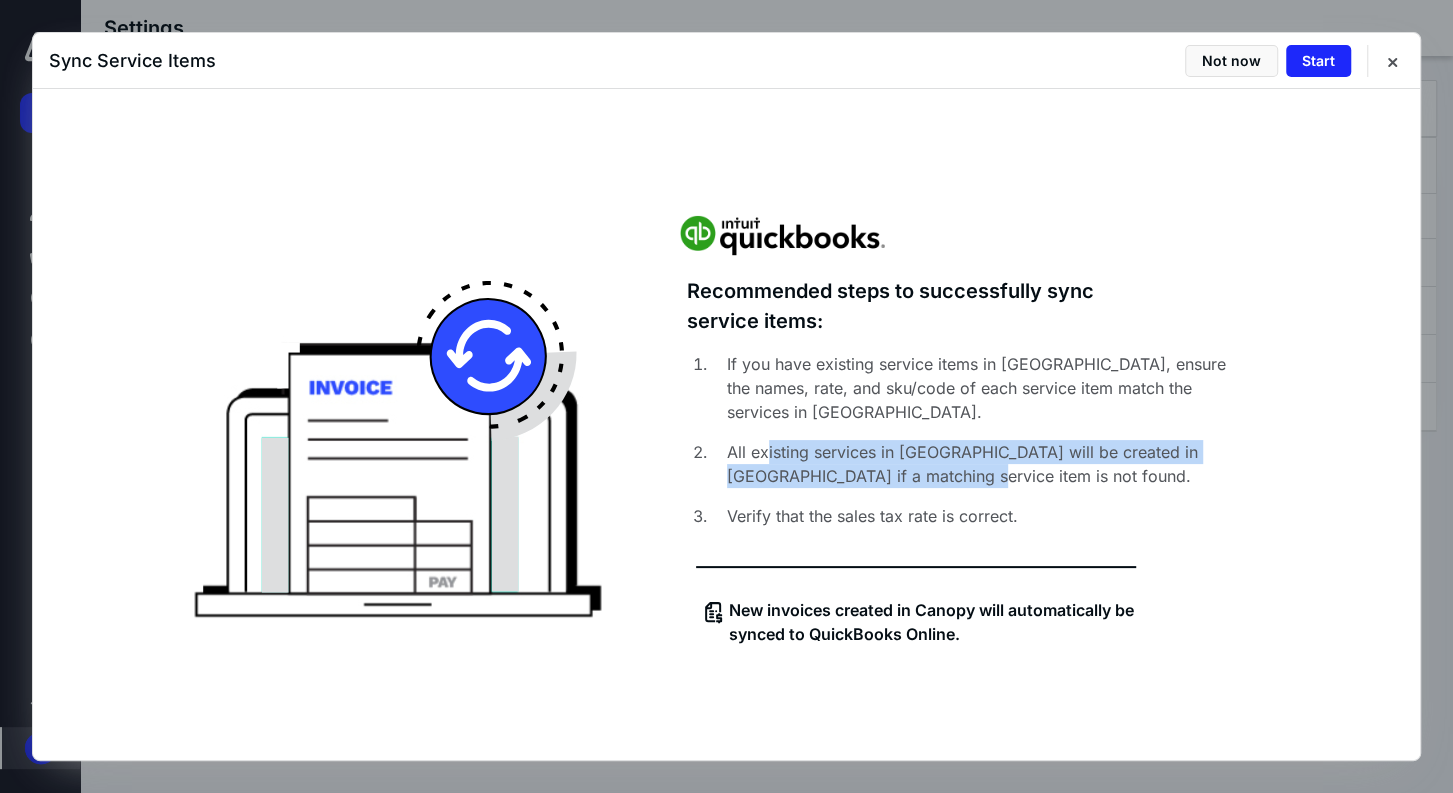drag, startPoint x: 767, startPoint y: 442, endPoint x: 923, endPoint y: 466, distance: 157.83536 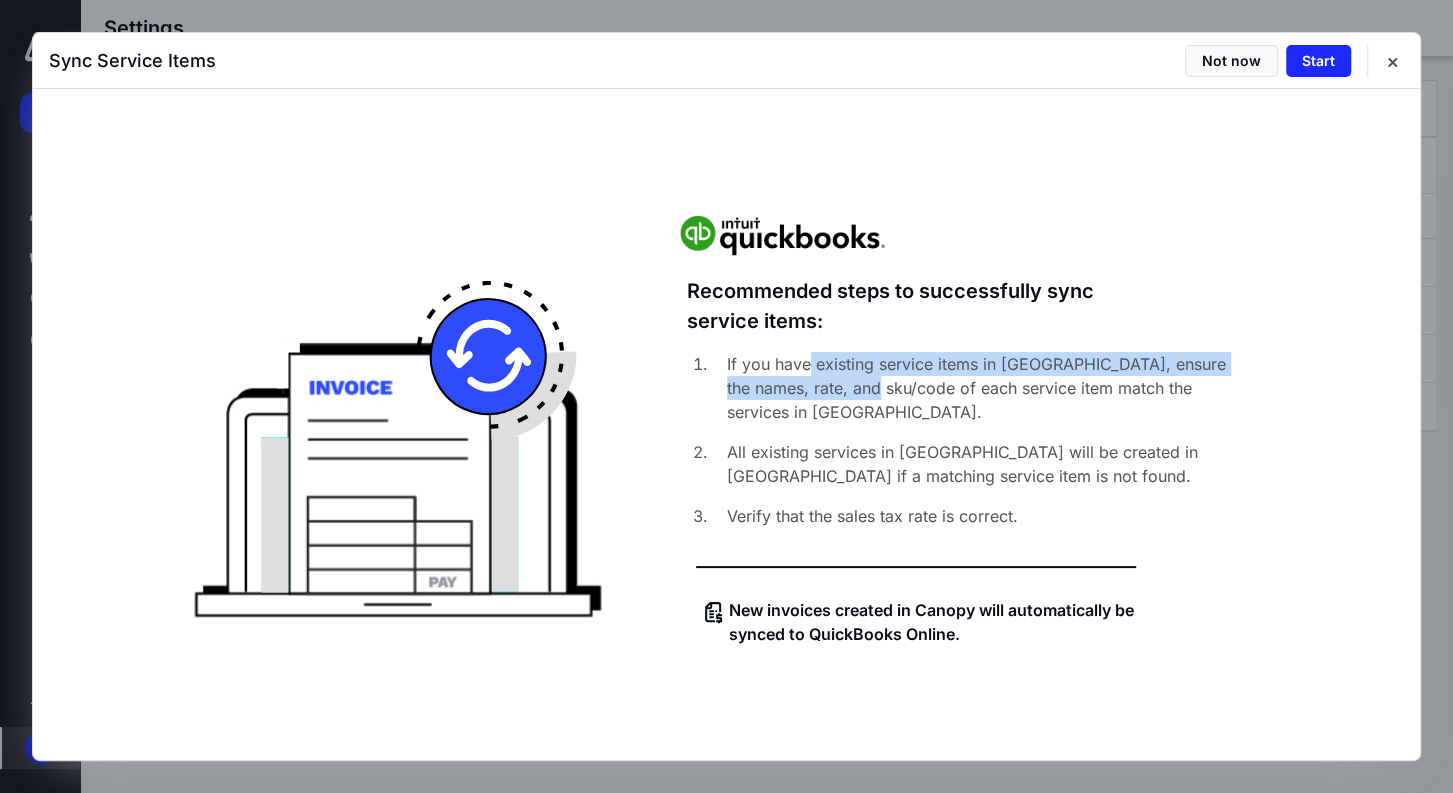 drag, startPoint x: 809, startPoint y: 384, endPoint x: 884, endPoint y: 415, distance: 81.154175 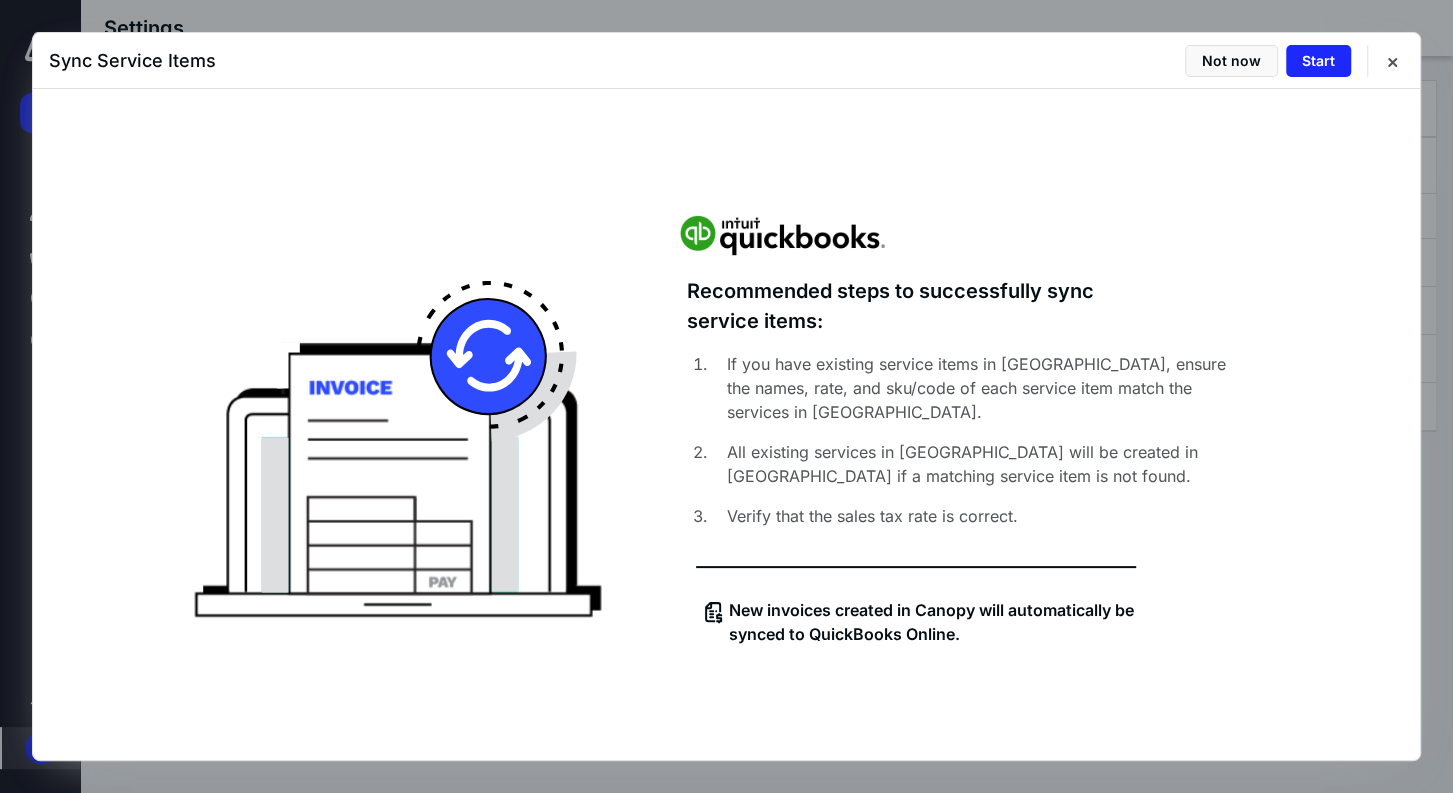 click on "All existing services in [GEOGRAPHIC_DATA] will be created in [GEOGRAPHIC_DATA] if a matching service item is not found." at bounding box center (986, 464) 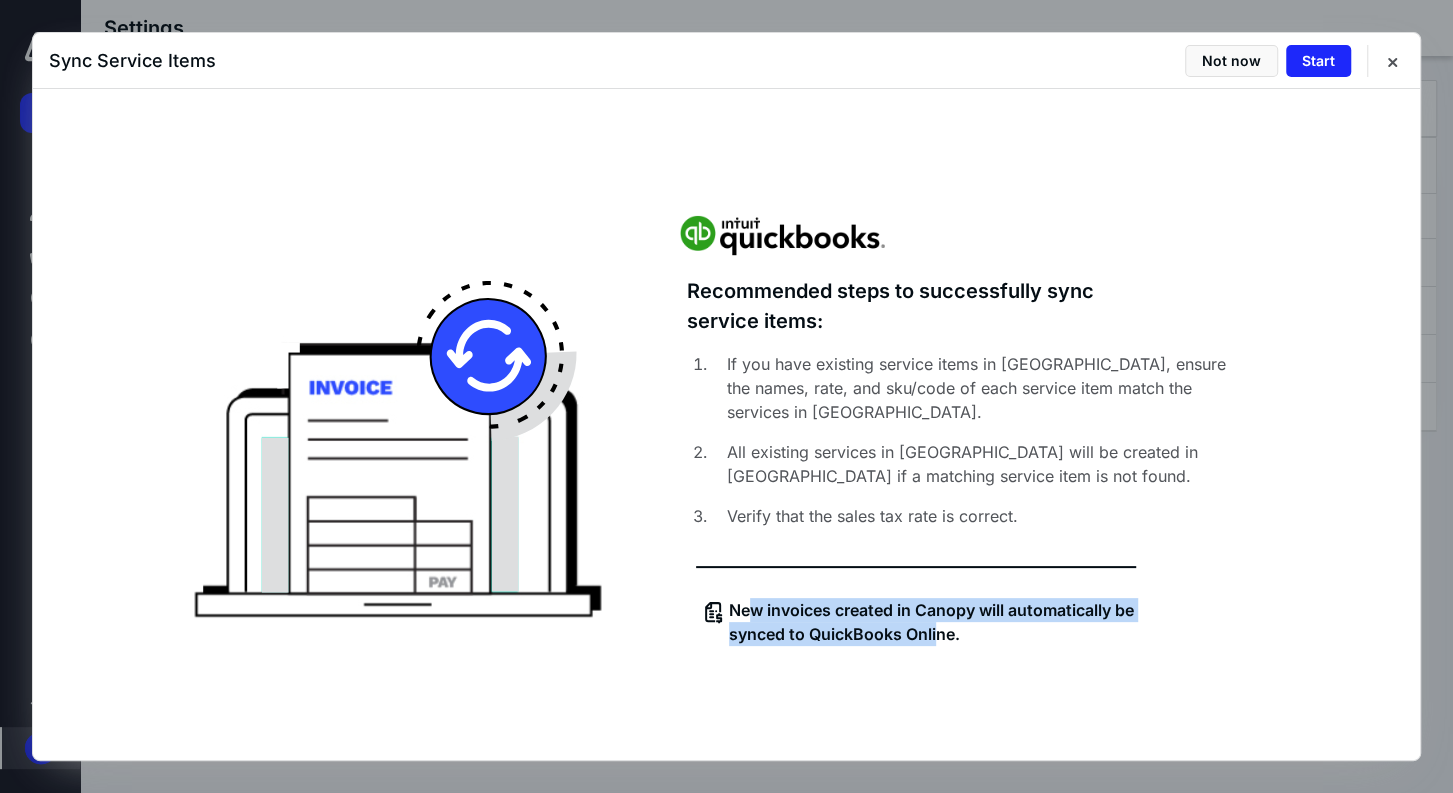 drag, startPoint x: 754, startPoint y: 593, endPoint x: 935, endPoint y: 636, distance: 186.03763 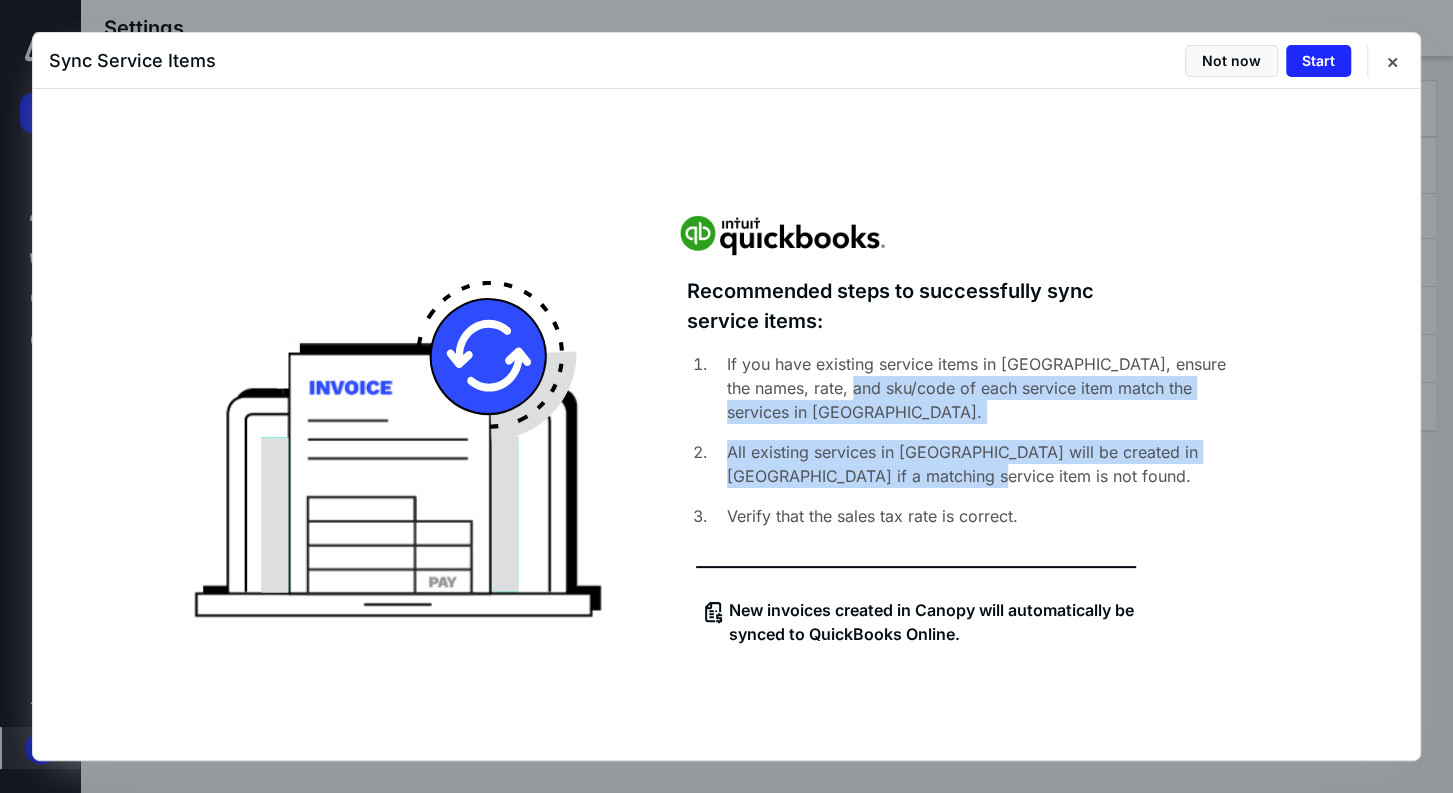 drag, startPoint x: 855, startPoint y: 414, endPoint x: 919, endPoint y: 475, distance: 88.4138 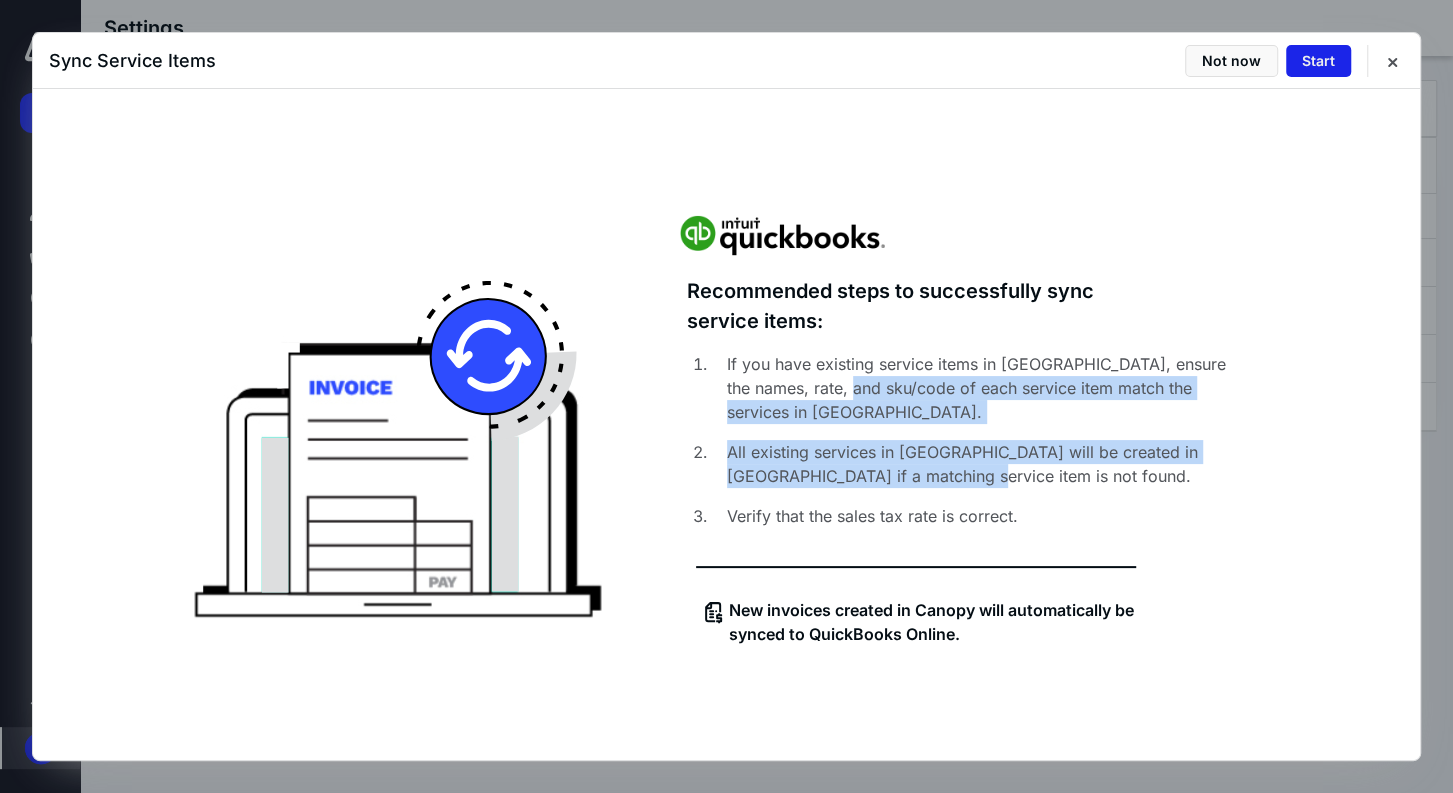click on "Start" at bounding box center [1318, 61] 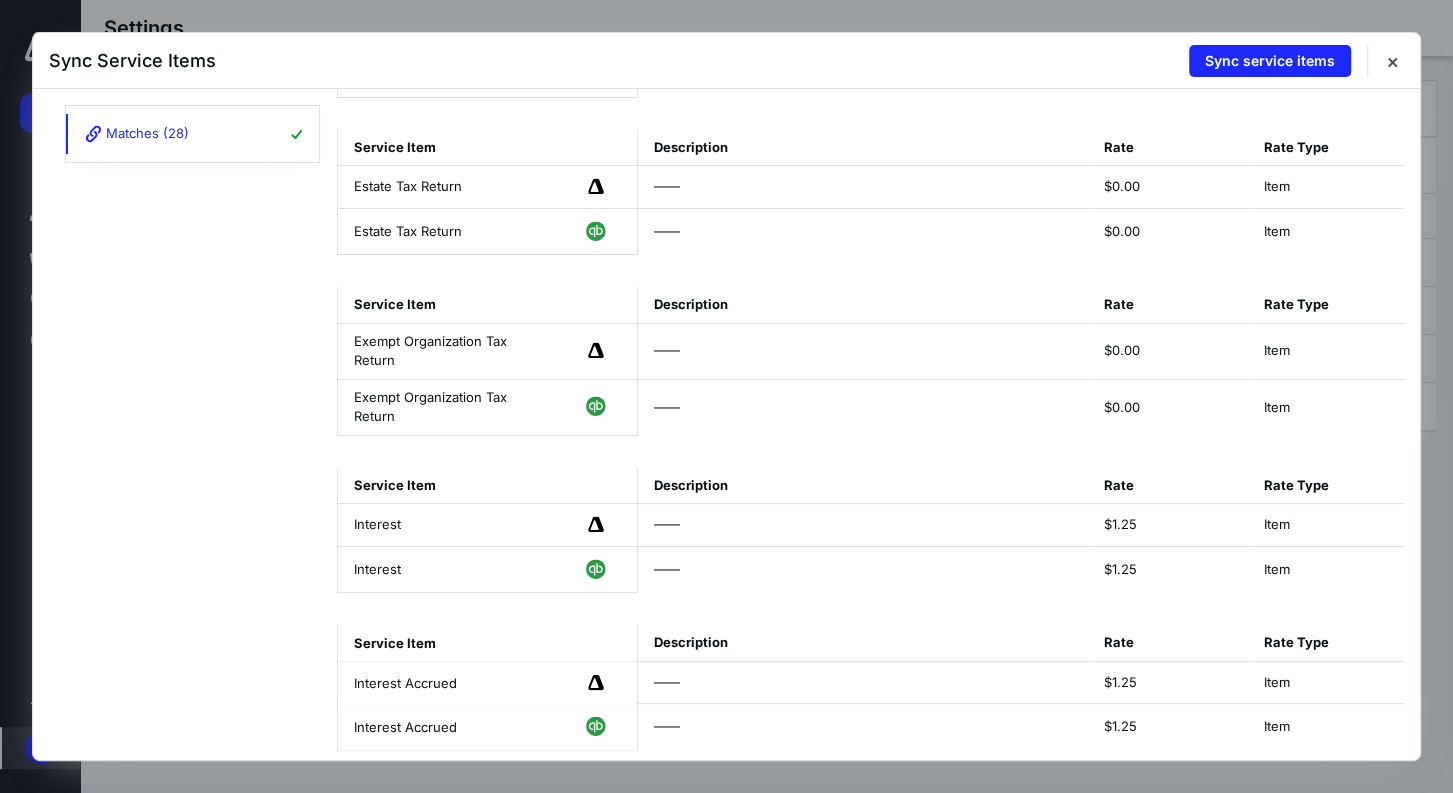 scroll, scrollTop: 2038, scrollLeft: 0, axis: vertical 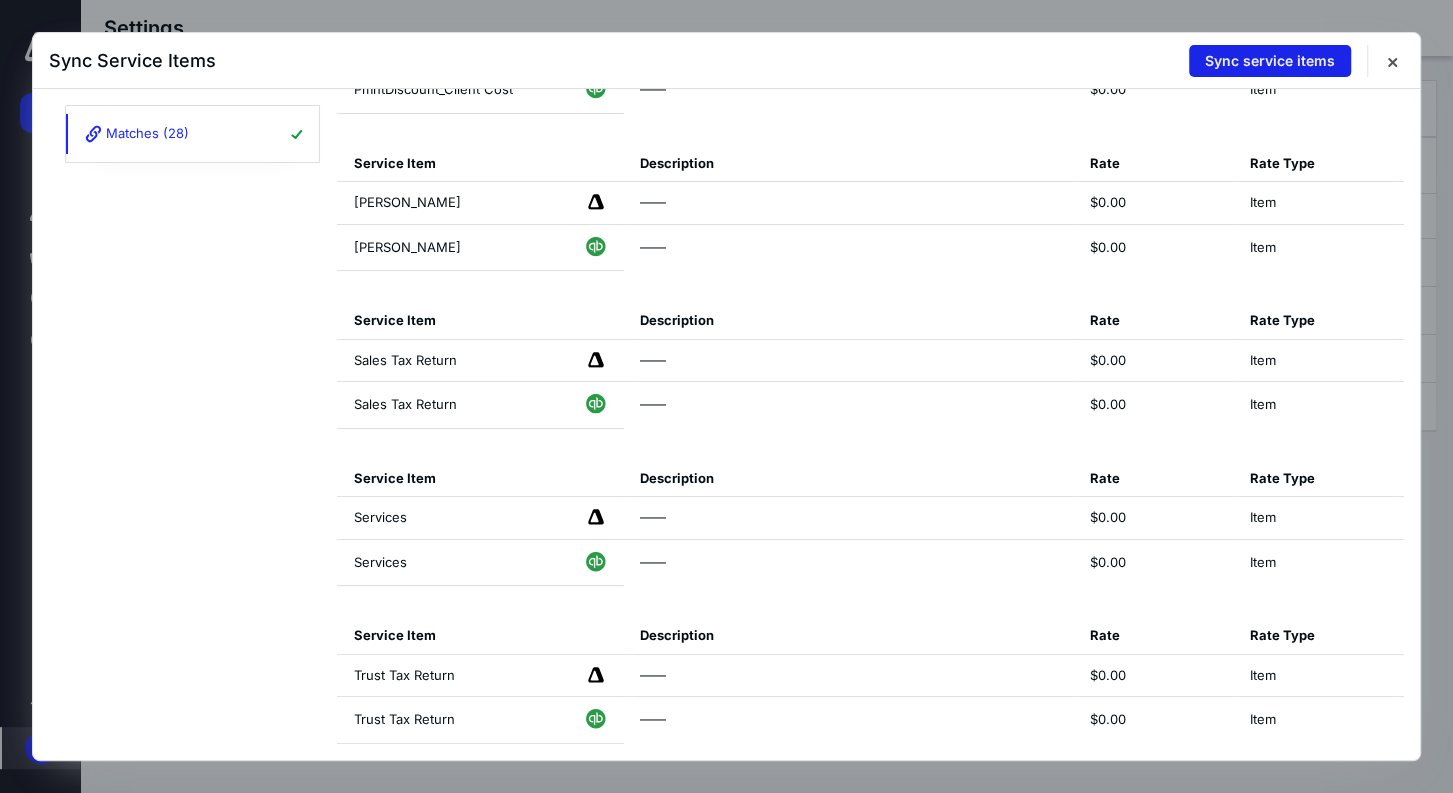 click on "Sync service items" at bounding box center [1270, 61] 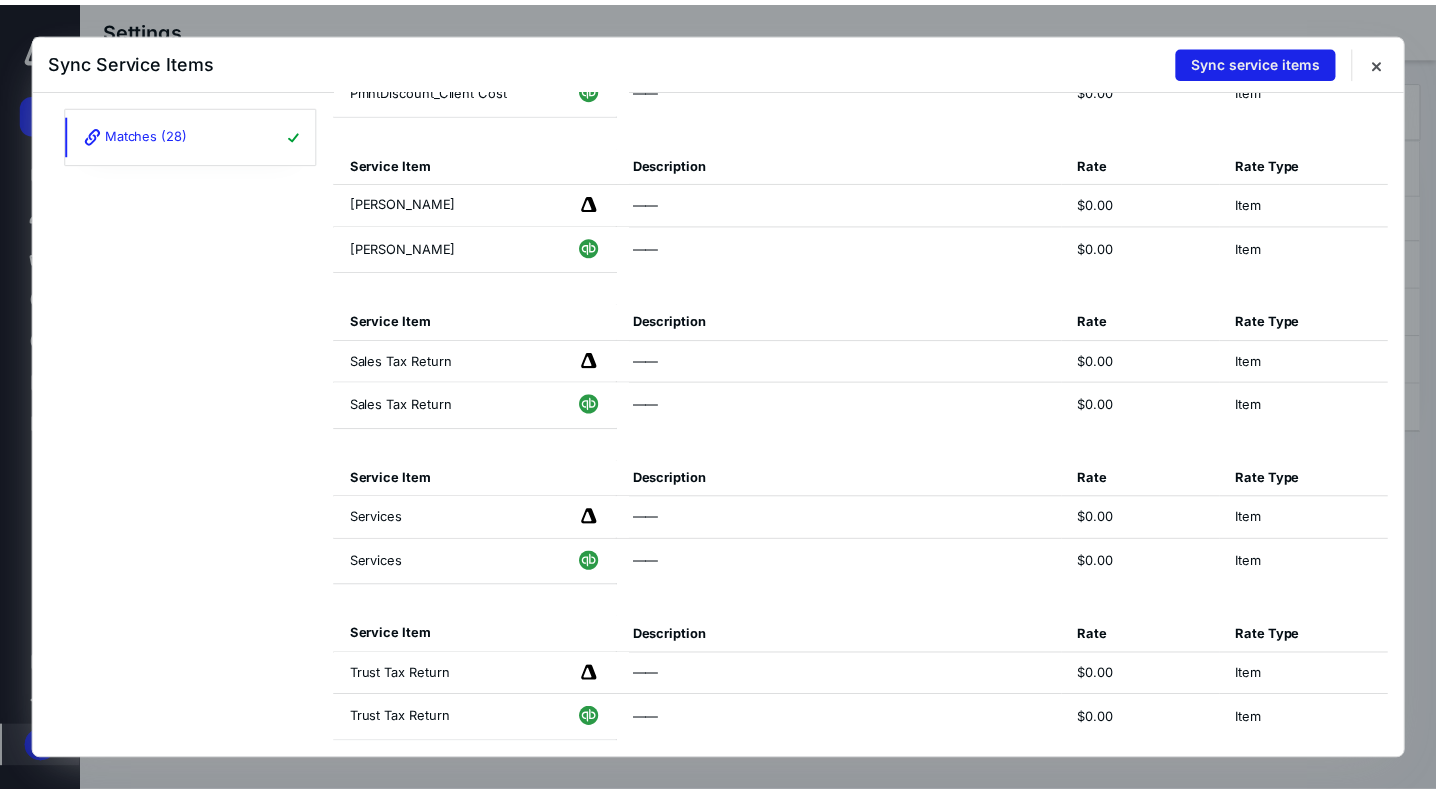 scroll, scrollTop: 0, scrollLeft: 0, axis: both 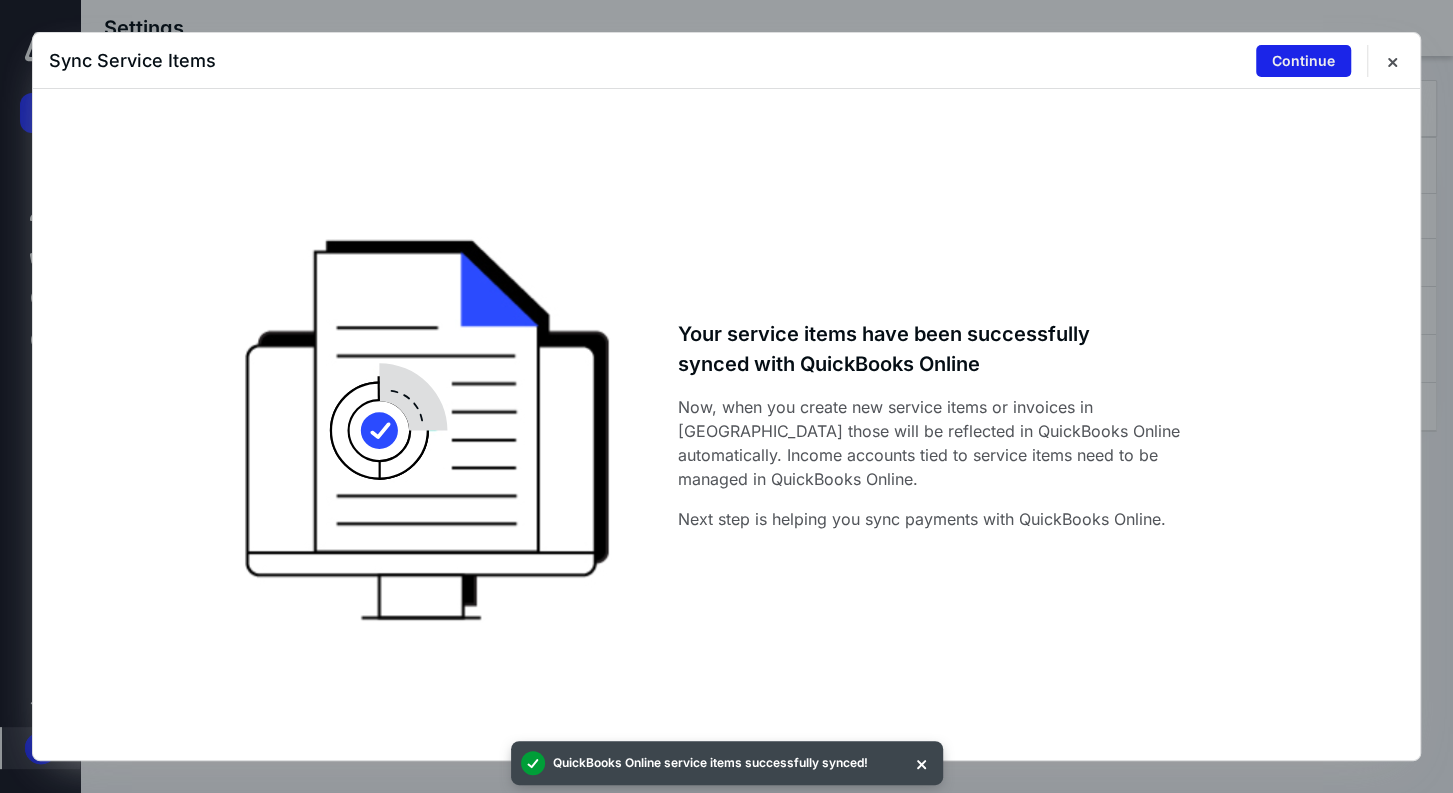 click on "Continue" at bounding box center [1303, 61] 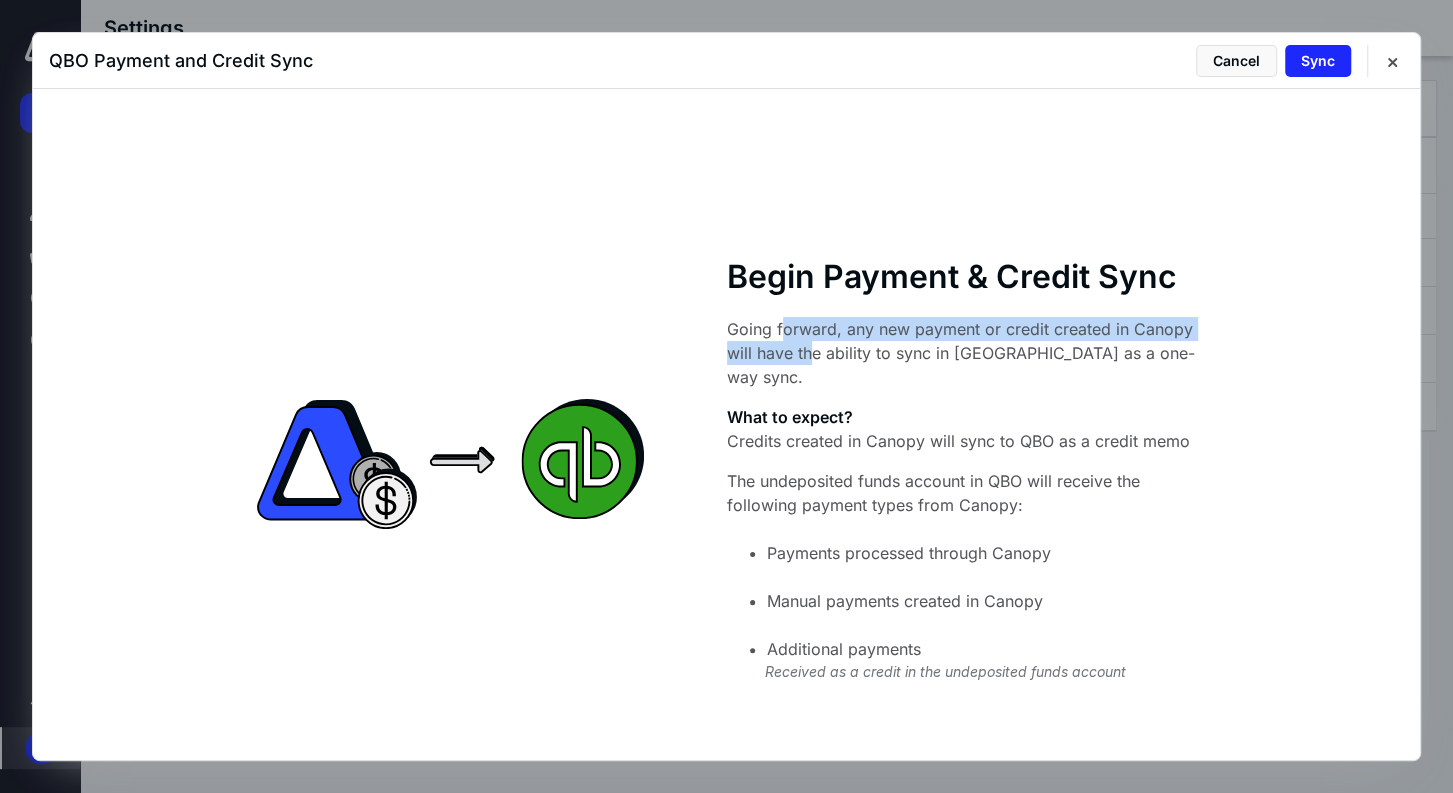 drag, startPoint x: 783, startPoint y: 339, endPoint x: 808, endPoint y: 354, distance: 29.15476 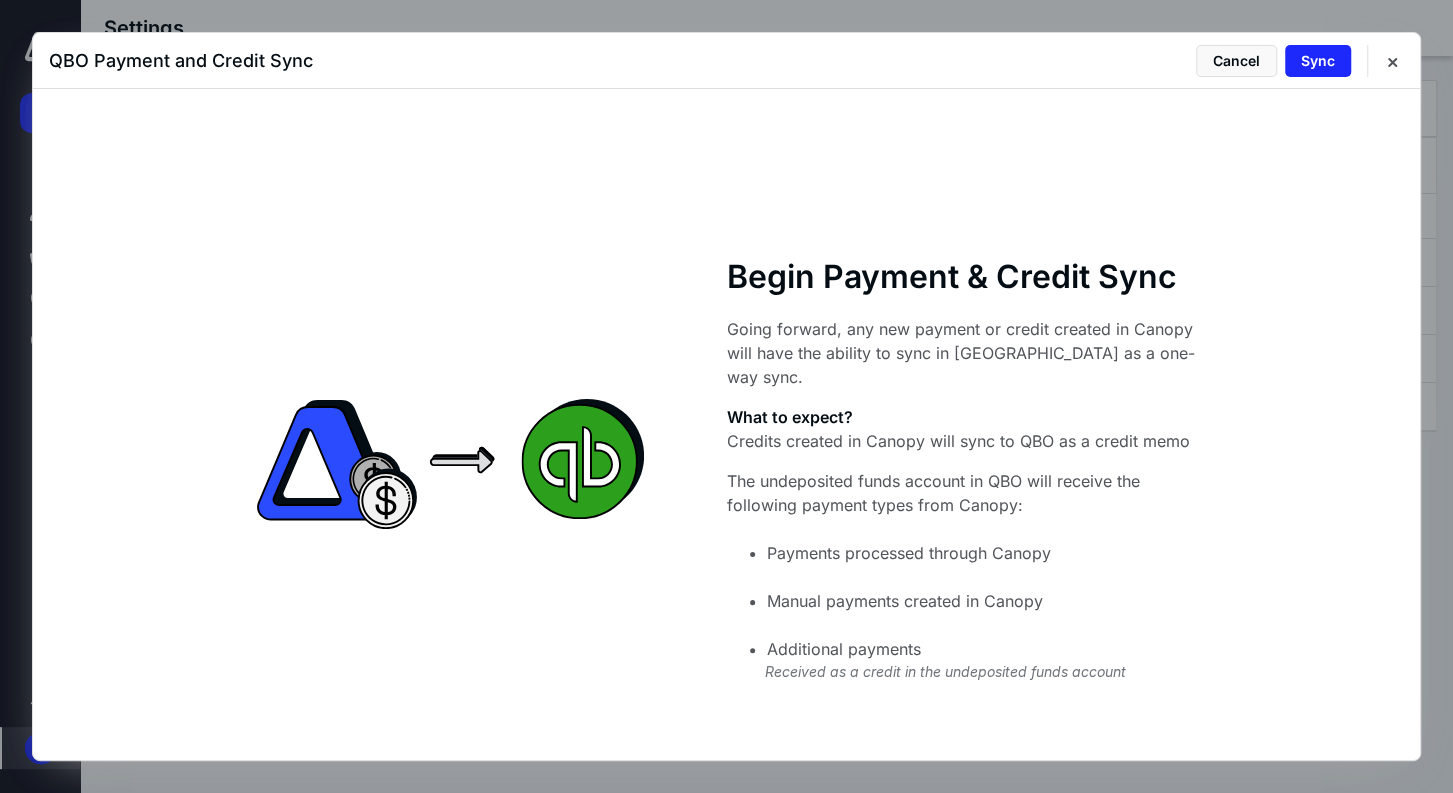 click on "Credits created in Canopy will sync to QBO as a credit memo" at bounding box center (962, 441) 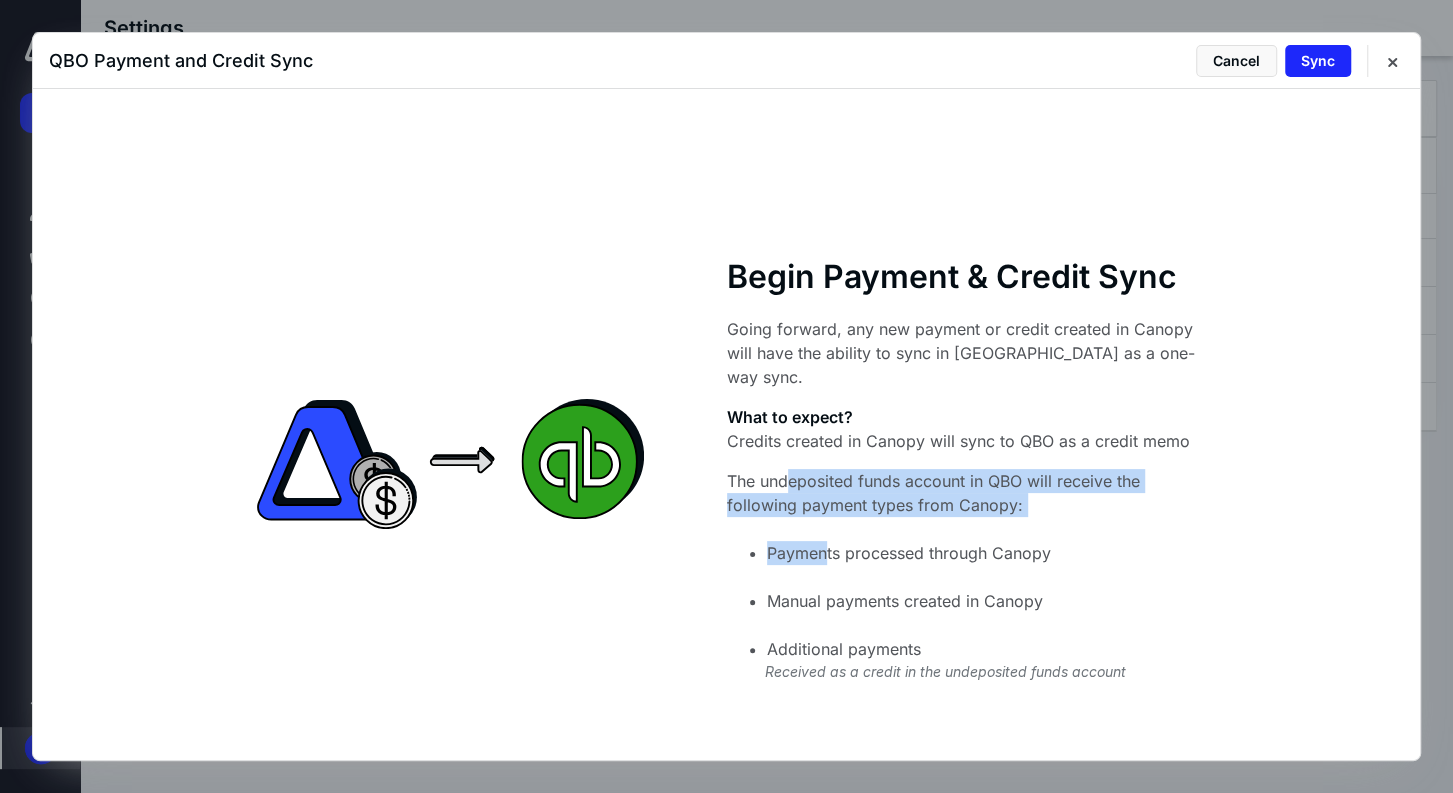 drag, startPoint x: 790, startPoint y: 459, endPoint x: 824, endPoint y: 522, distance: 71.5891 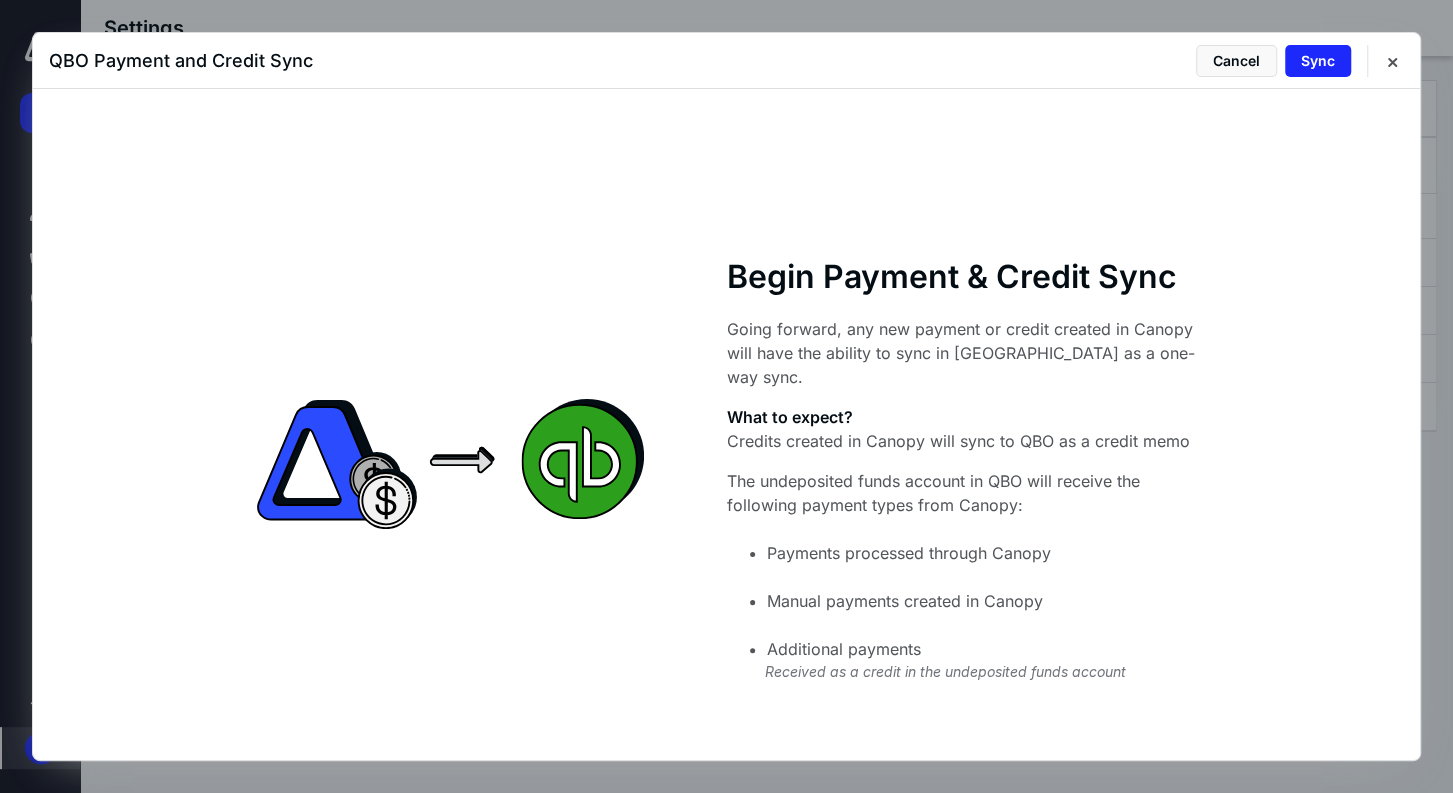 click on "Payments processed through Canopy" at bounding box center (982, 541) 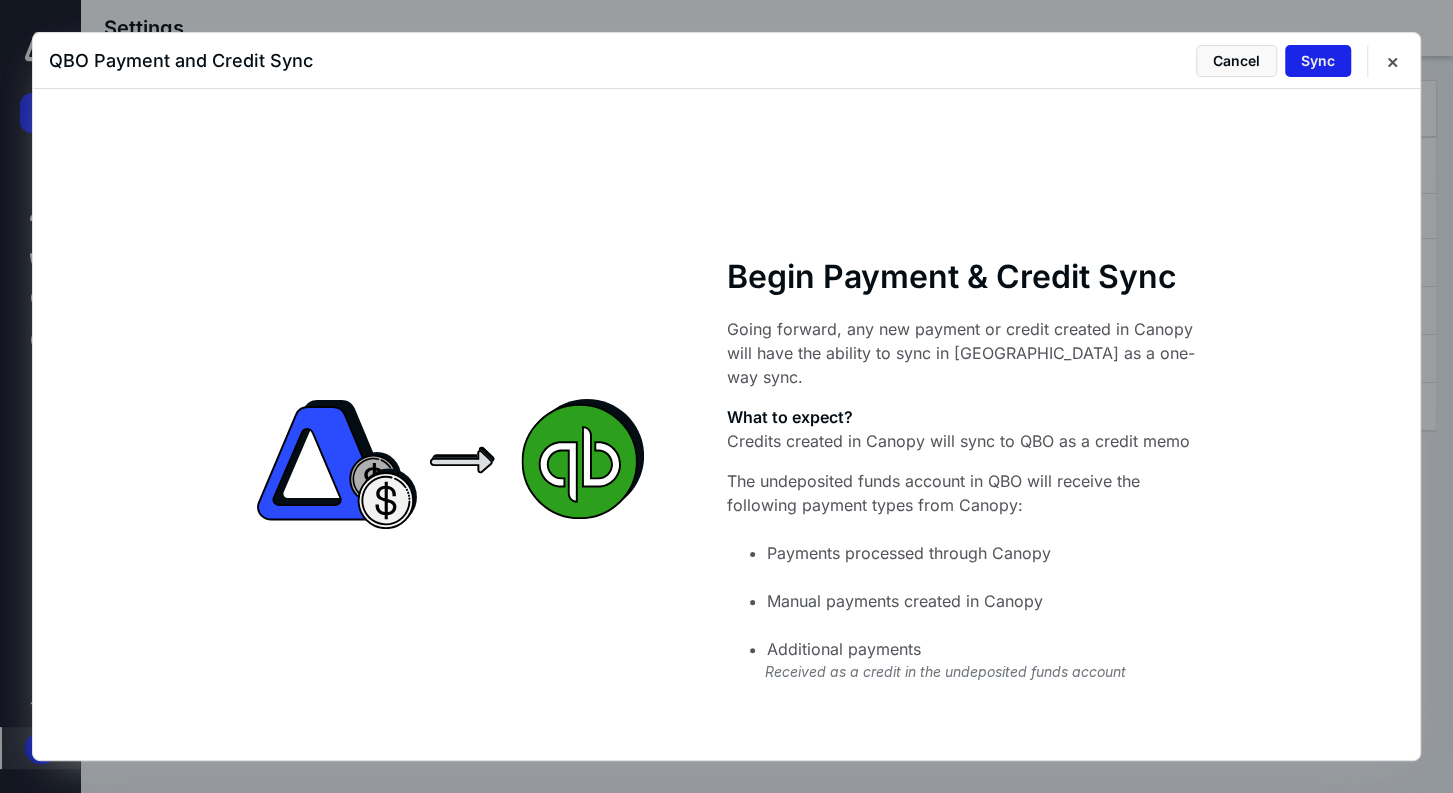 click on "Sync" at bounding box center [1318, 61] 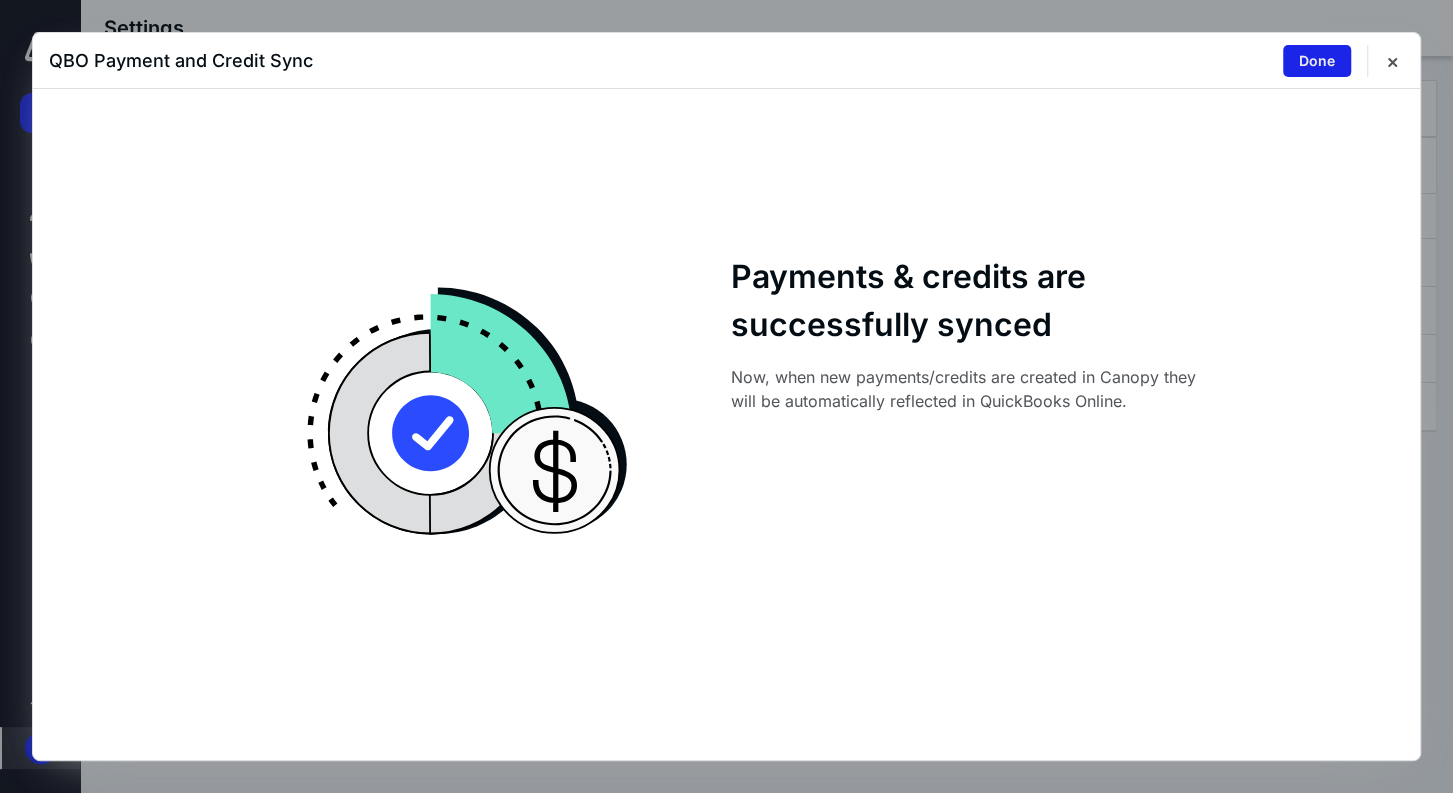 click on "Done" at bounding box center (1317, 61) 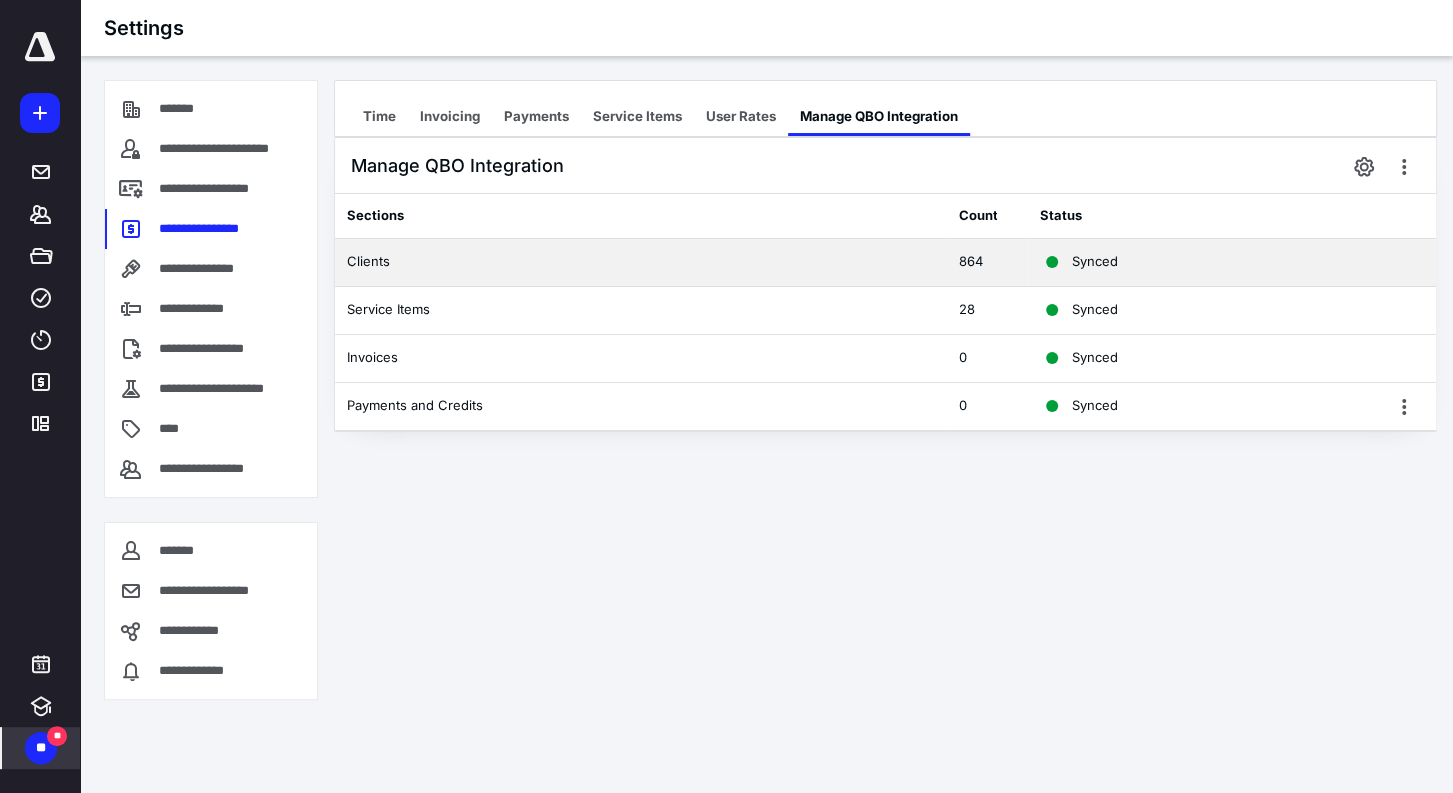 click on "Clients" at bounding box center (640, 263) 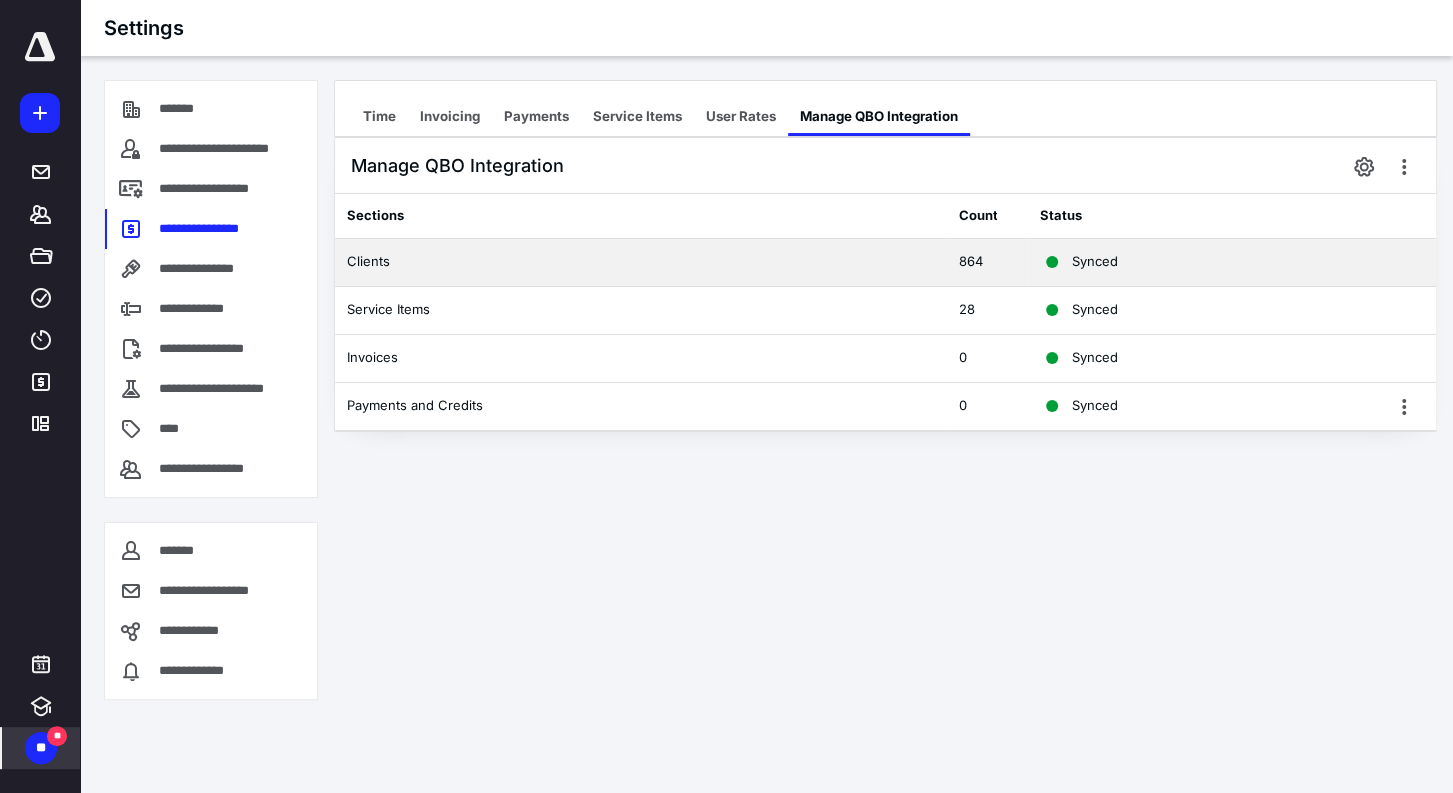 click on "Clients" at bounding box center (368, 261) 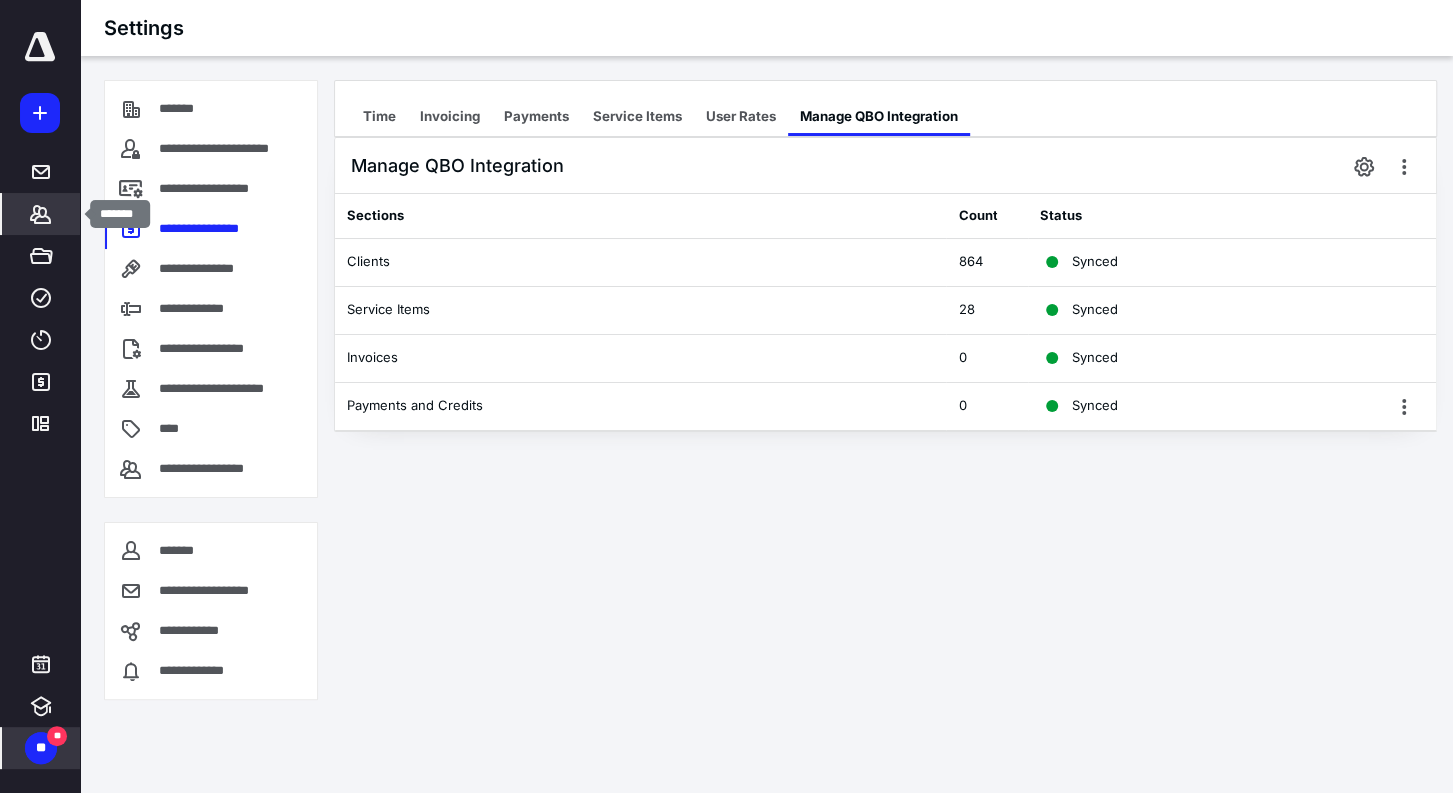 click 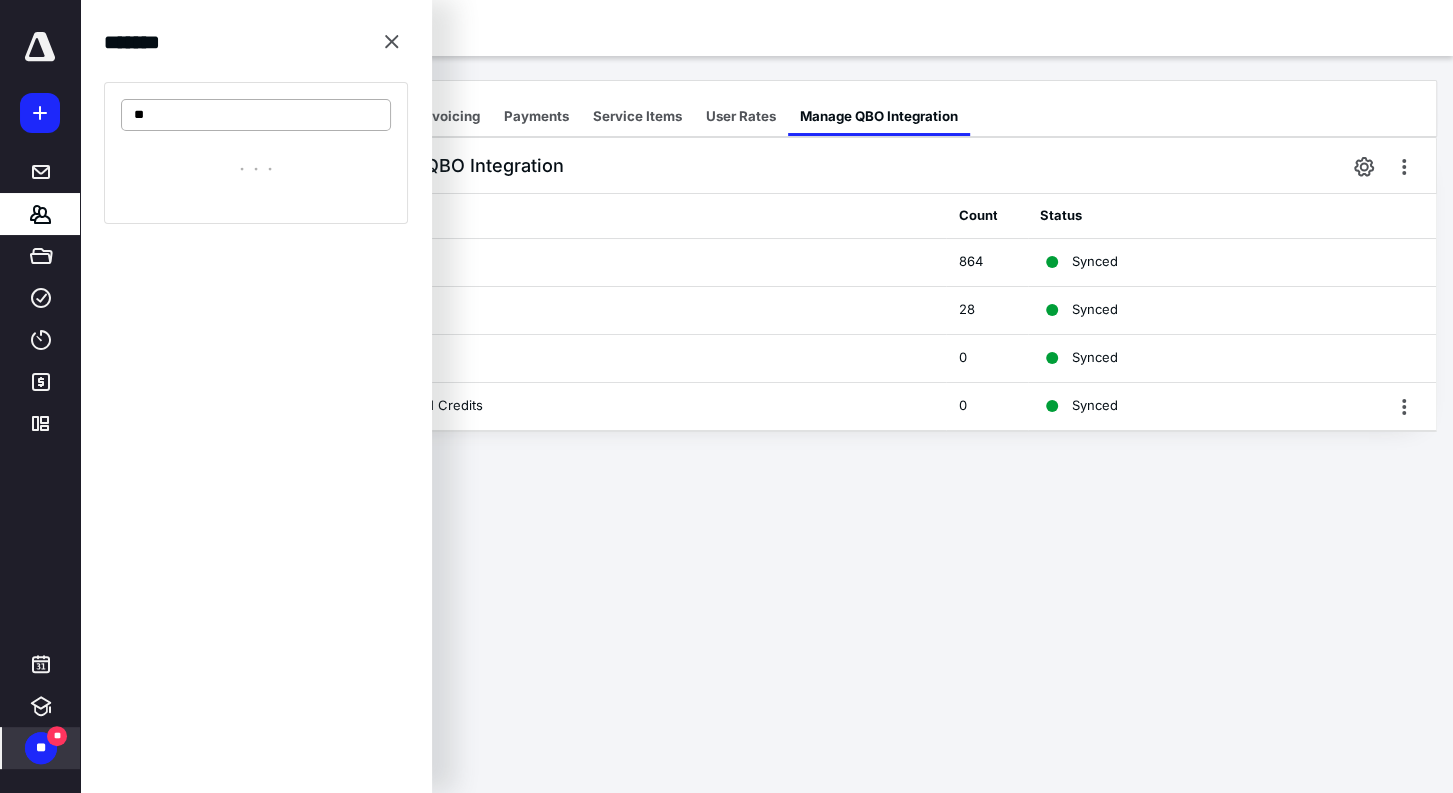 type on "*" 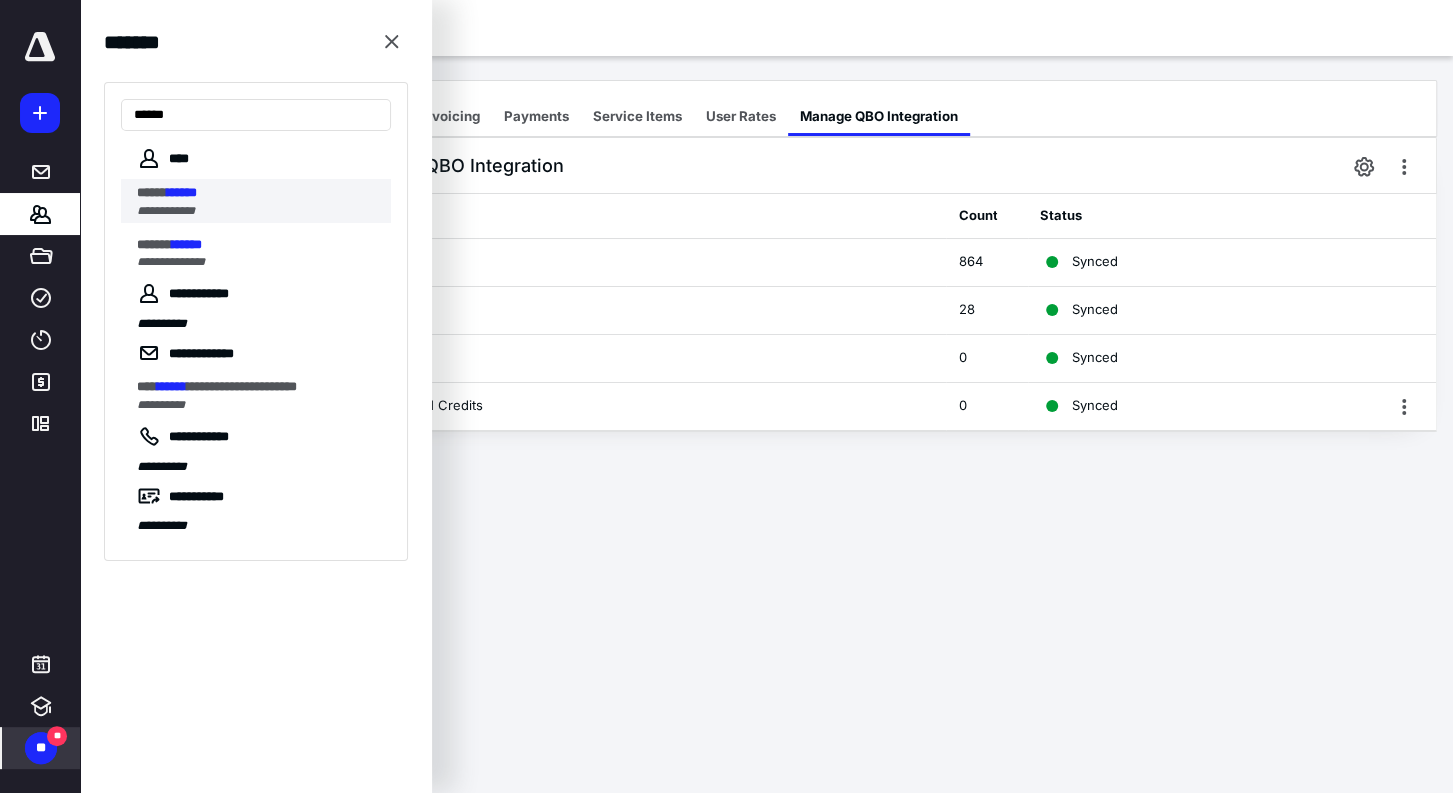 type on "******" 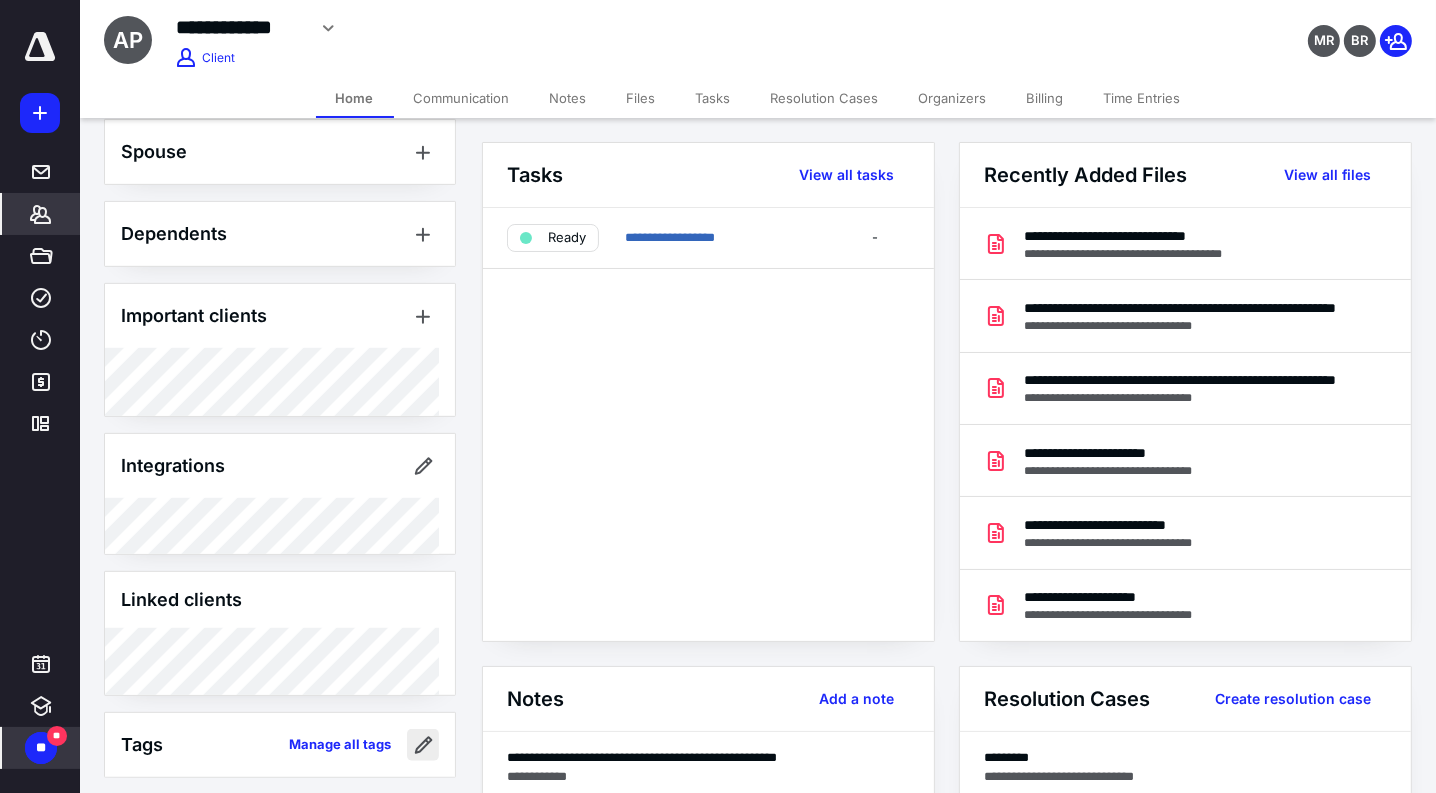scroll, scrollTop: 926, scrollLeft: 0, axis: vertical 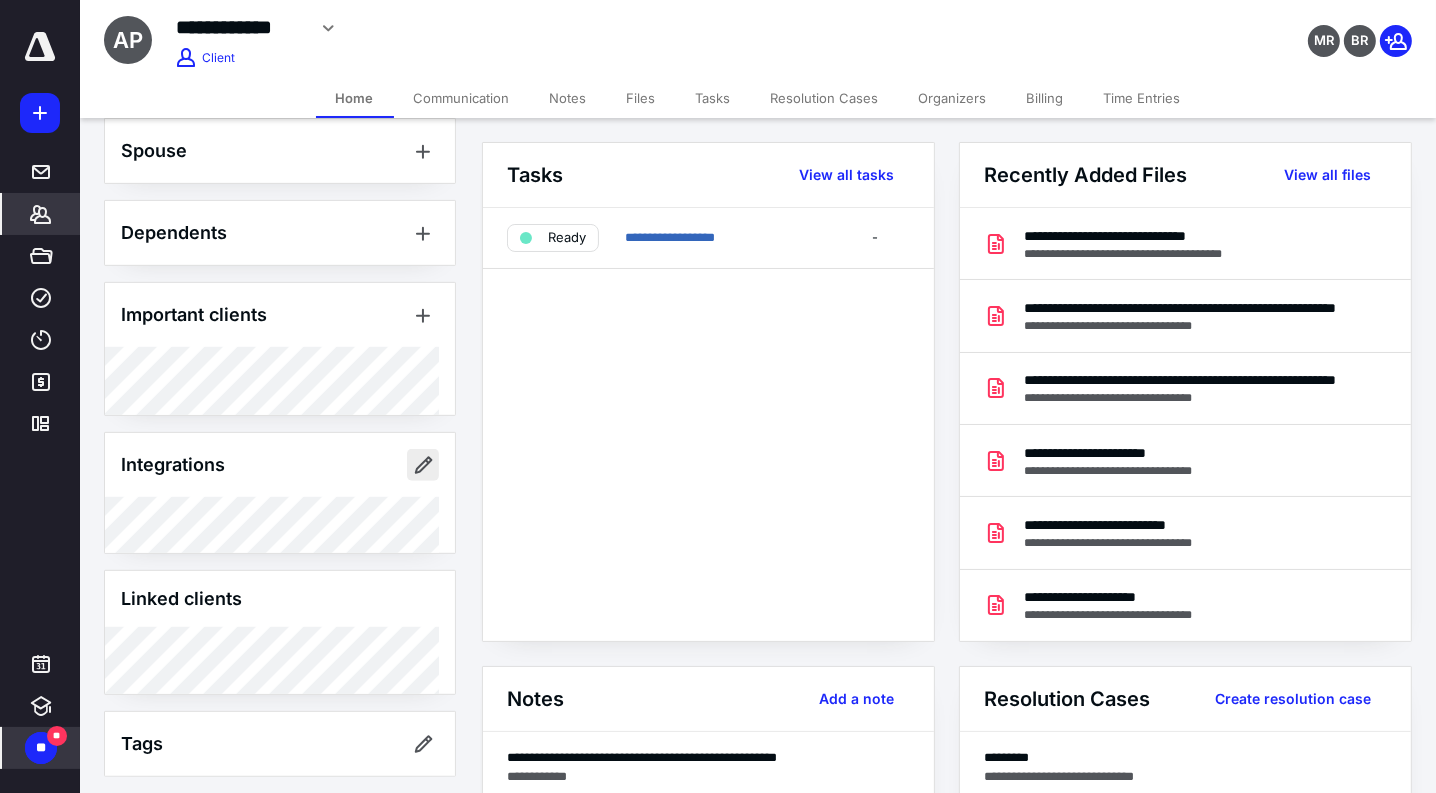 click at bounding box center [423, 465] 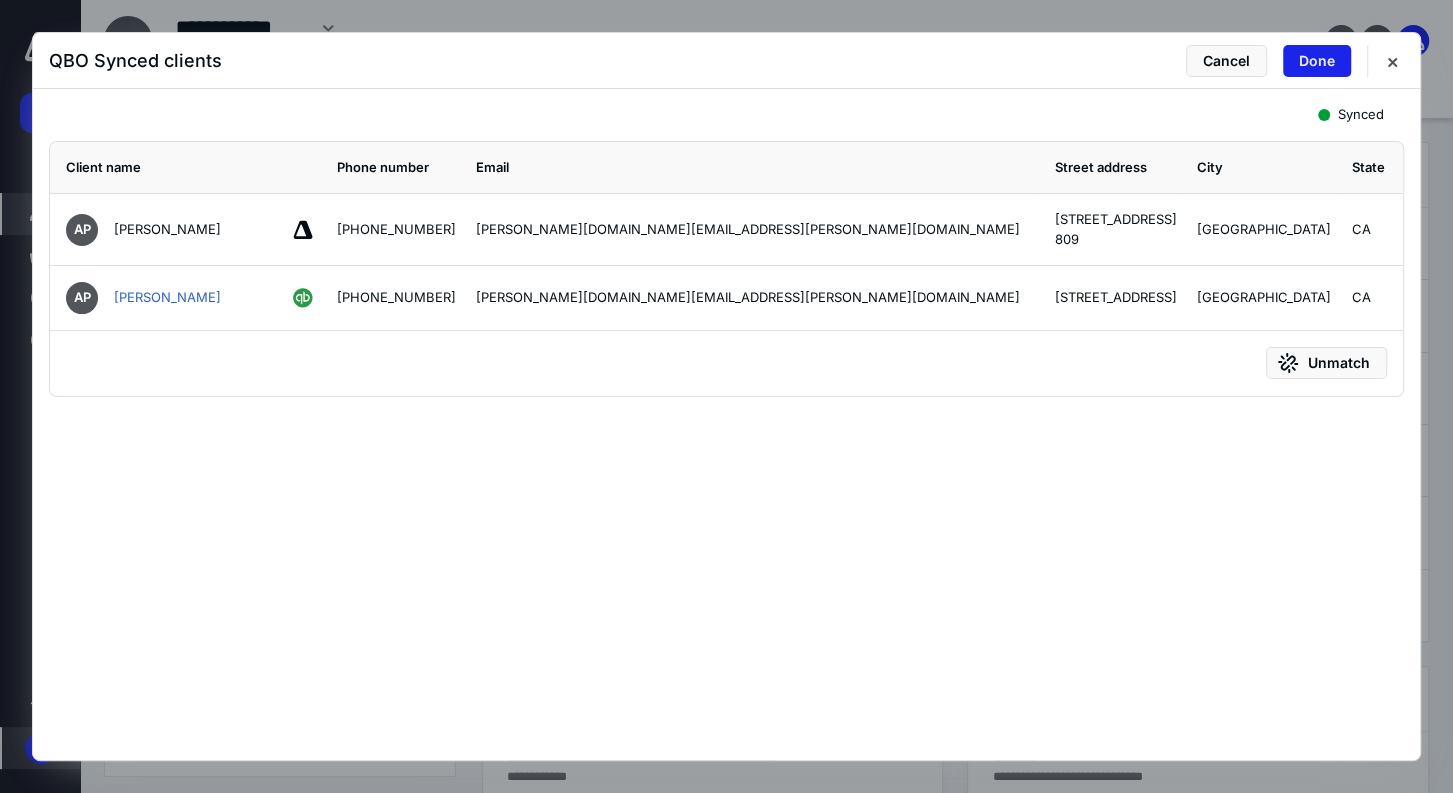 click on "Done" at bounding box center [1317, 61] 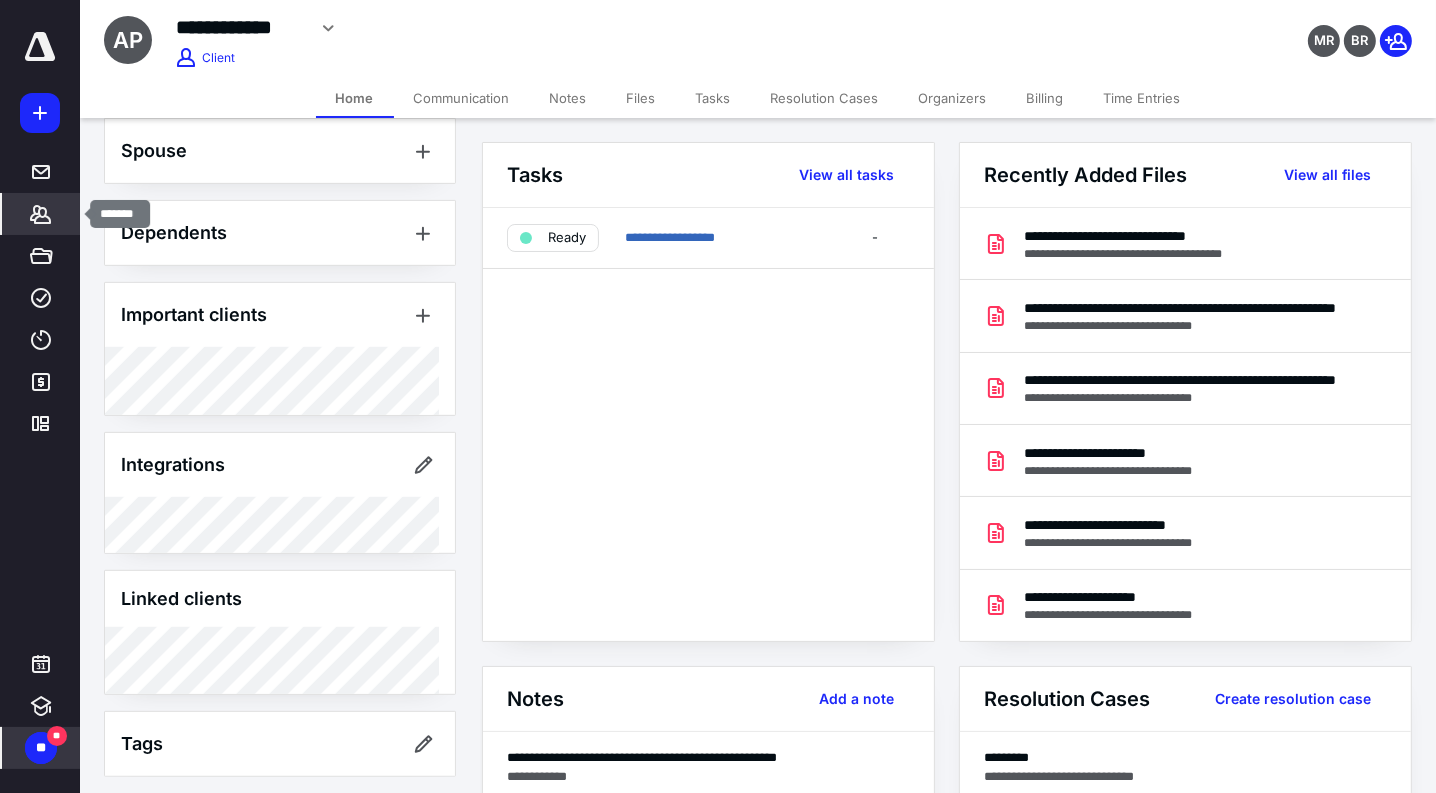 click on "*******" at bounding box center [41, 214] 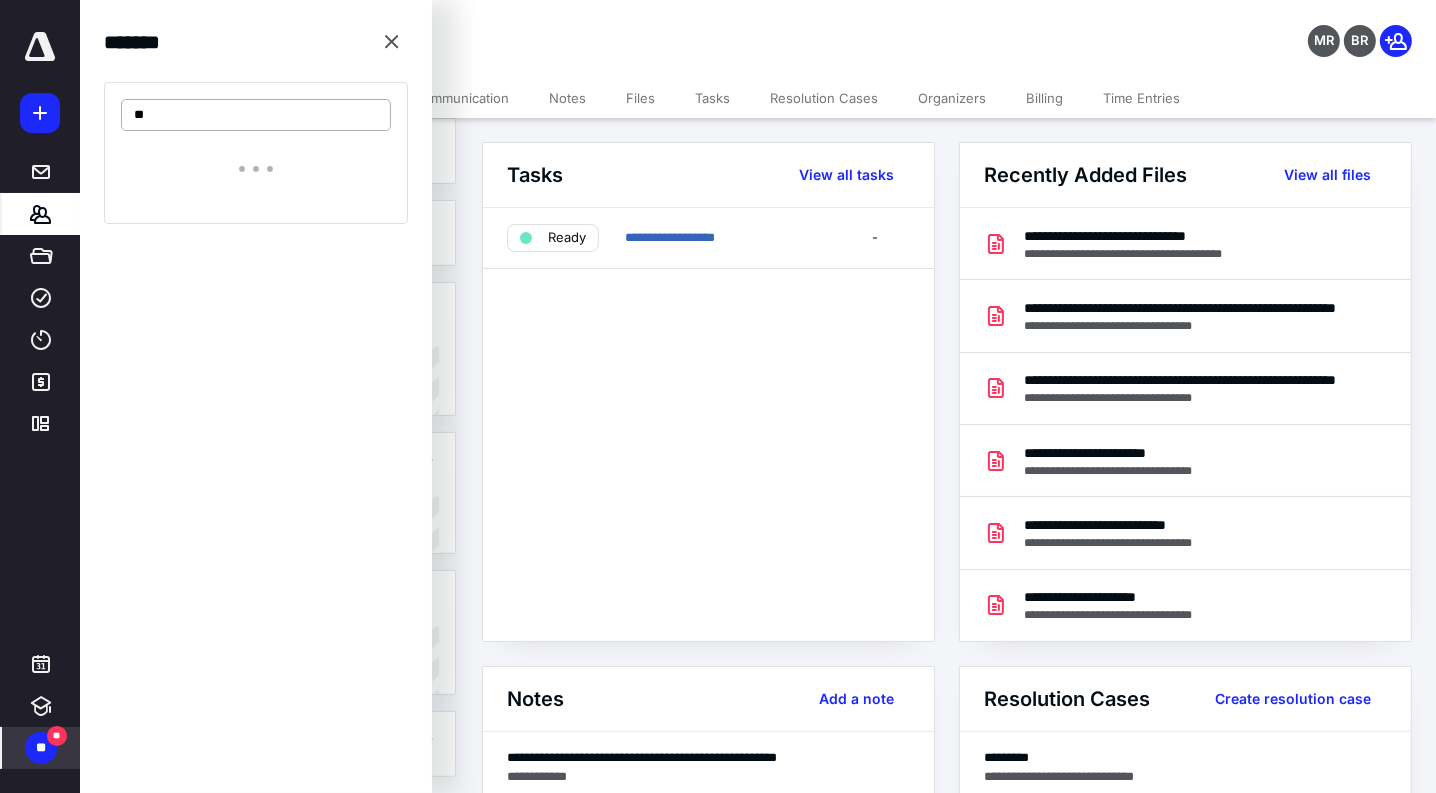 type on "*" 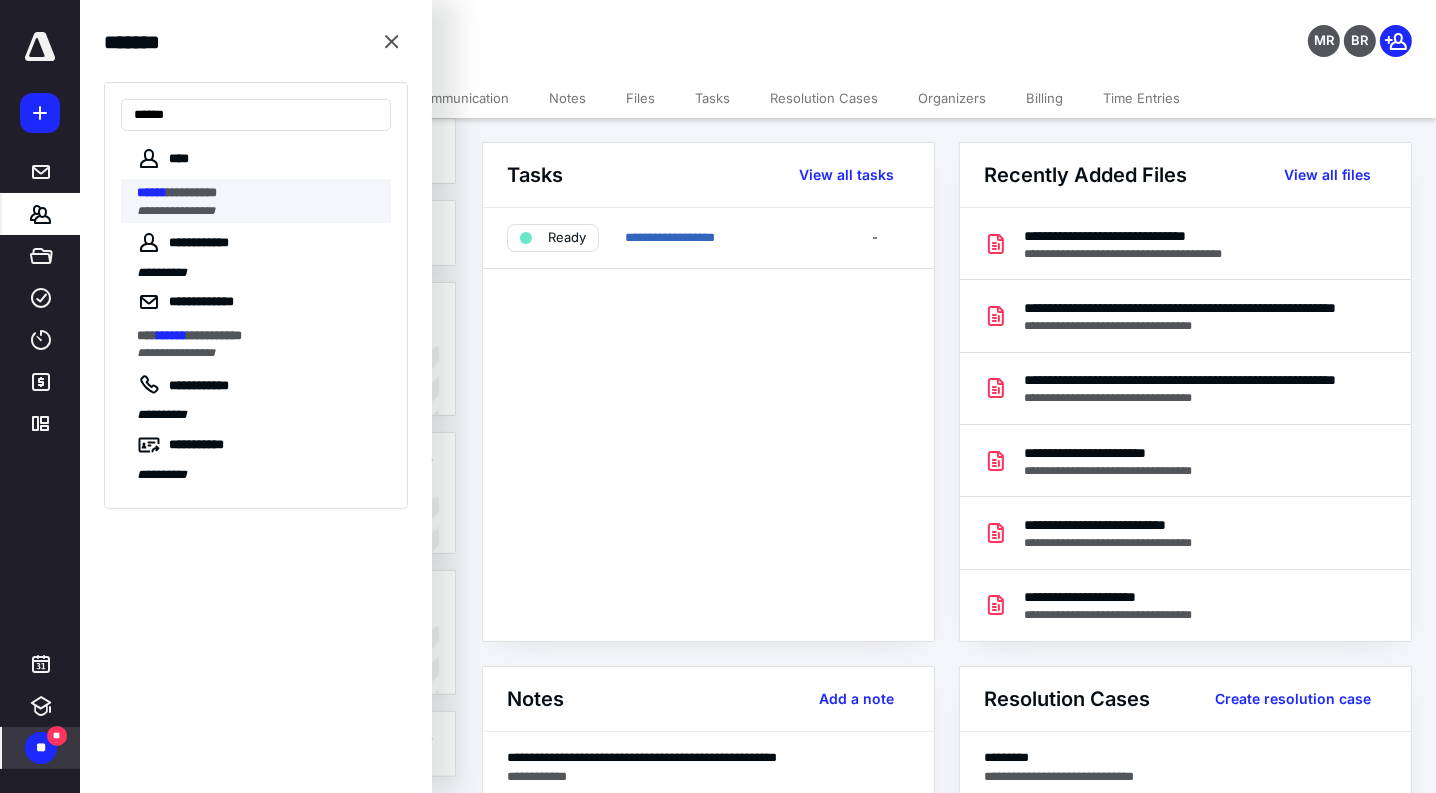 type on "******" 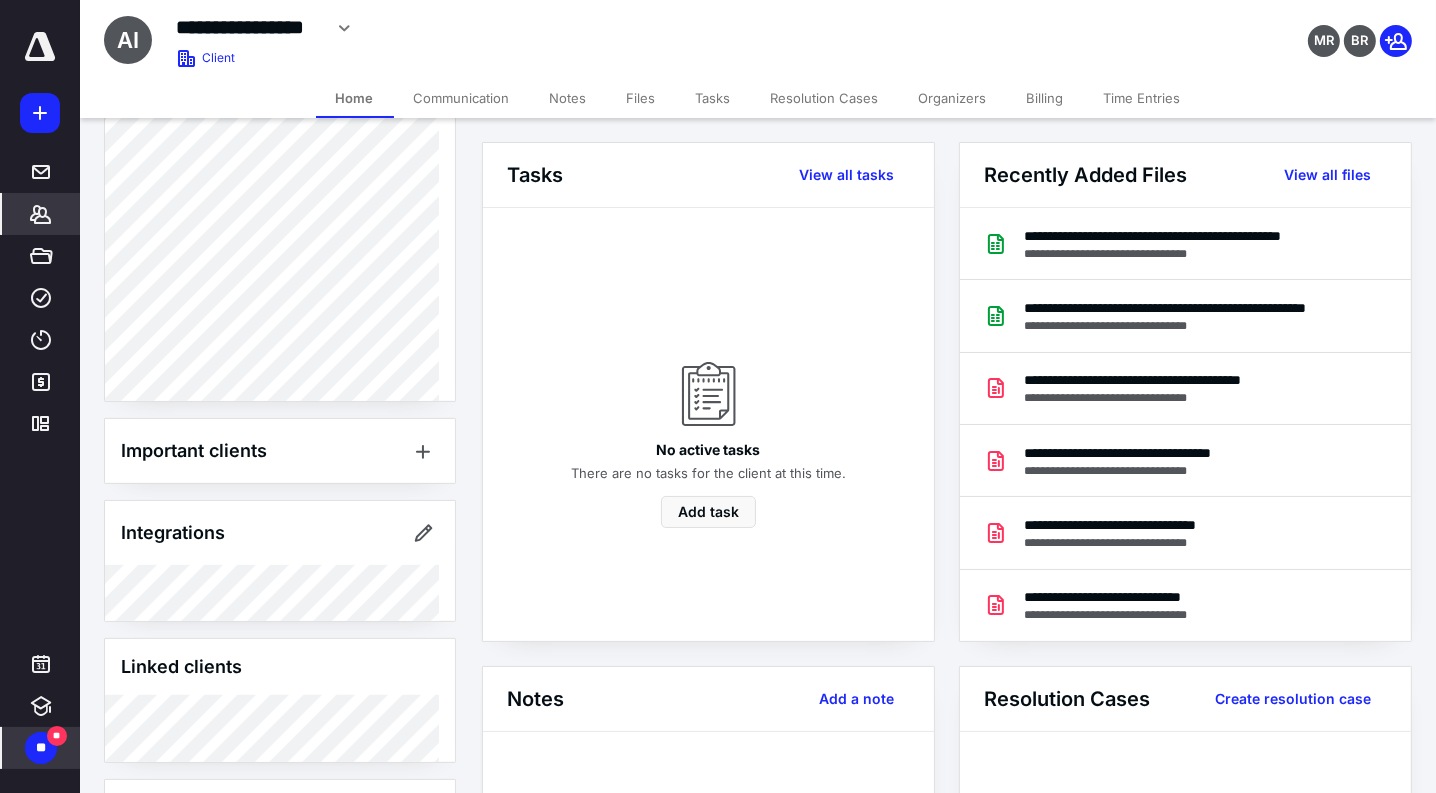 scroll, scrollTop: 685, scrollLeft: 0, axis: vertical 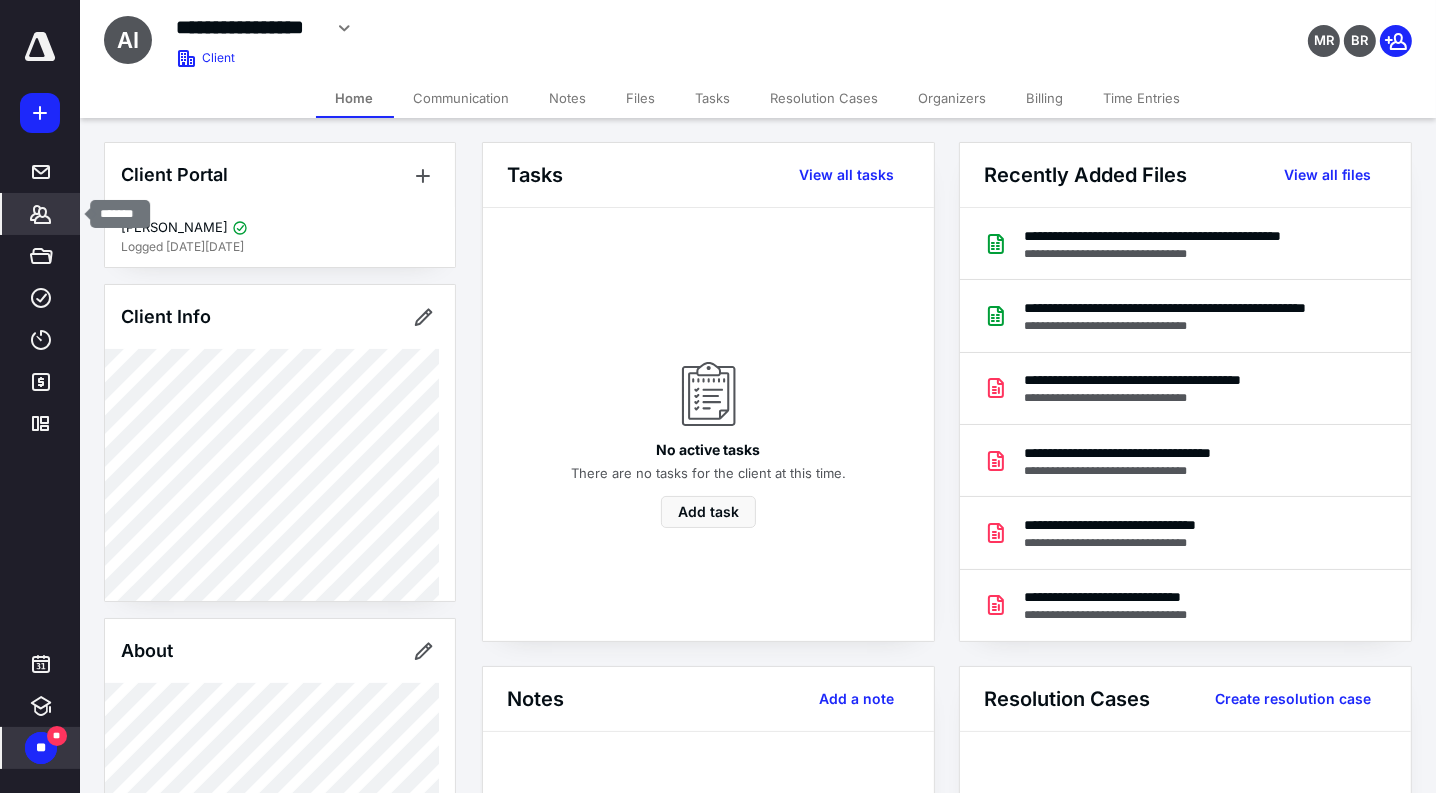 click 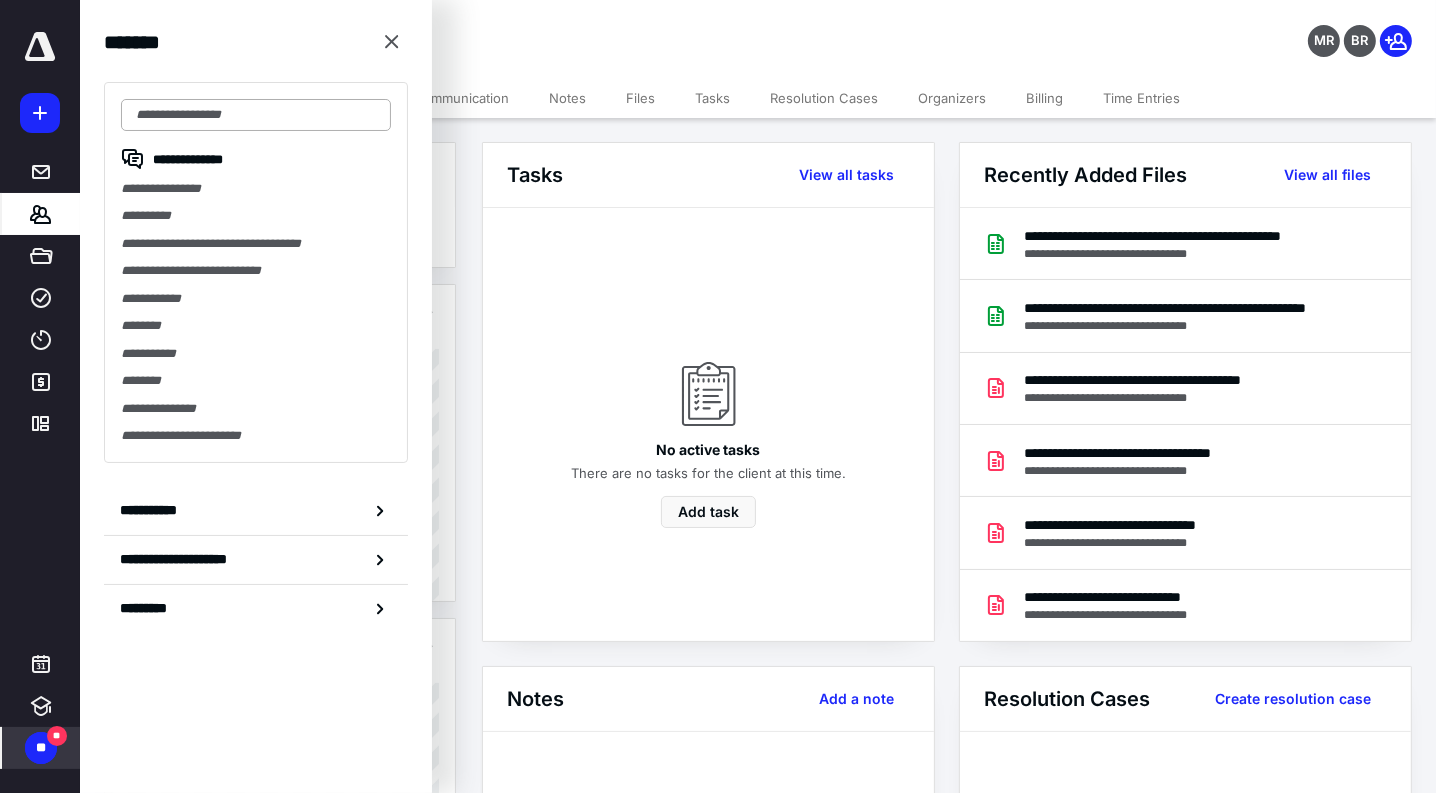 click at bounding box center [256, 115] 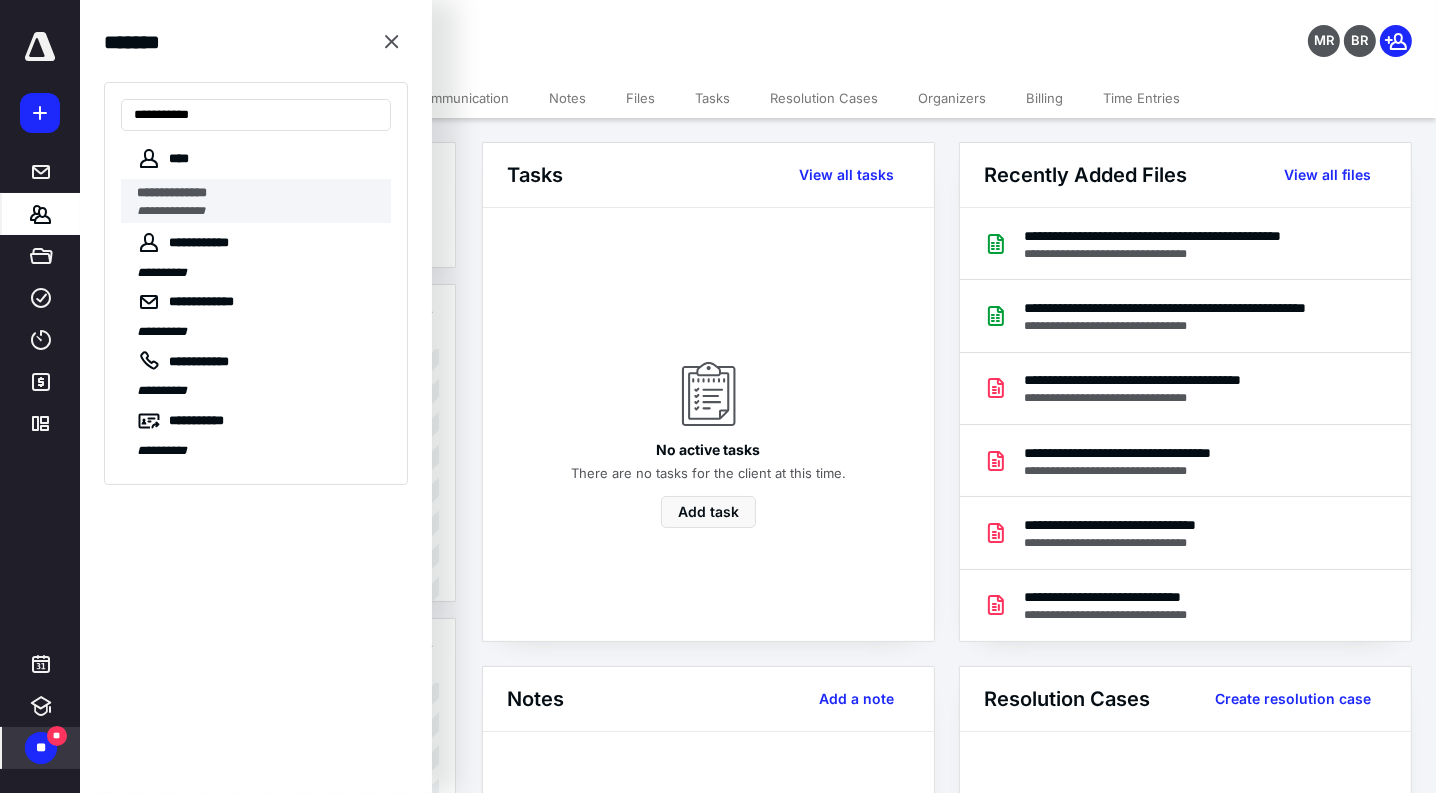 type on "**********" 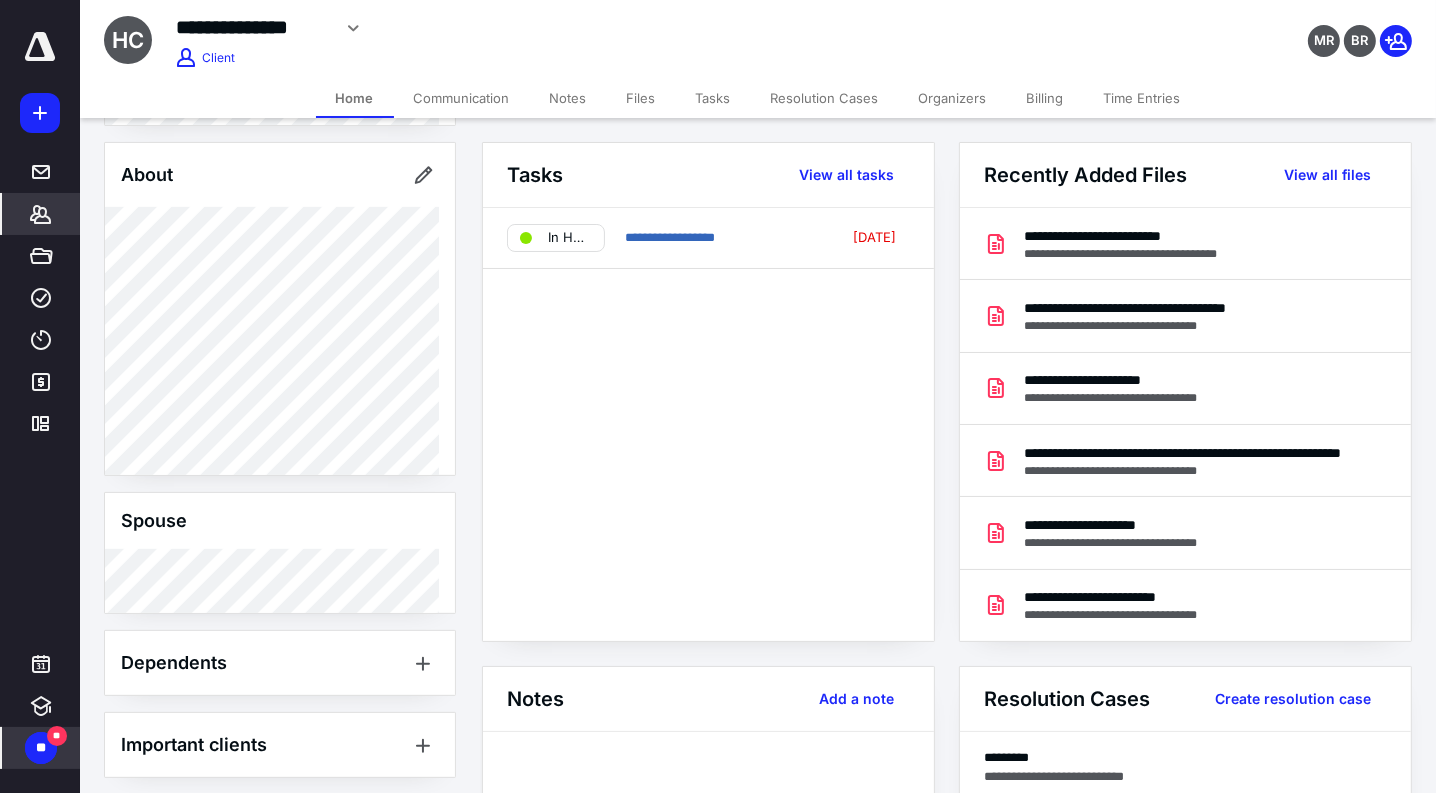 scroll, scrollTop: 737, scrollLeft: 0, axis: vertical 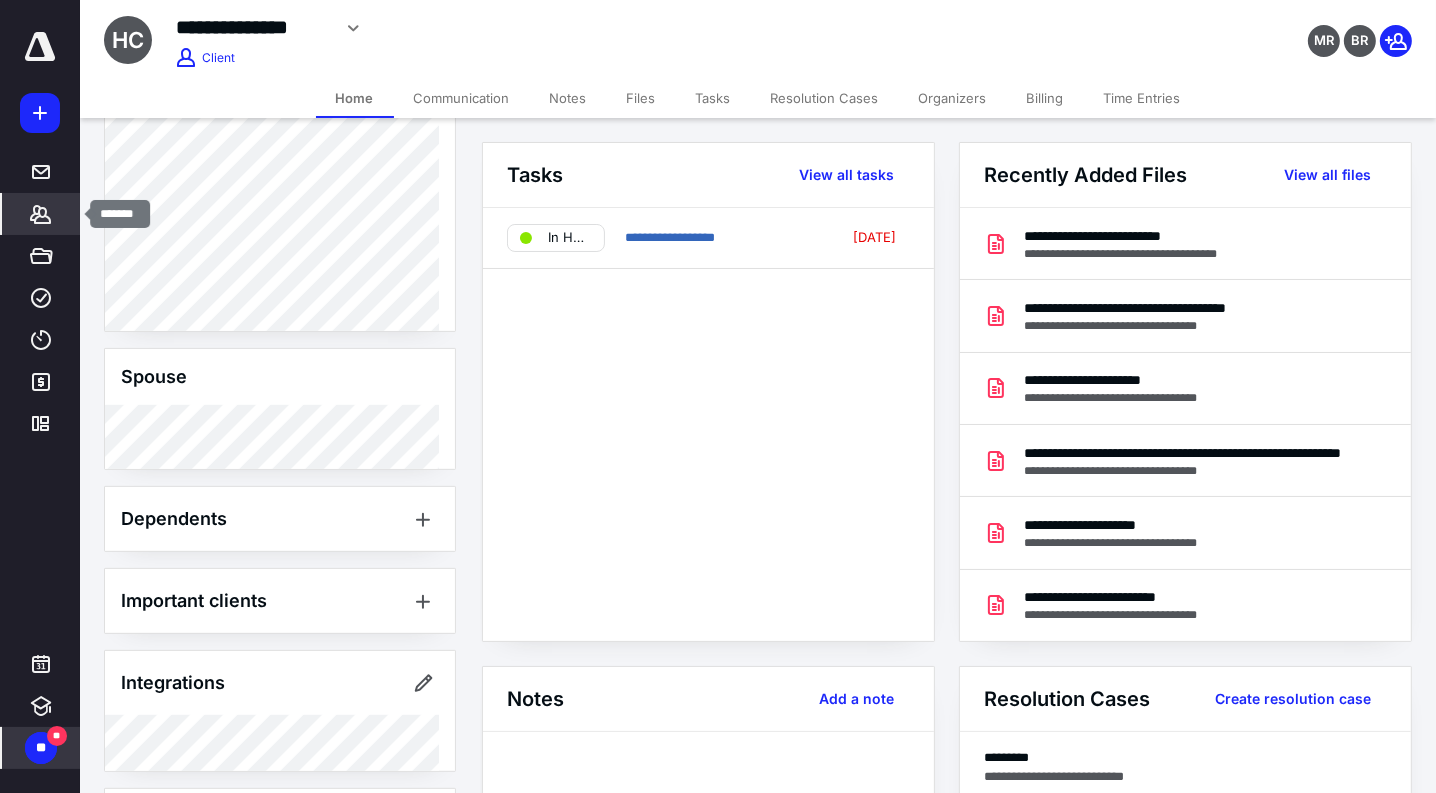click 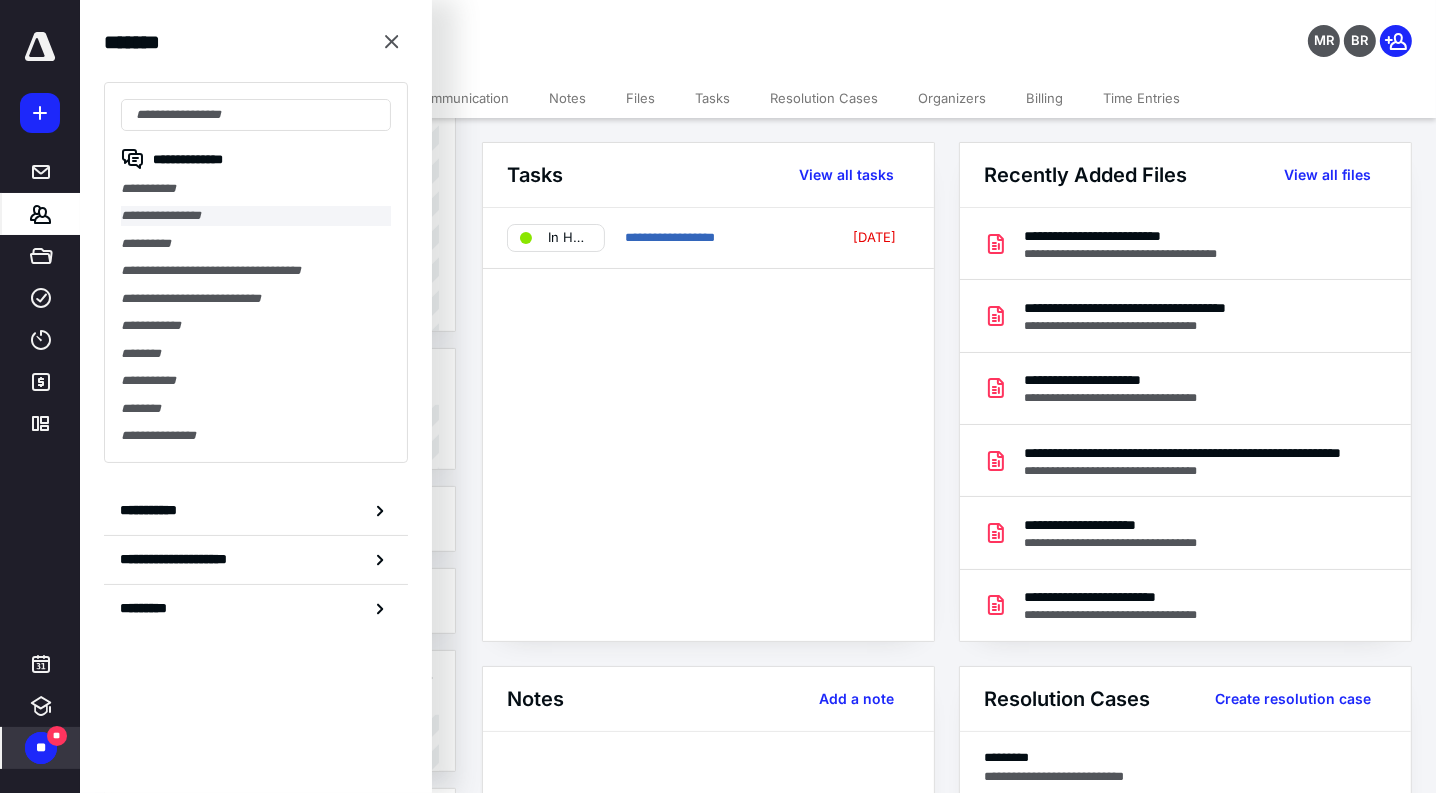 click on "**********" at bounding box center (256, 215) 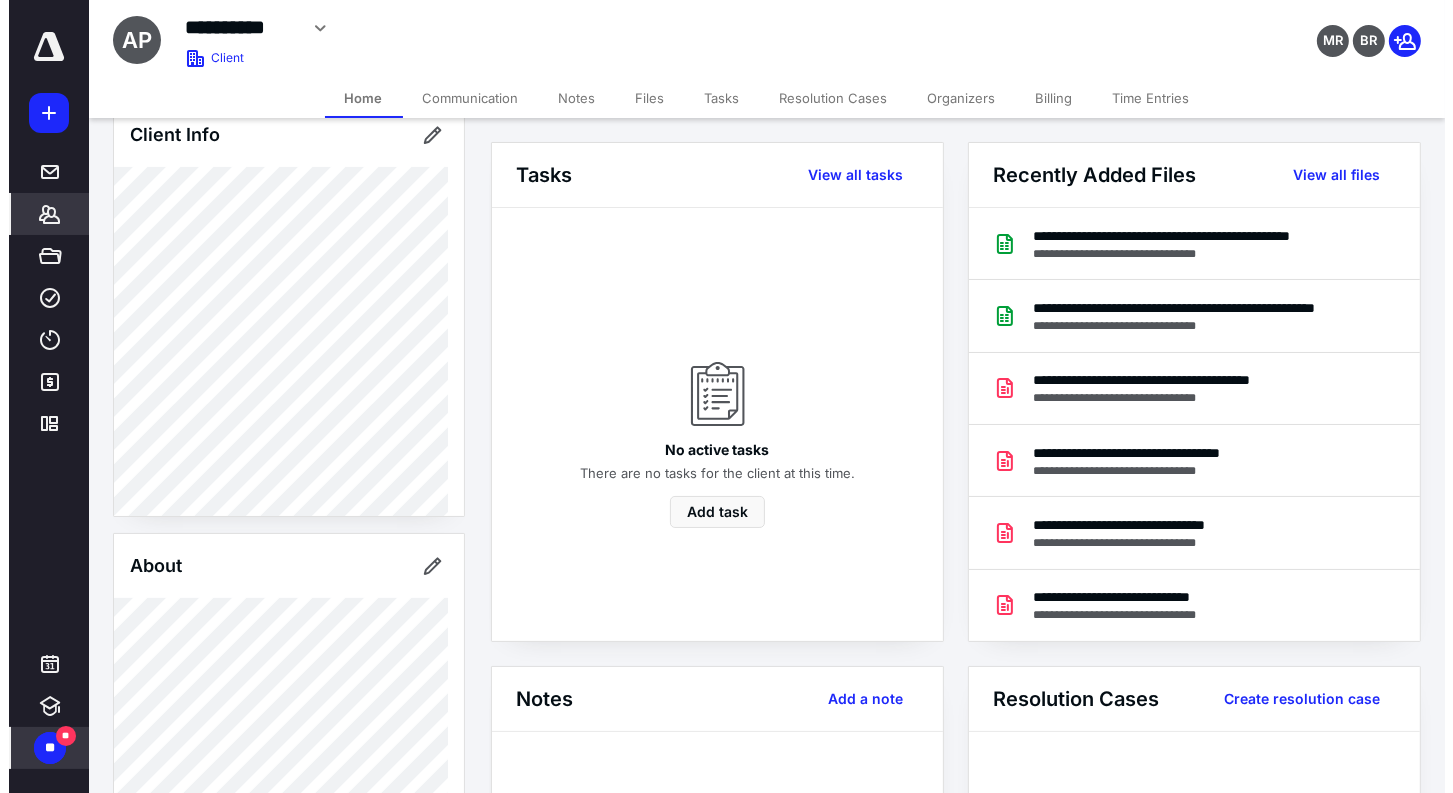 scroll, scrollTop: 0, scrollLeft: 0, axis: both 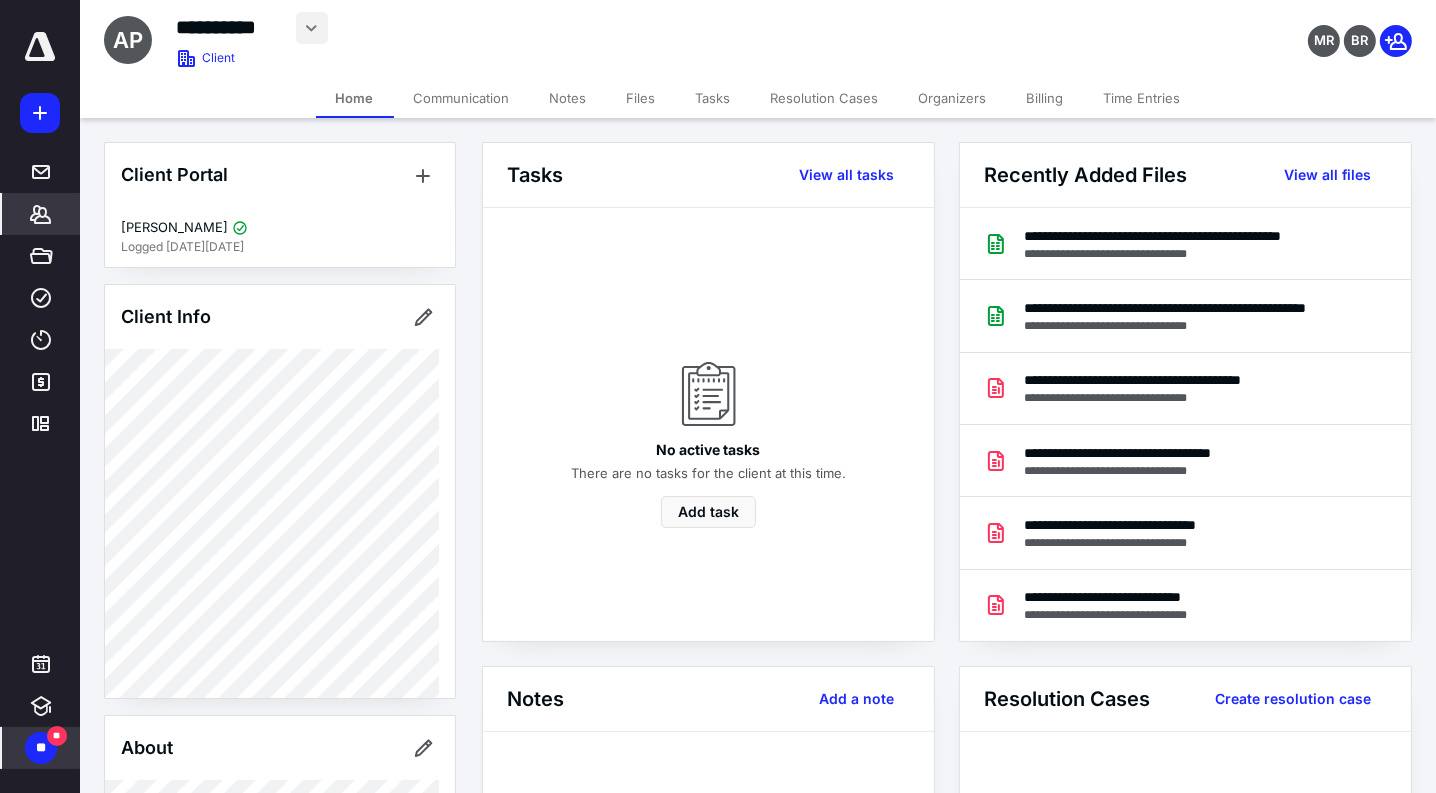 click at bounding box center (312, 28) 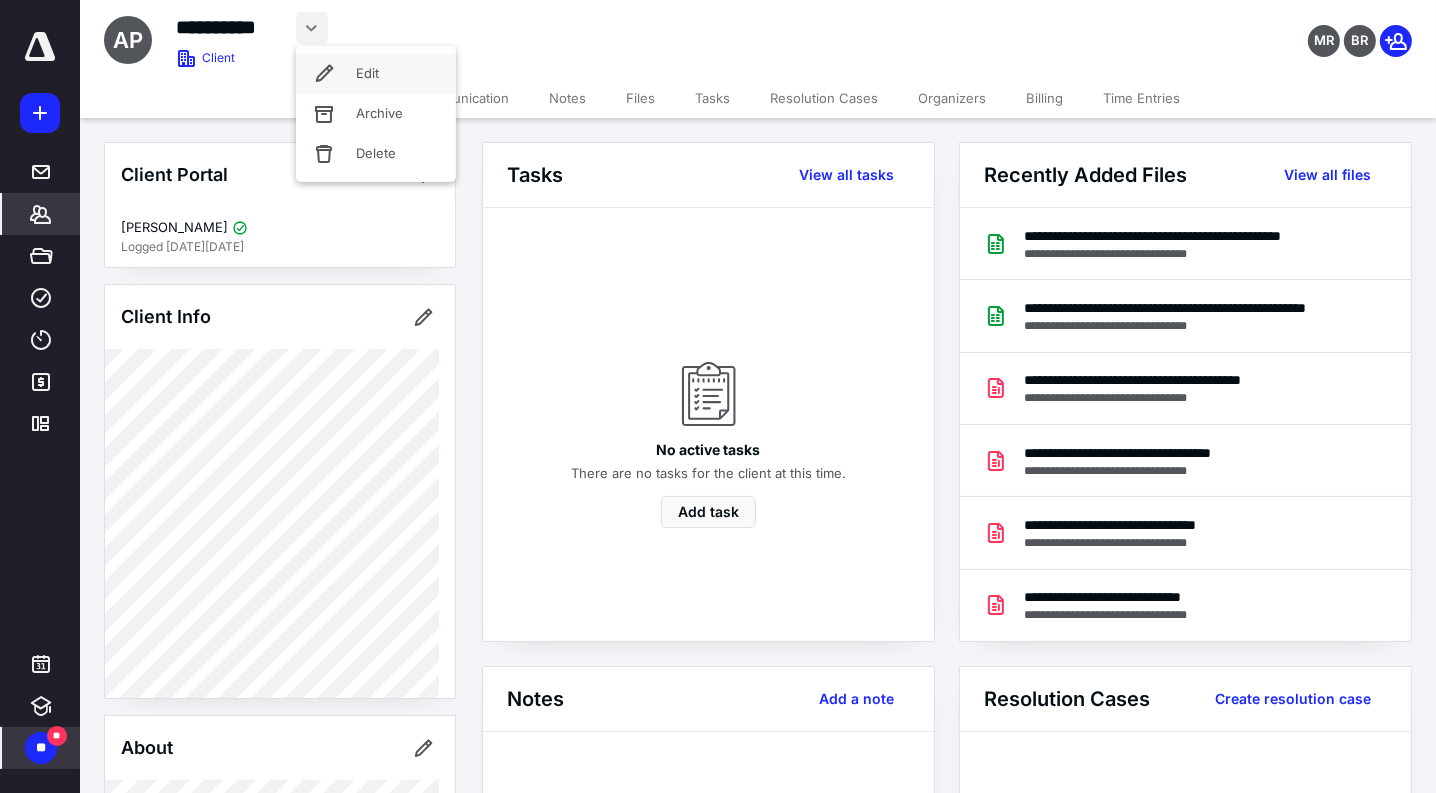 click on "Edit" at bounding box center [376, 74] 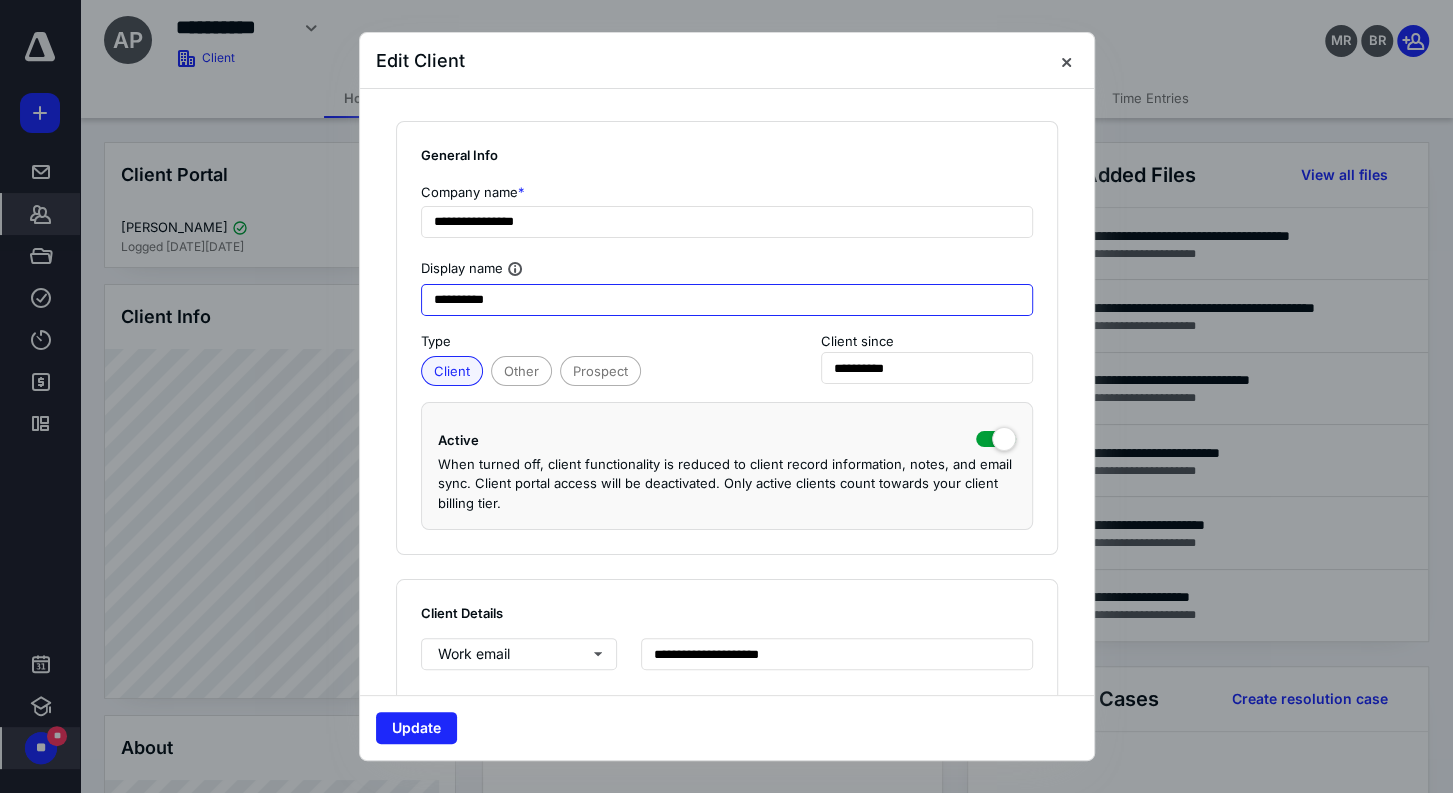 click on "**********" at bounding box center (727, 300) 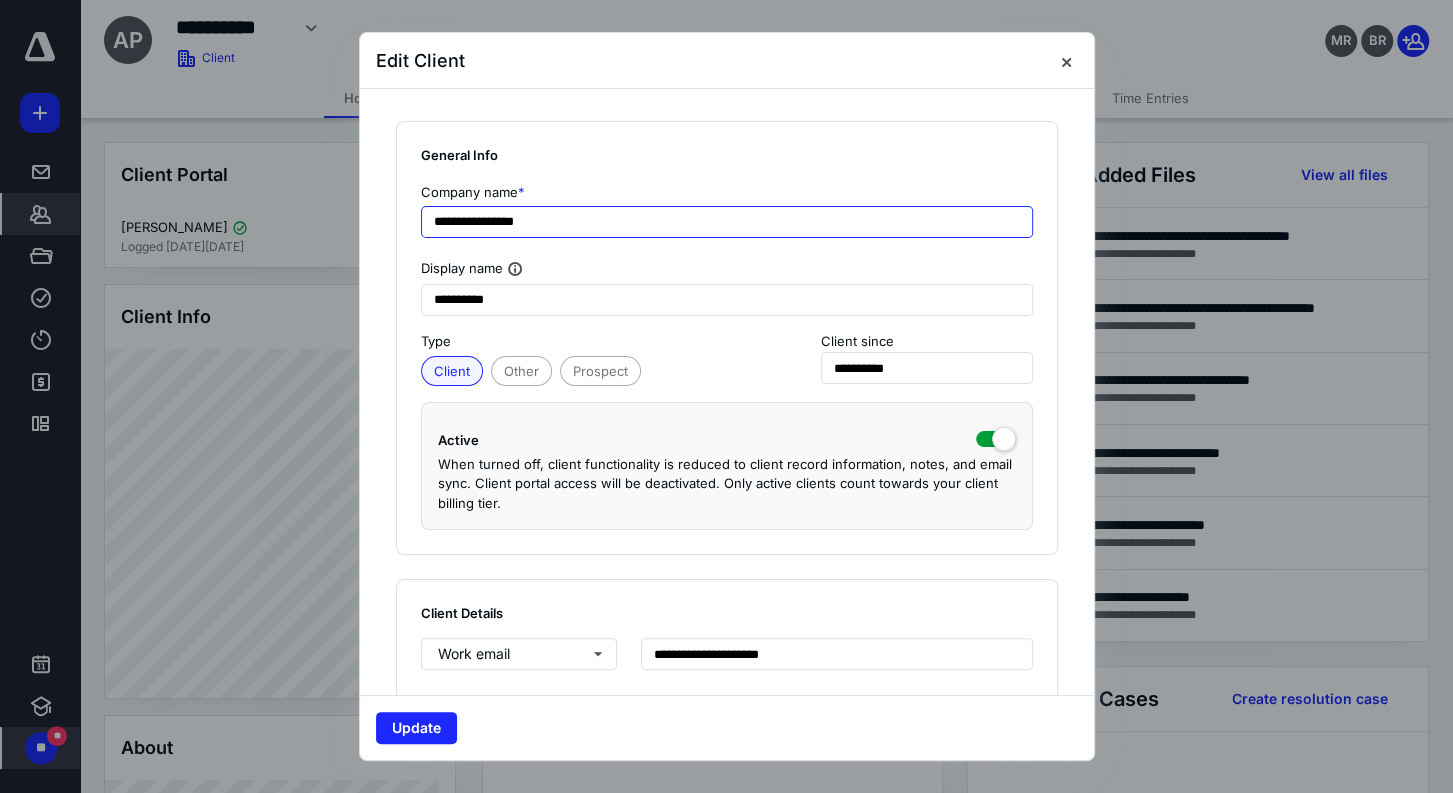 click on "**********" at bounding box center [727, 222] 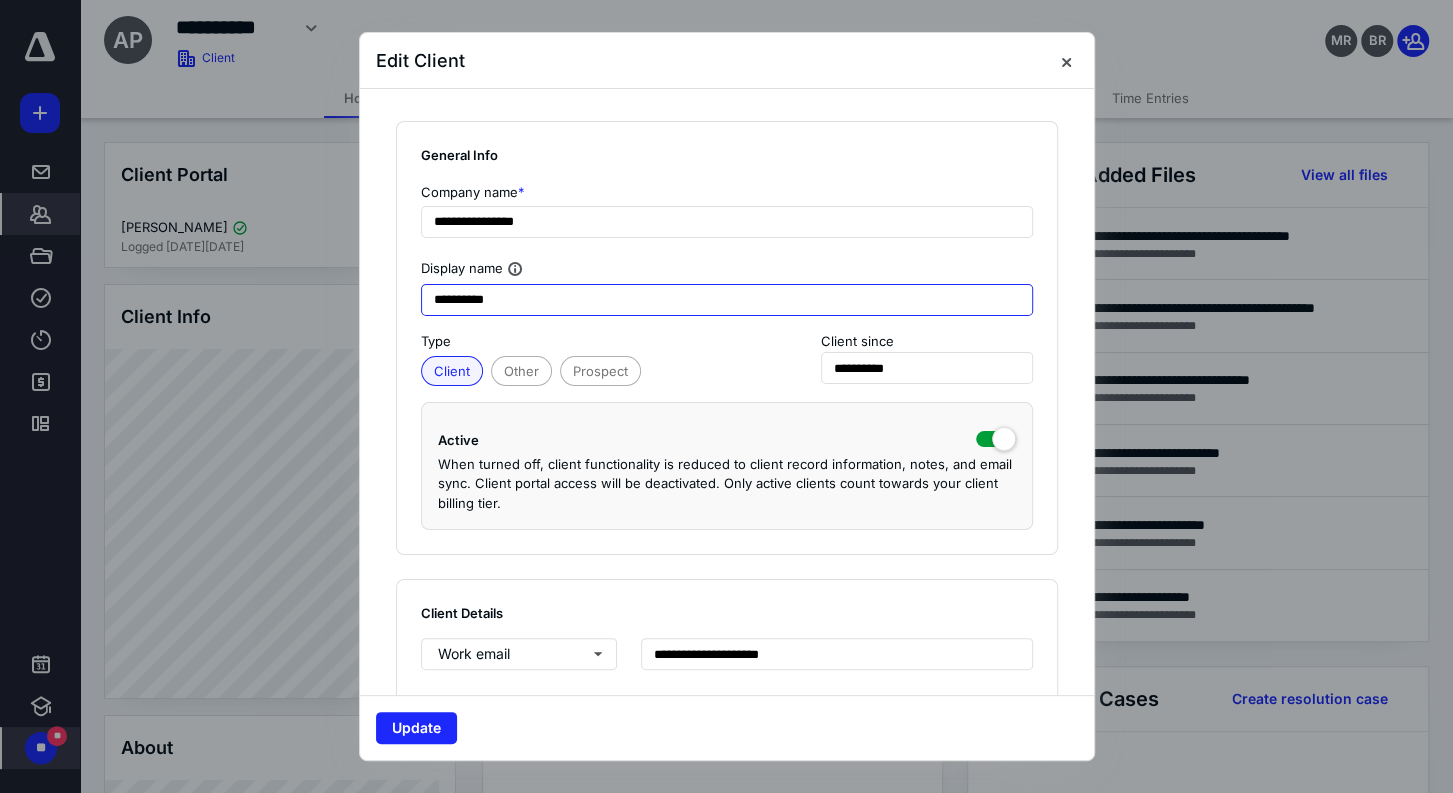click on "**********" at bounding box center (727, 300) 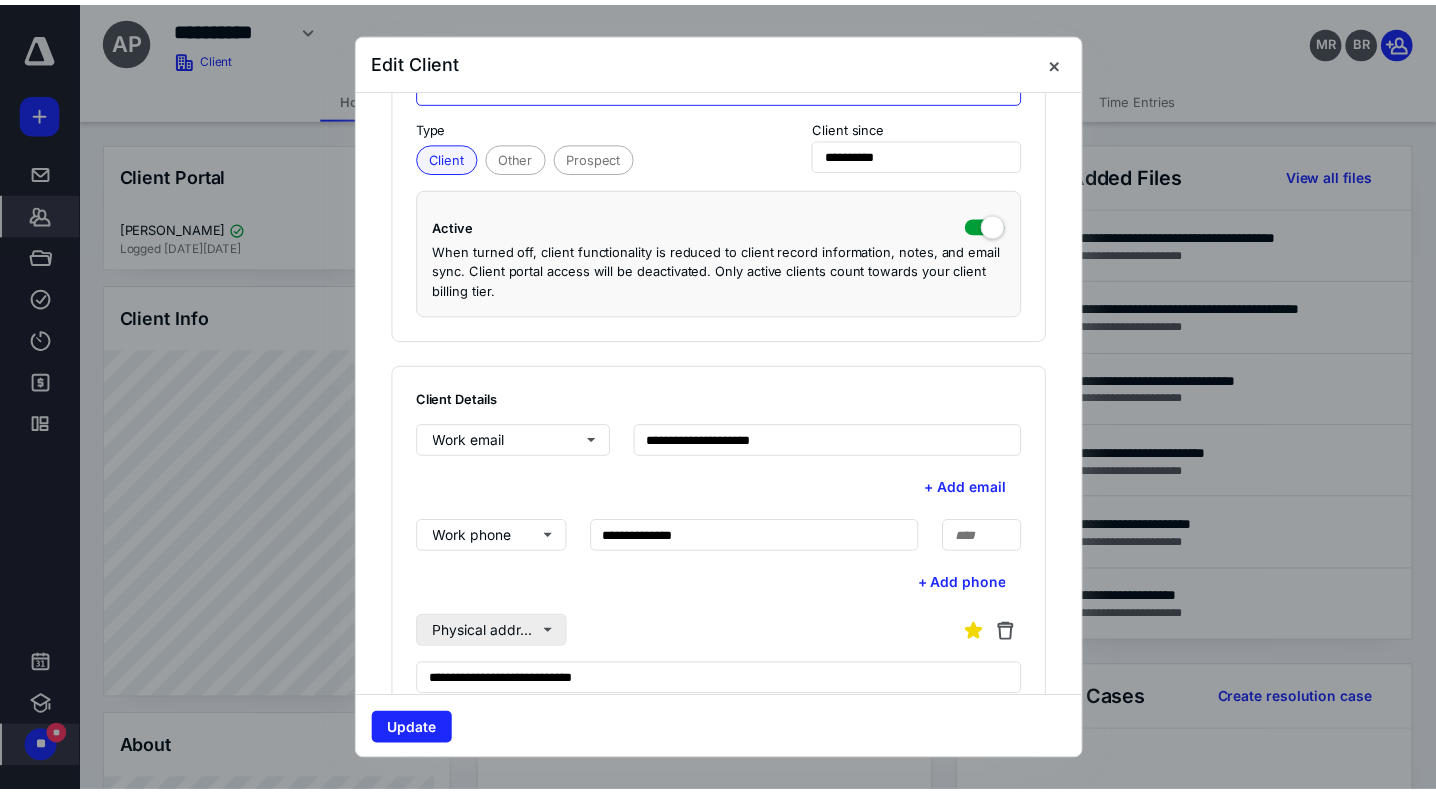 scroll, scrollTop: 201, scrollLeft: 0, axis: vertical 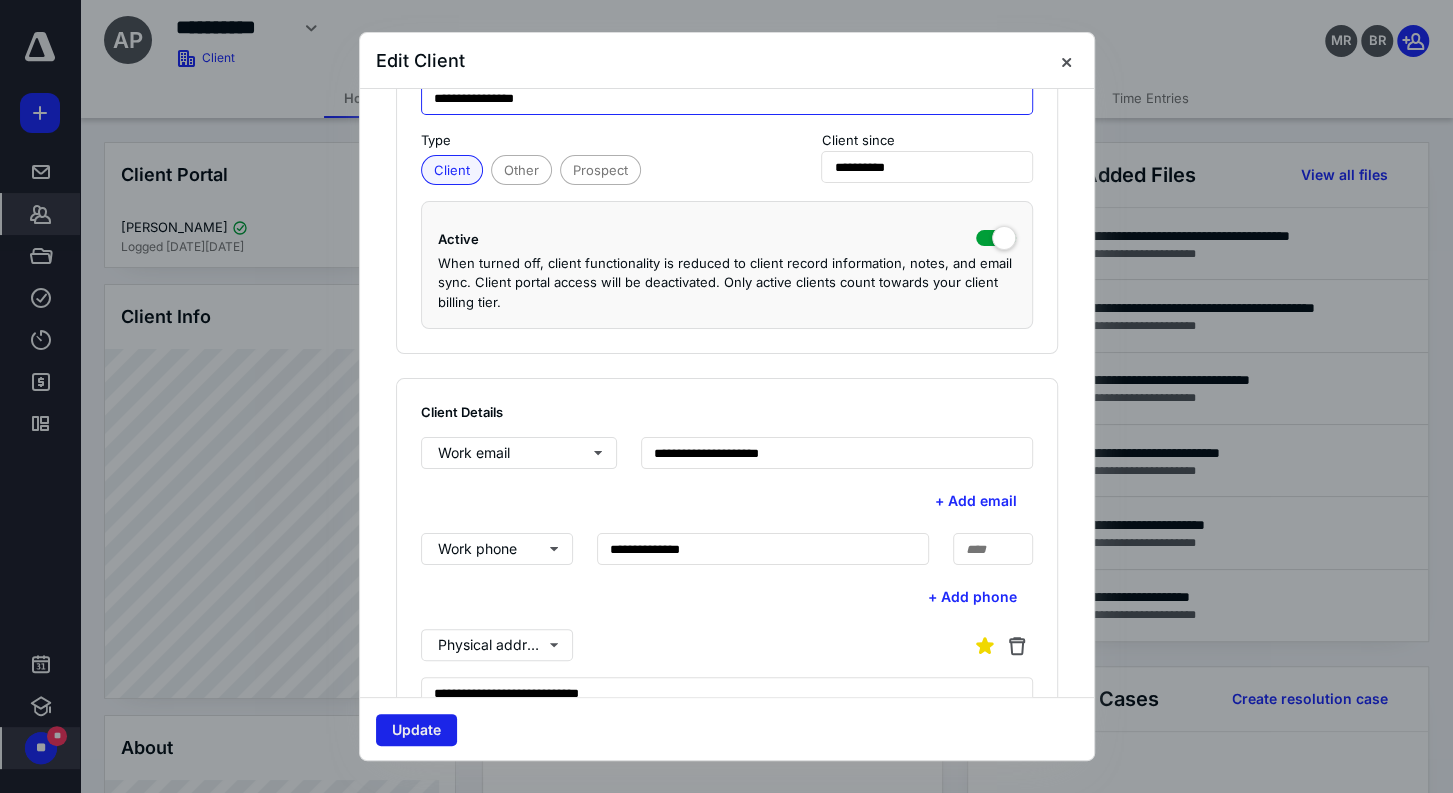 type on "**********" 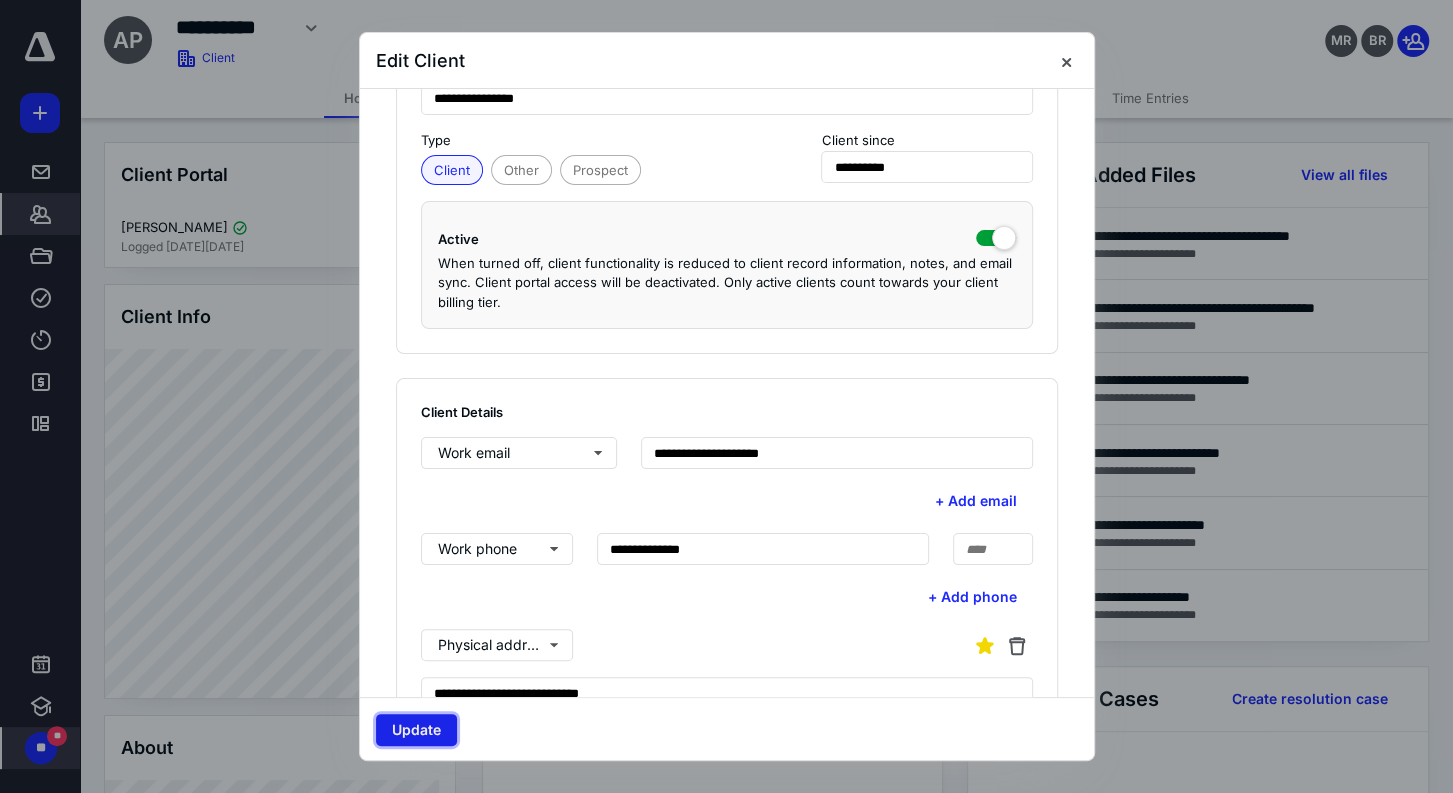 click on "Update" at bounding box center (416, 730) 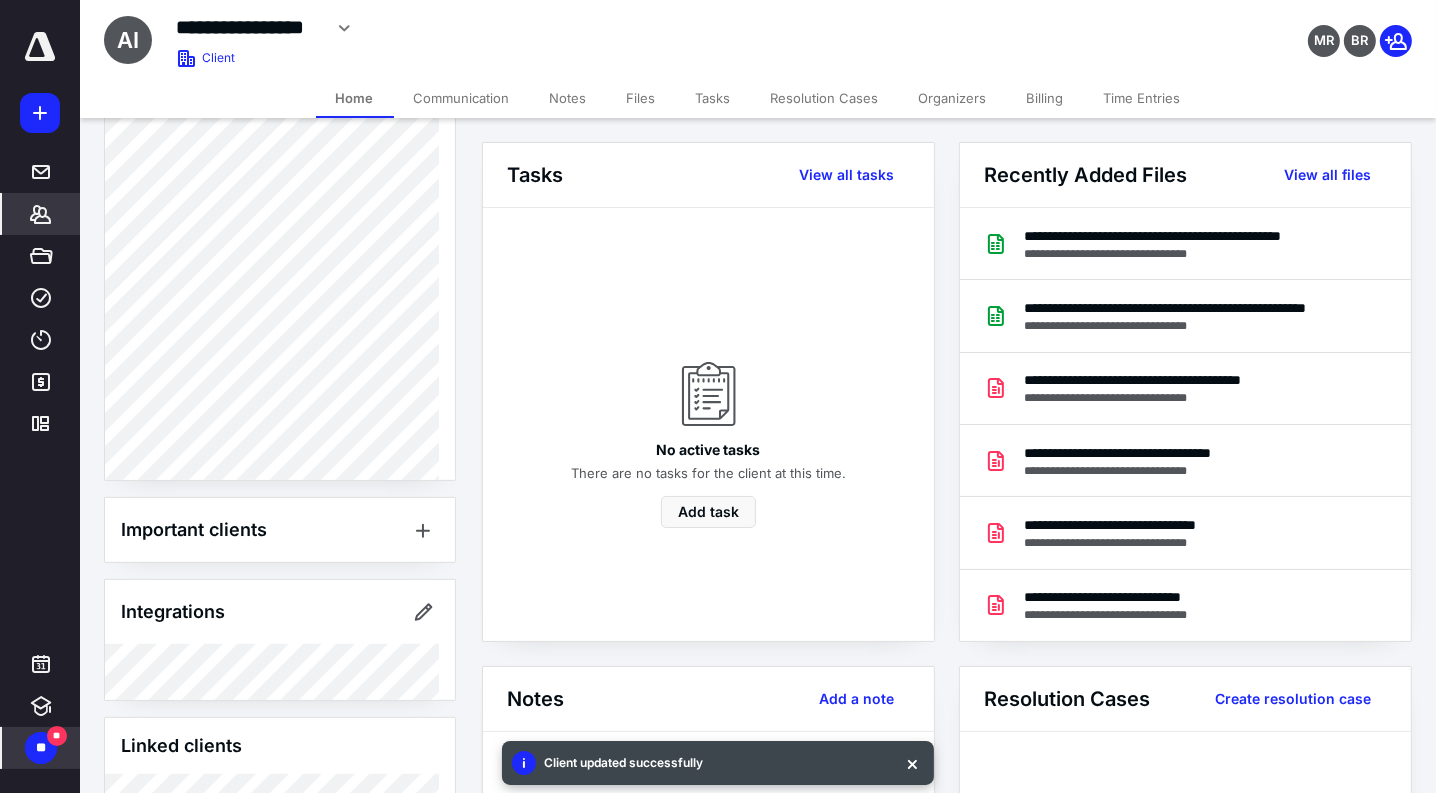 scroll, scrollTop: 791, scrollLeft: 0, axis: vertical 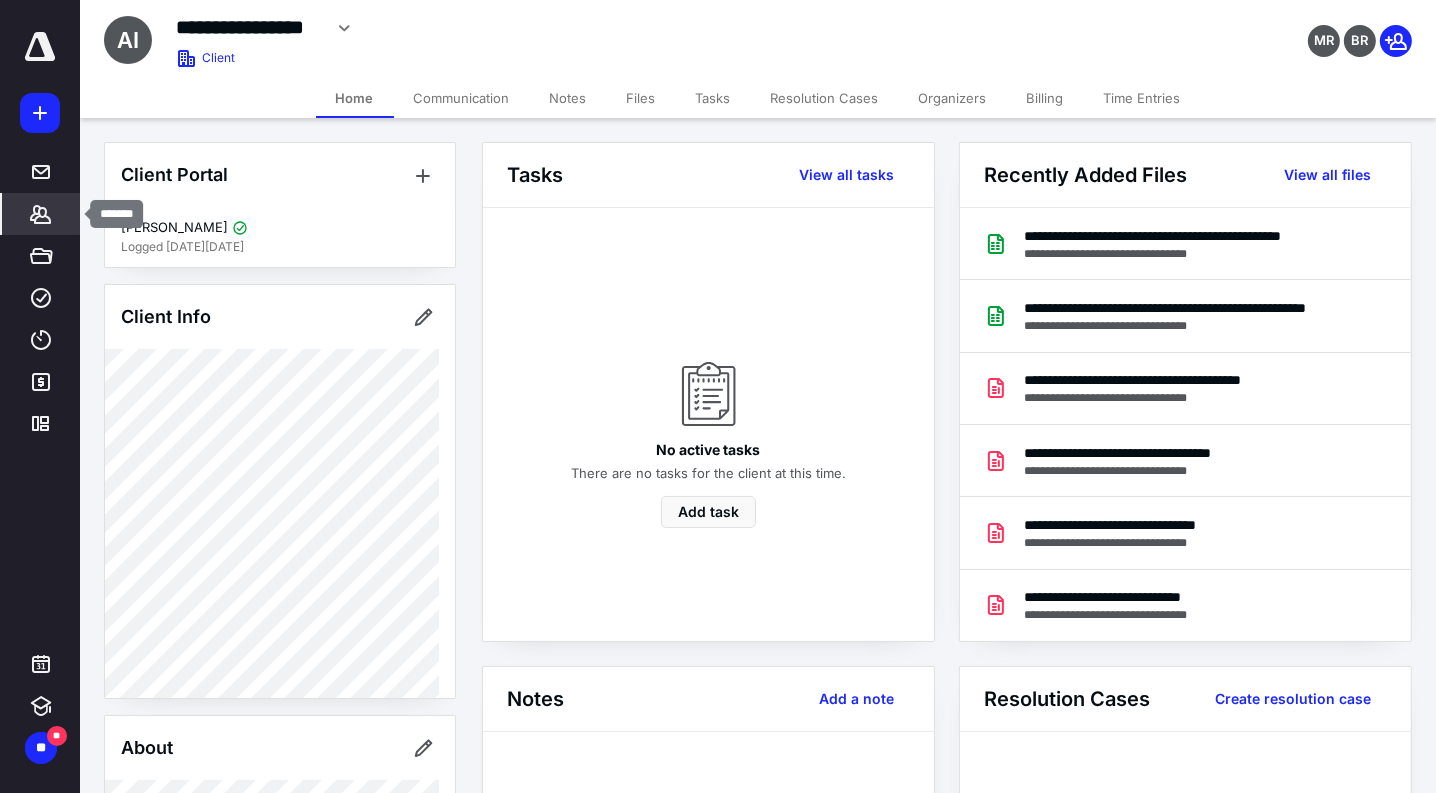 click 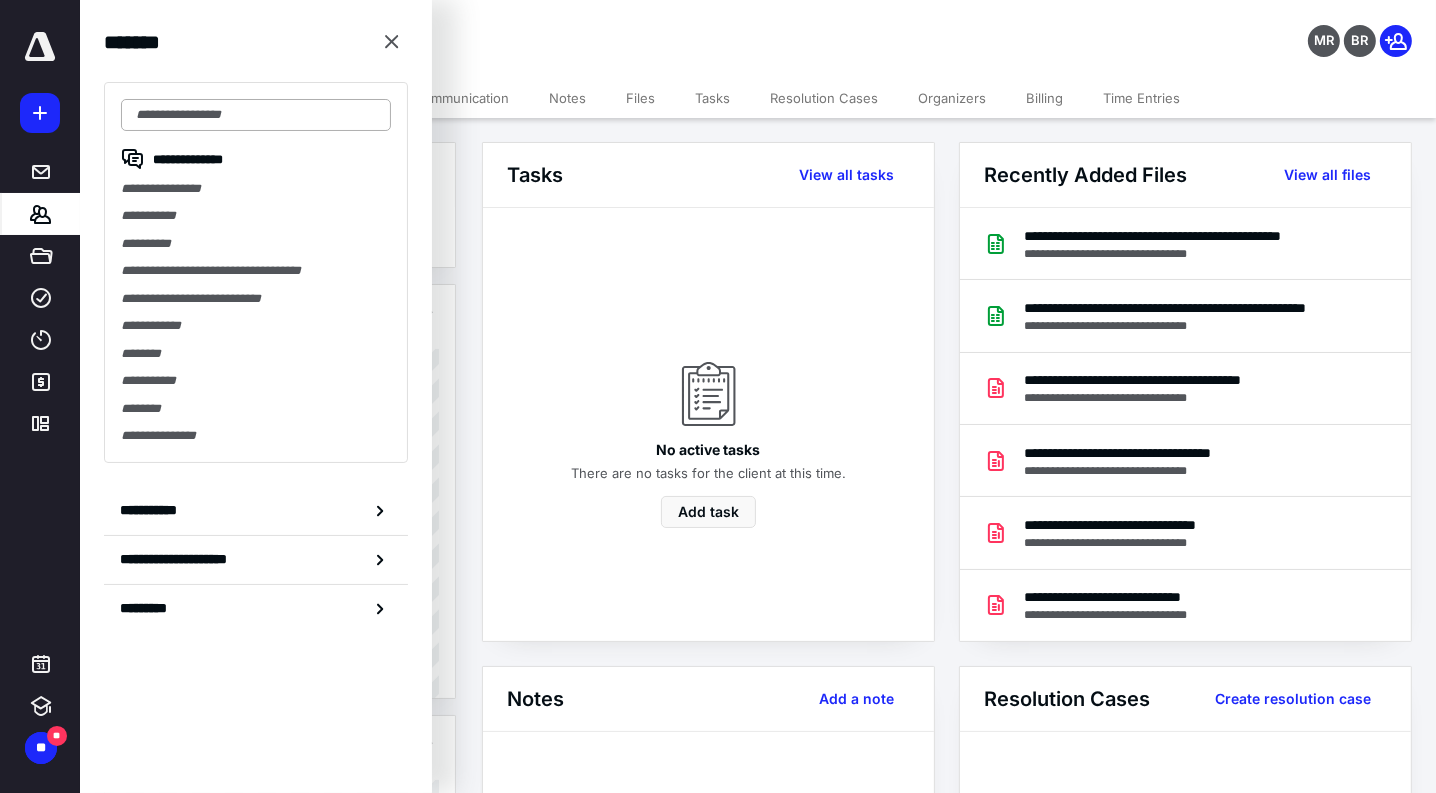 click at bounding box center [256, 115] 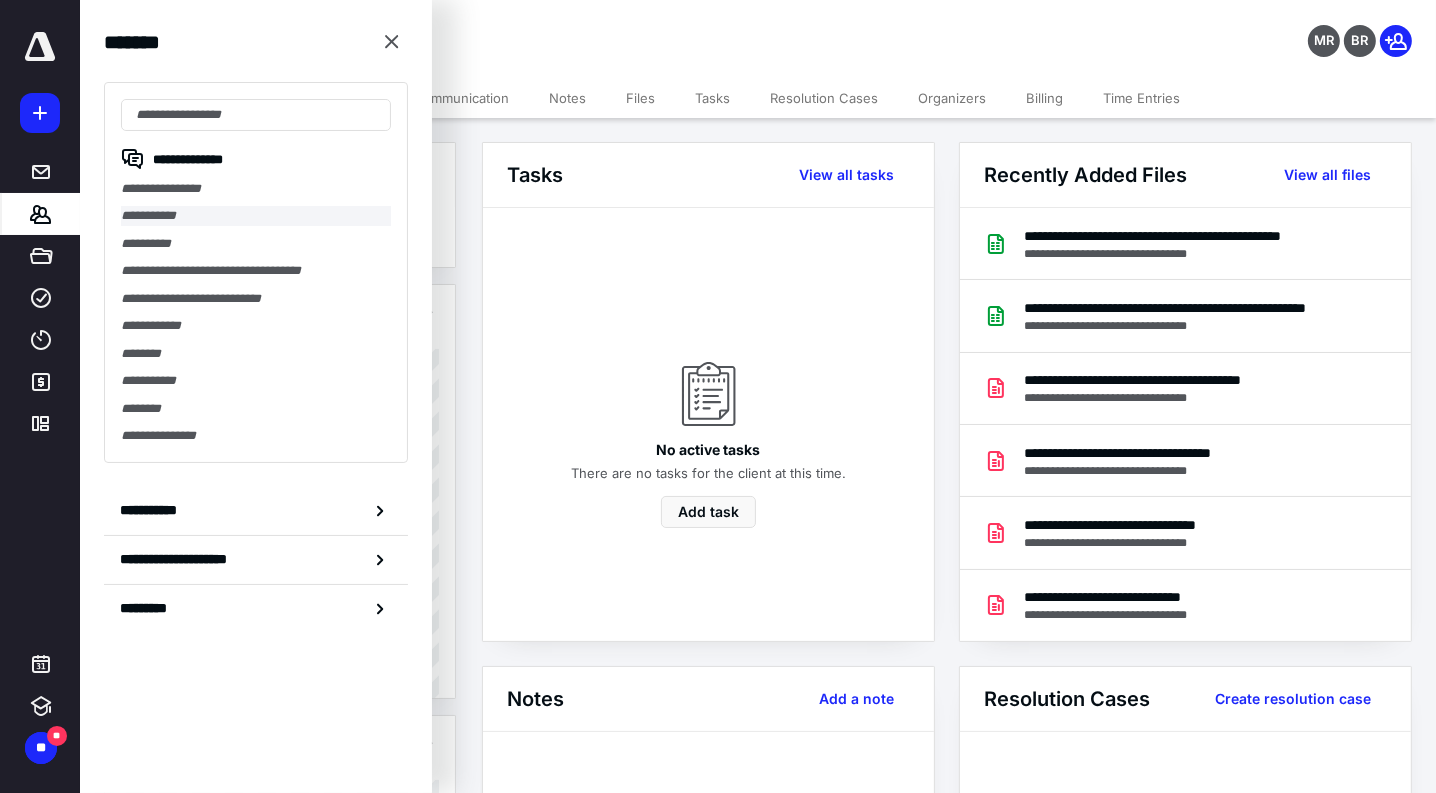 click on "**********" at bounding box center [256, 215] 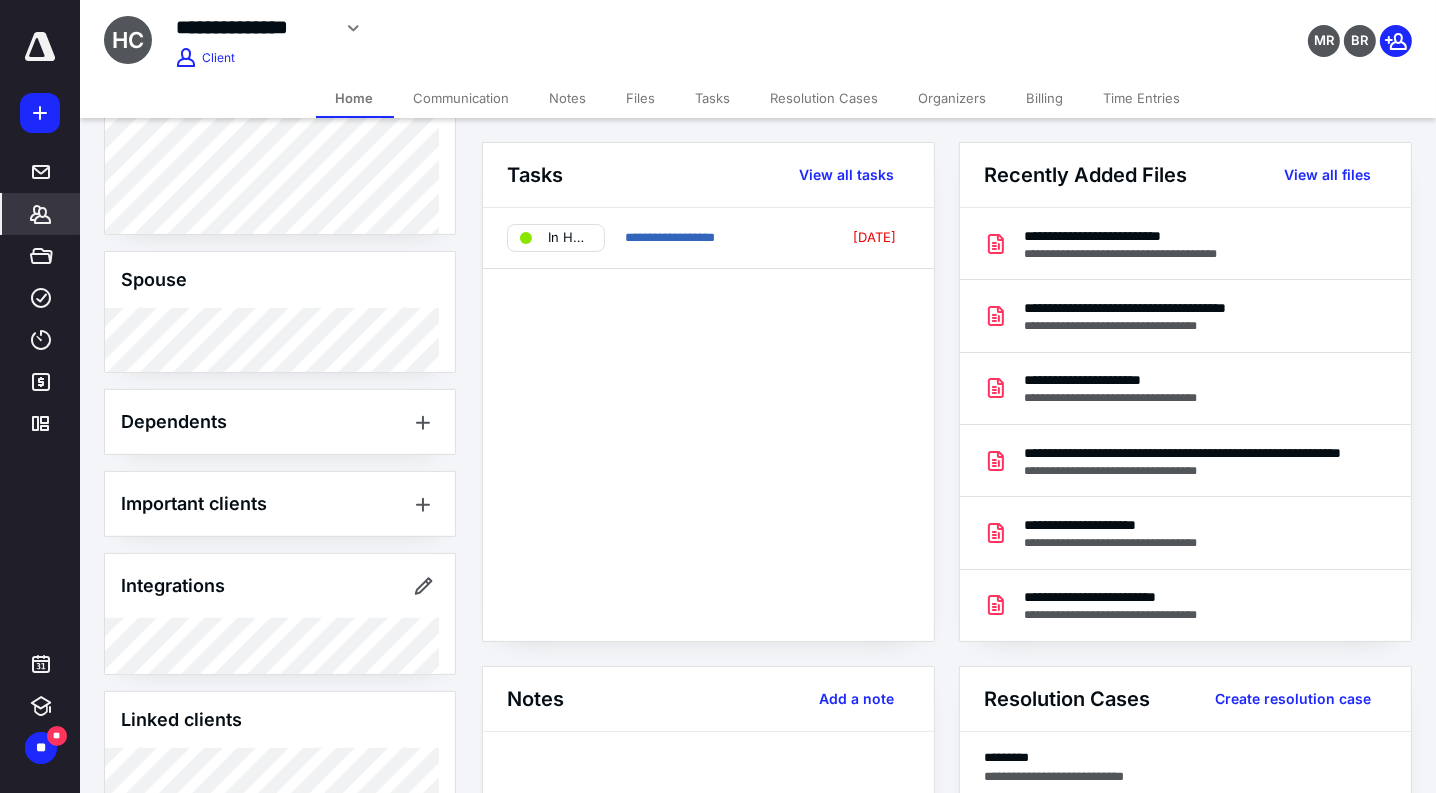 scroll, scrollTop: 924, scrollLeft: 0, axis: vertical 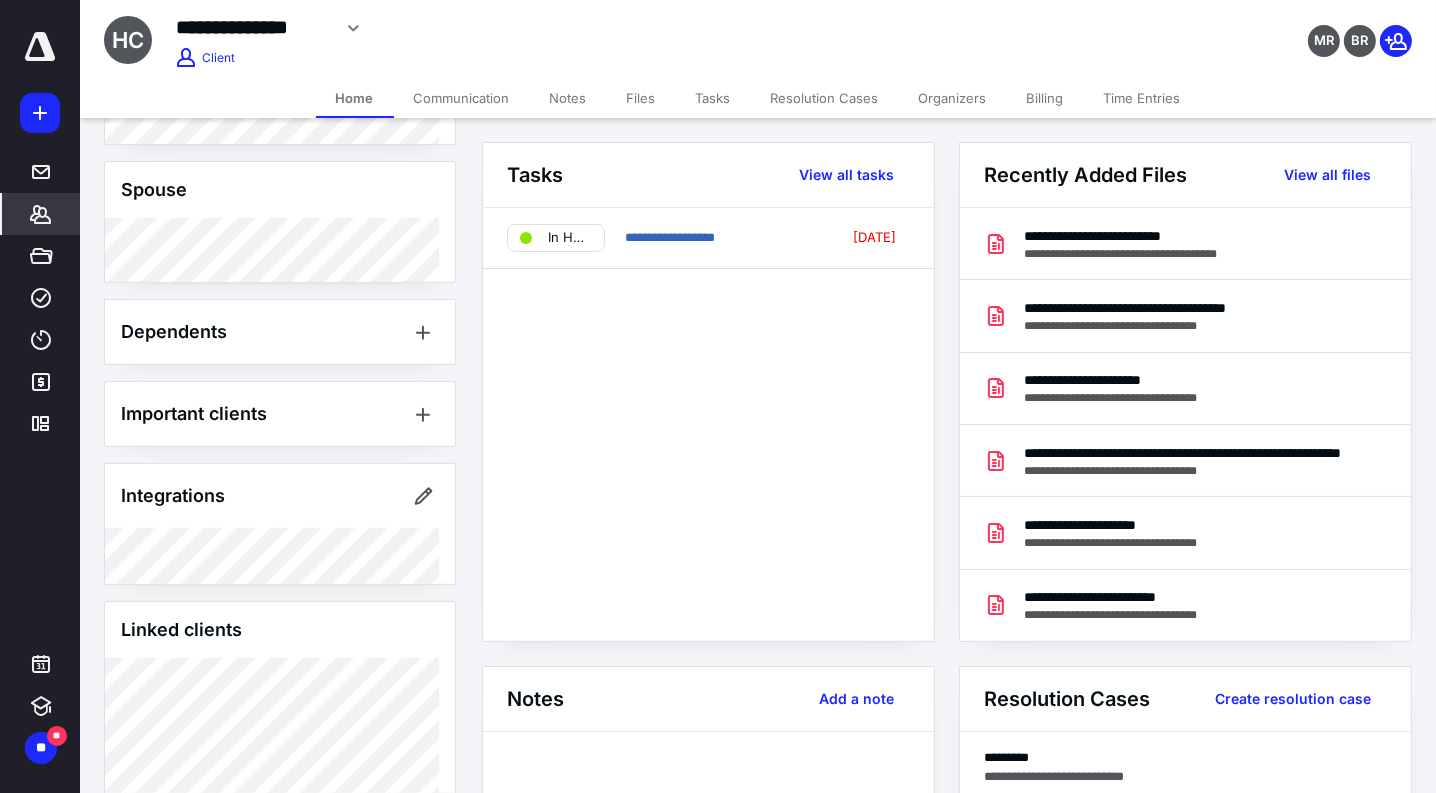 click 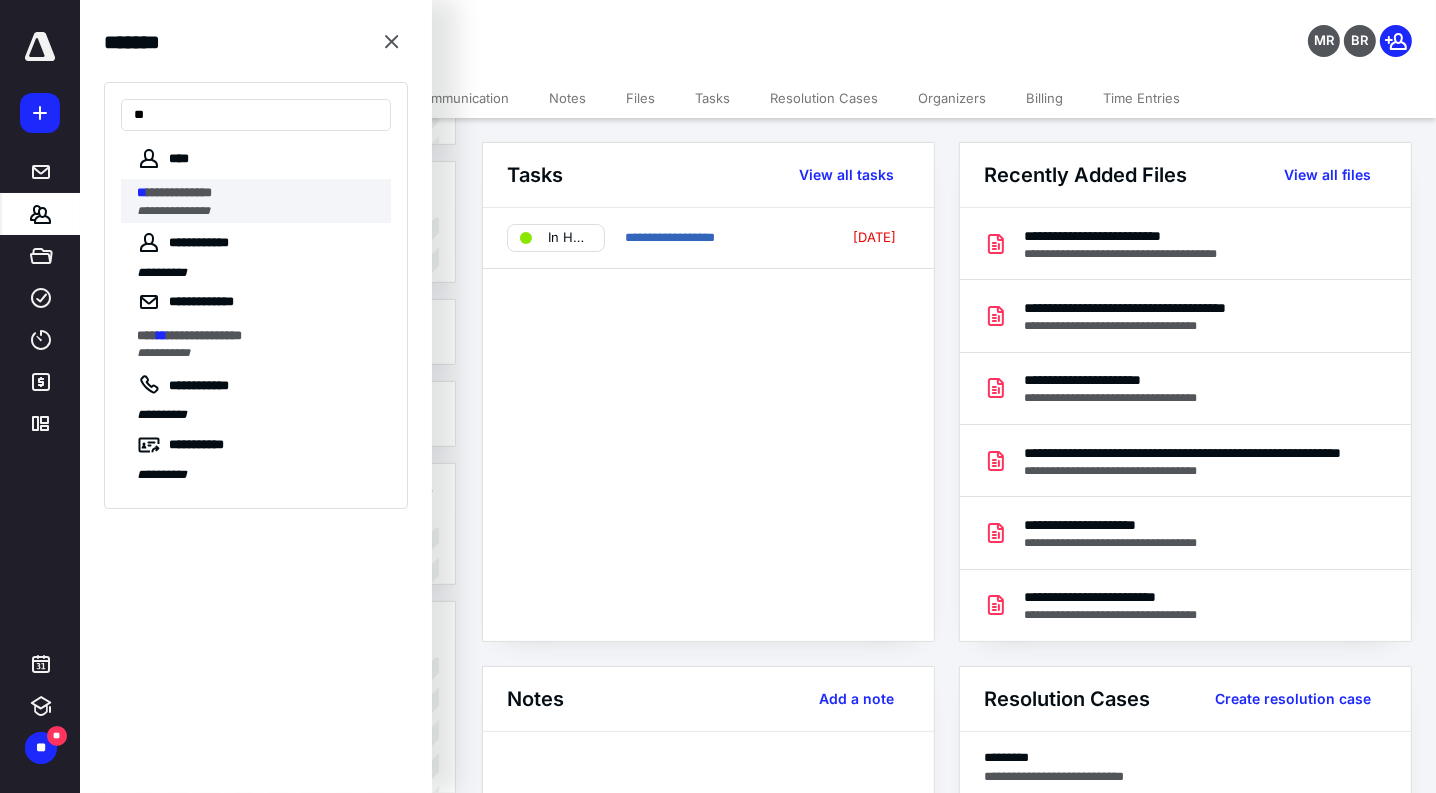 type on "**" 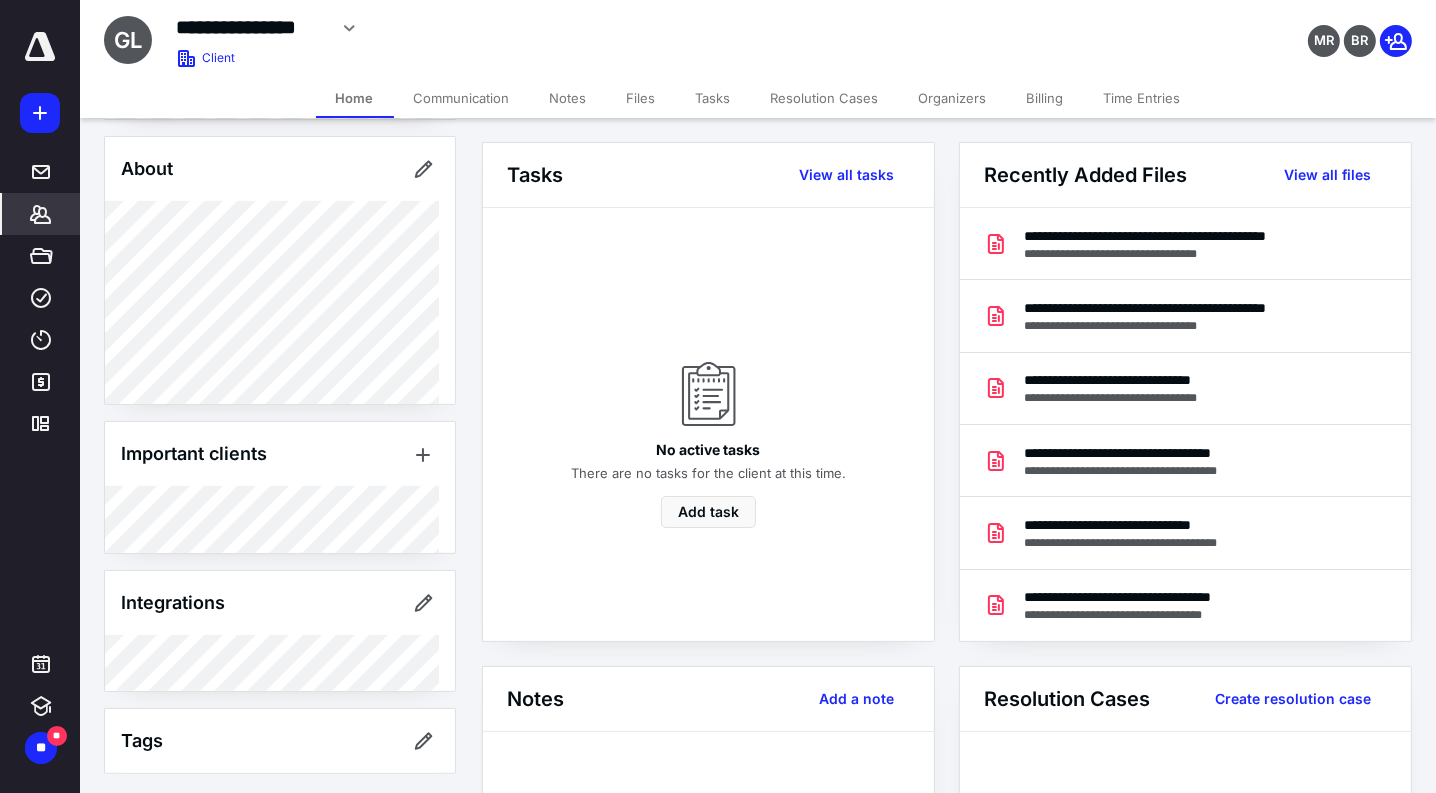 scroll, scrollTop: 540, scrollLeft: 0, axis: vertical 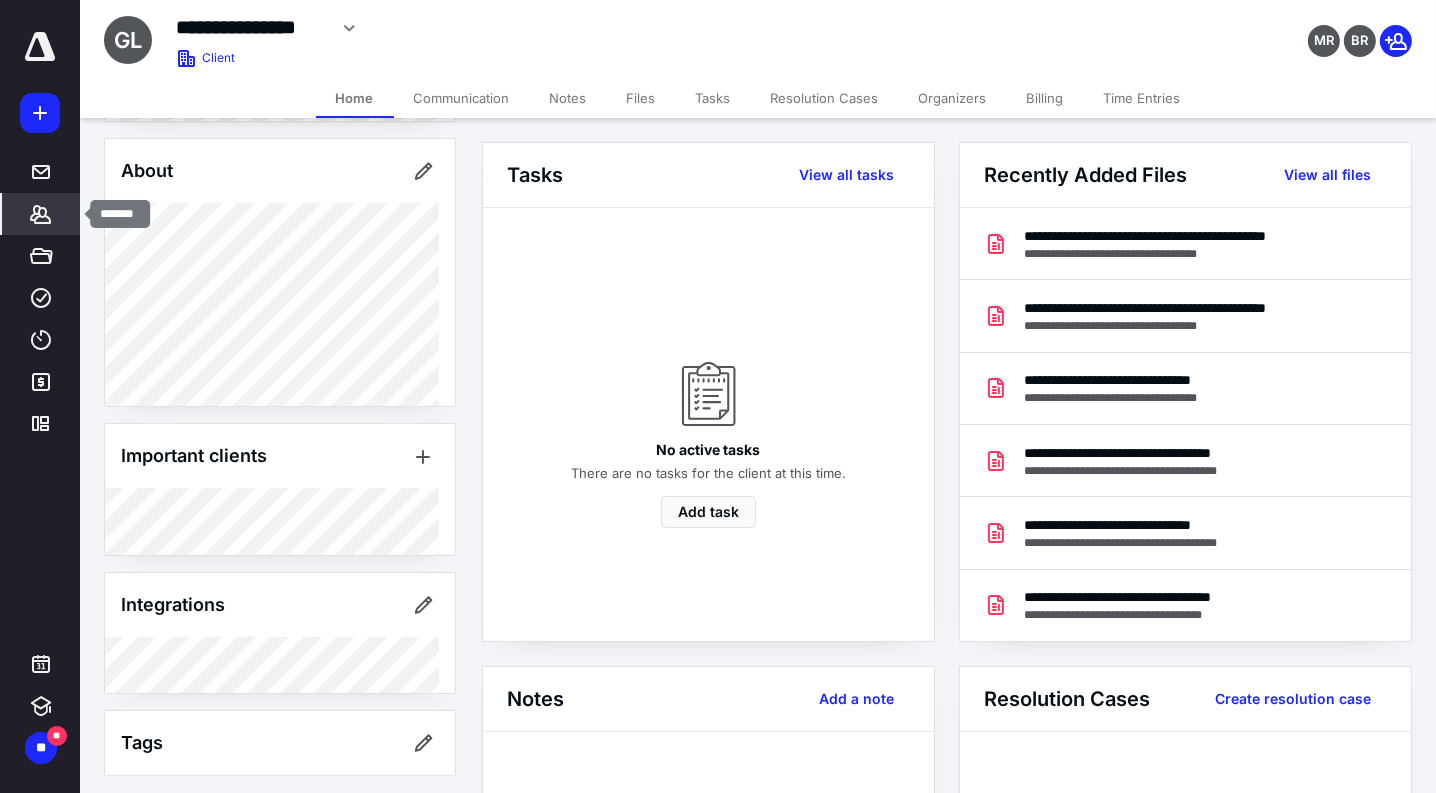 click 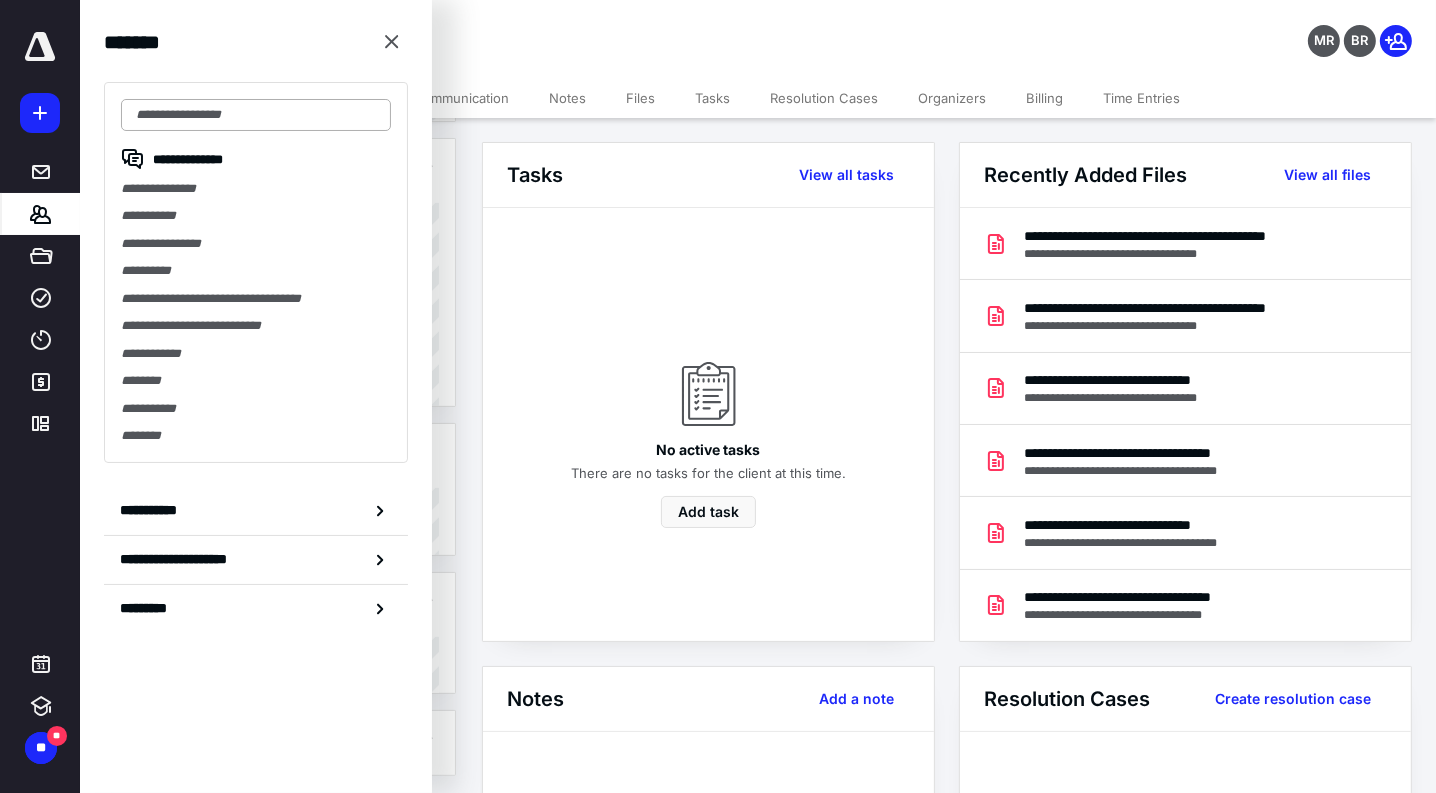 click at bounding box center [256, 115] 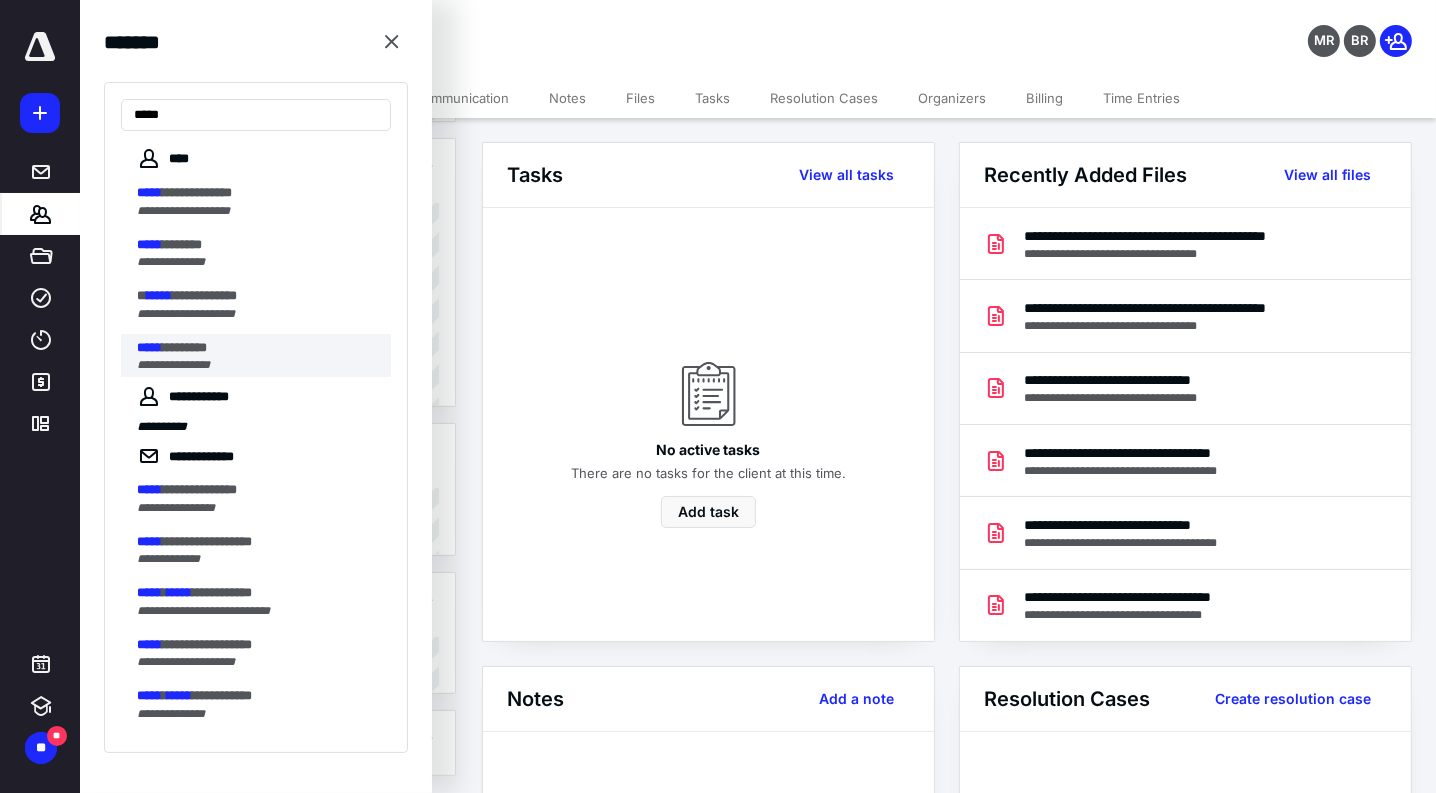 type on "*****" 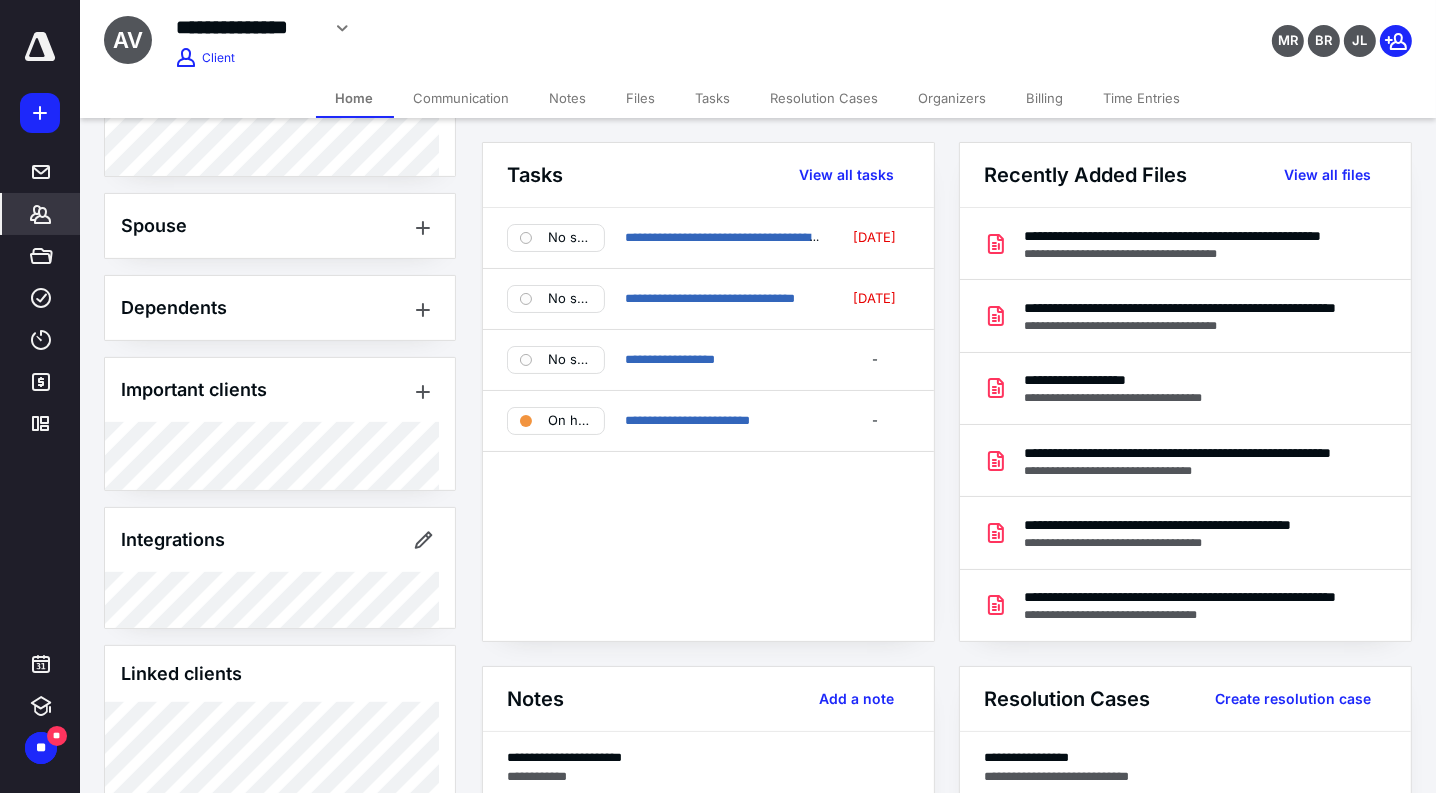 scroll, scrollTop: 602, scrollLeft: 0, axis: vertical 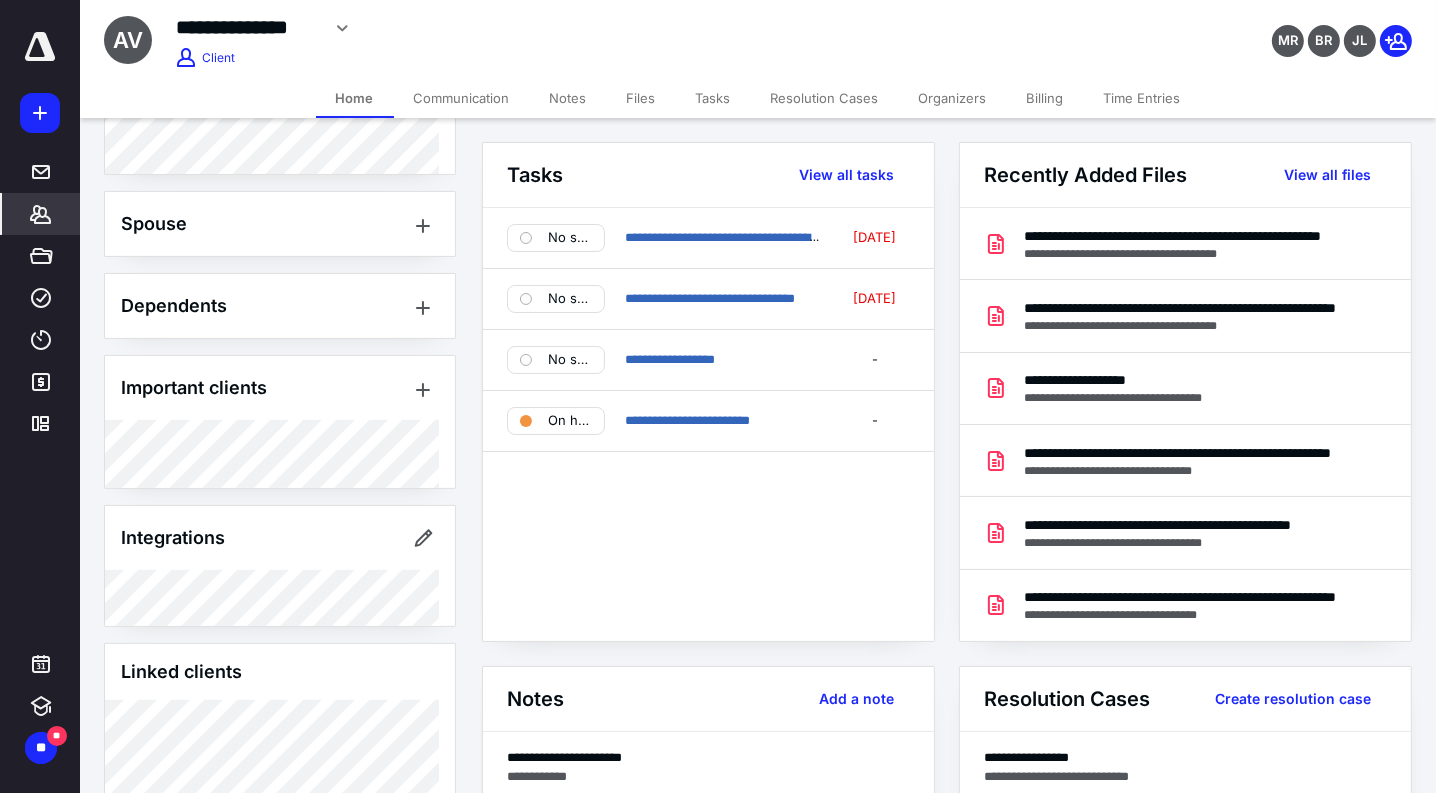 click on "Billing" at bounding box center (1045, 98) 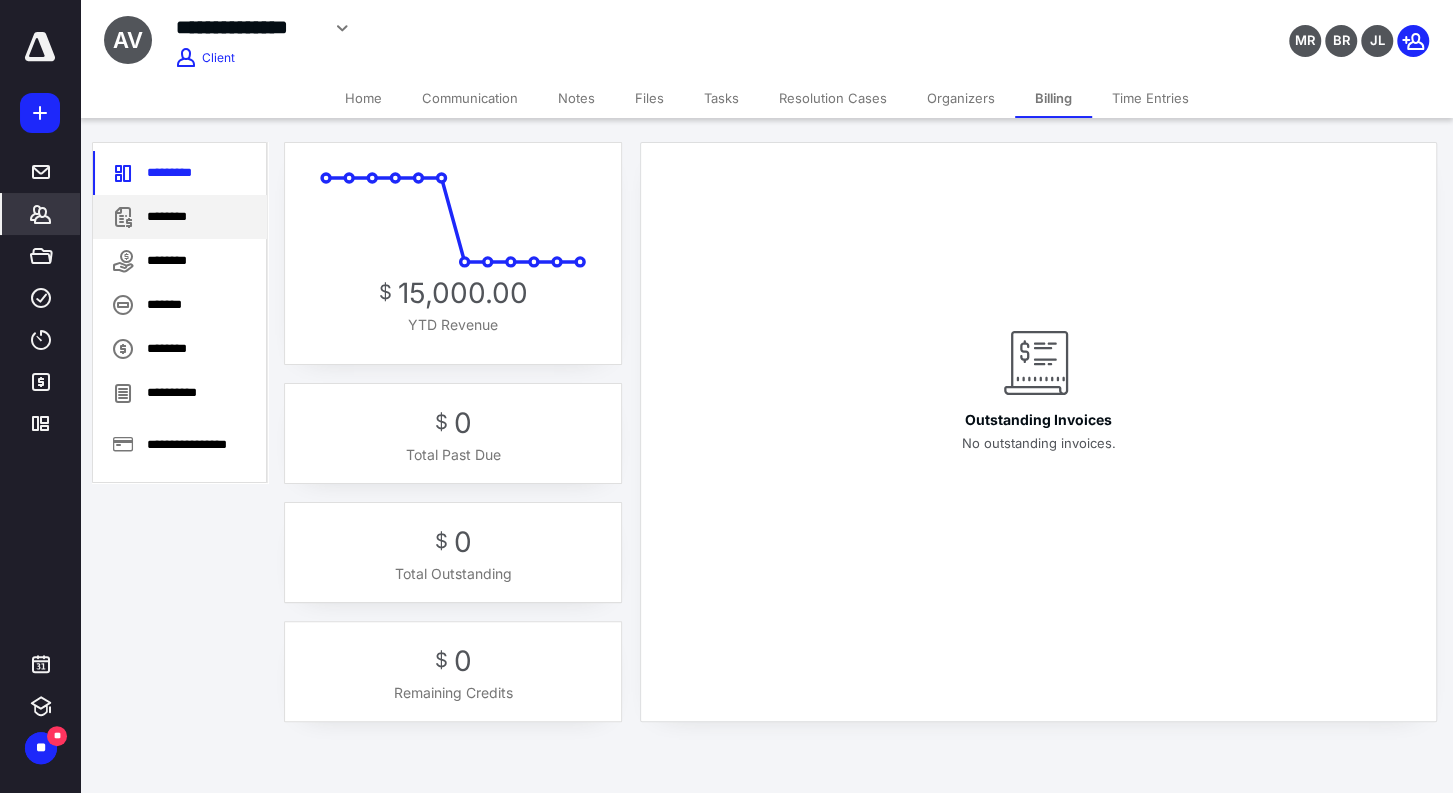 click on "********" at bounding box center (180, 217) 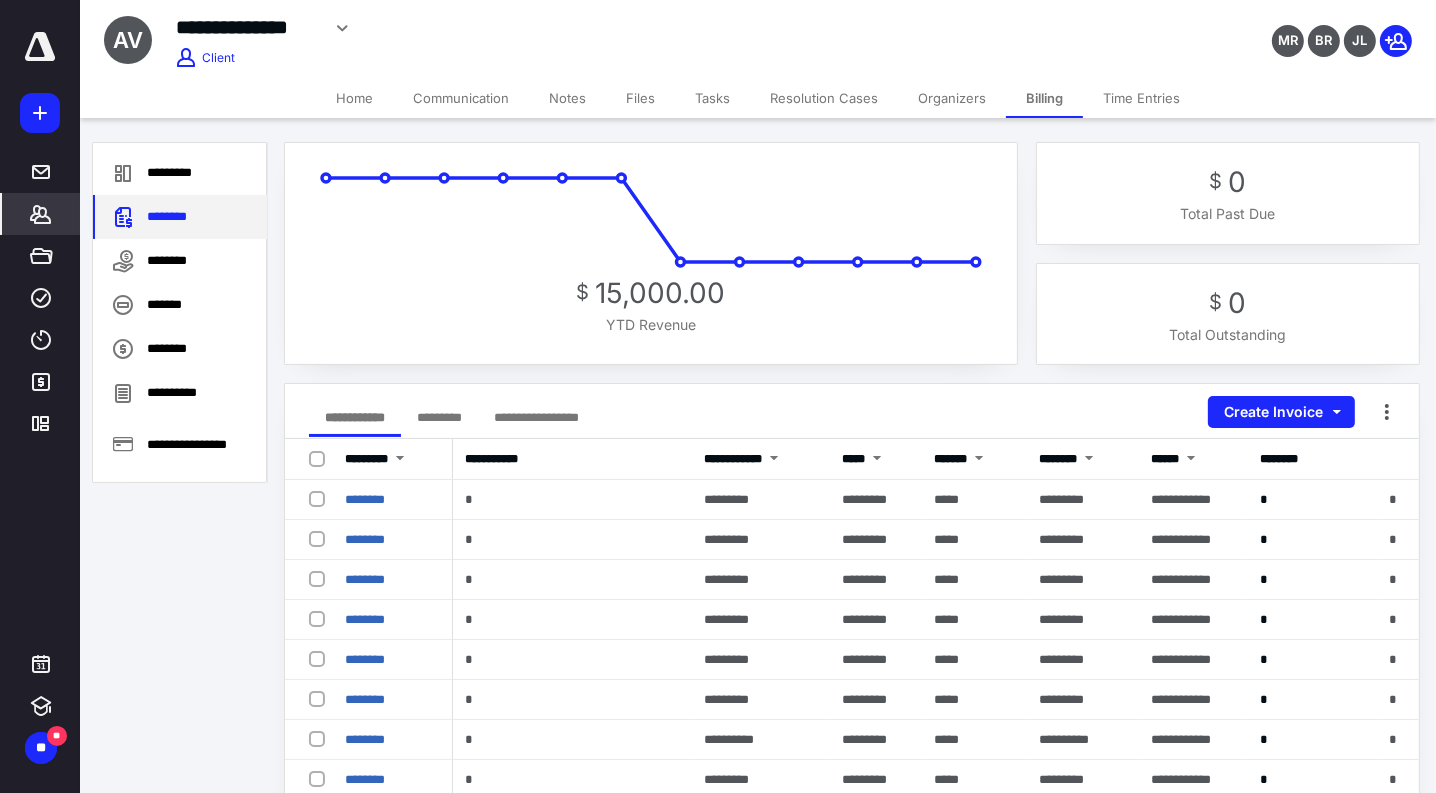 click on "********" at bounding box center (180, 217) 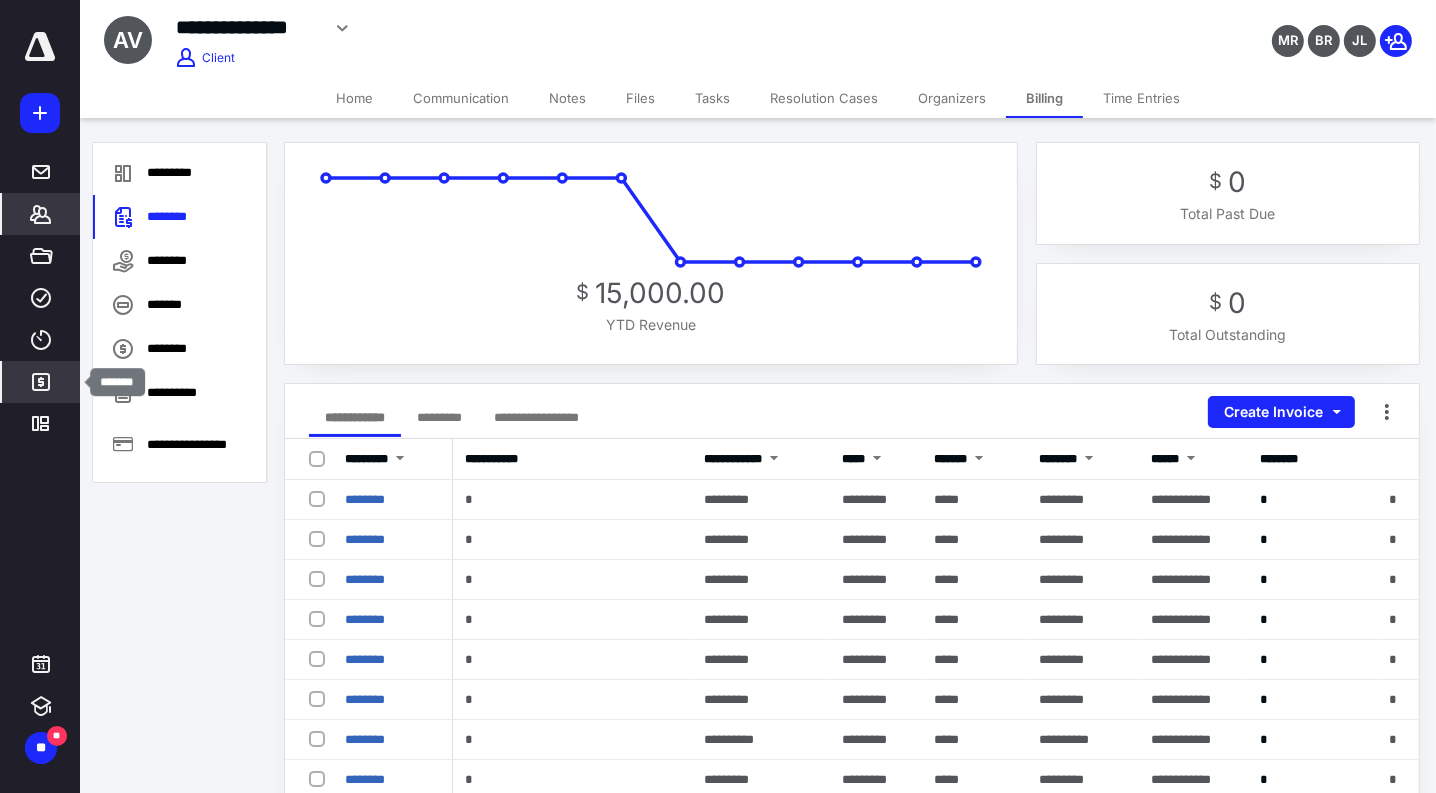 click on "*******" at bounding box center [41, 382] 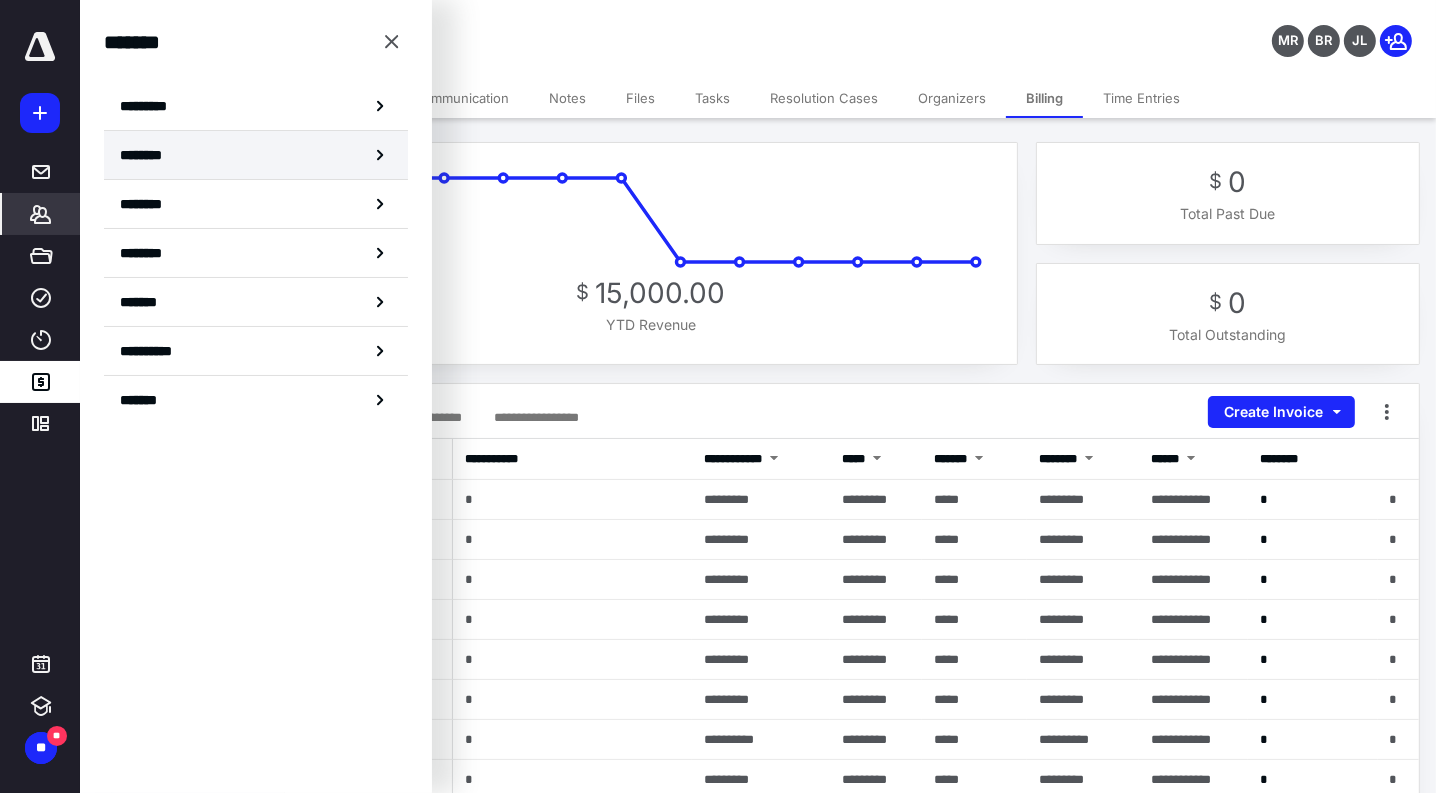 click on "********" at bounding box center [256, 155] 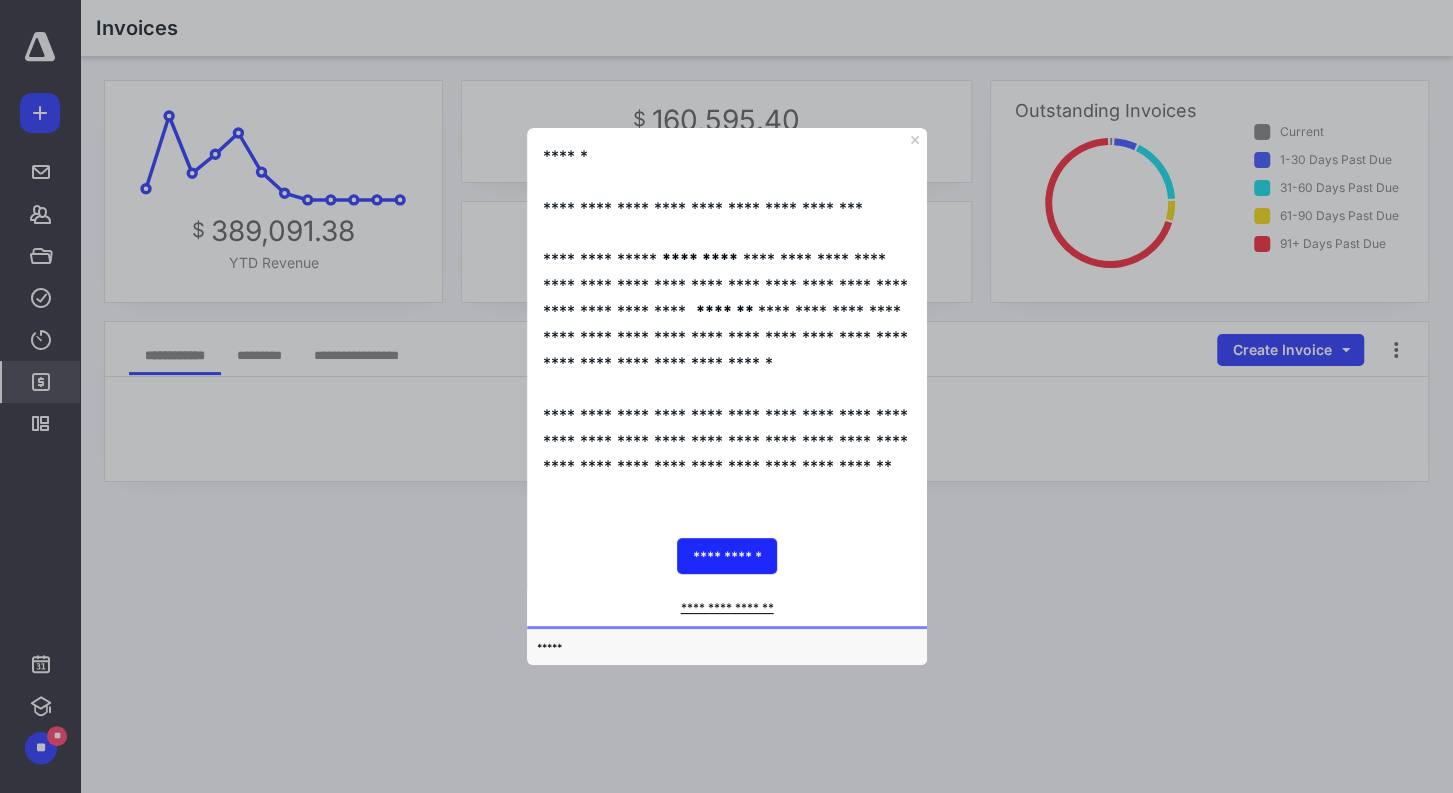 click on "**********" at bounding box center [725, 607] 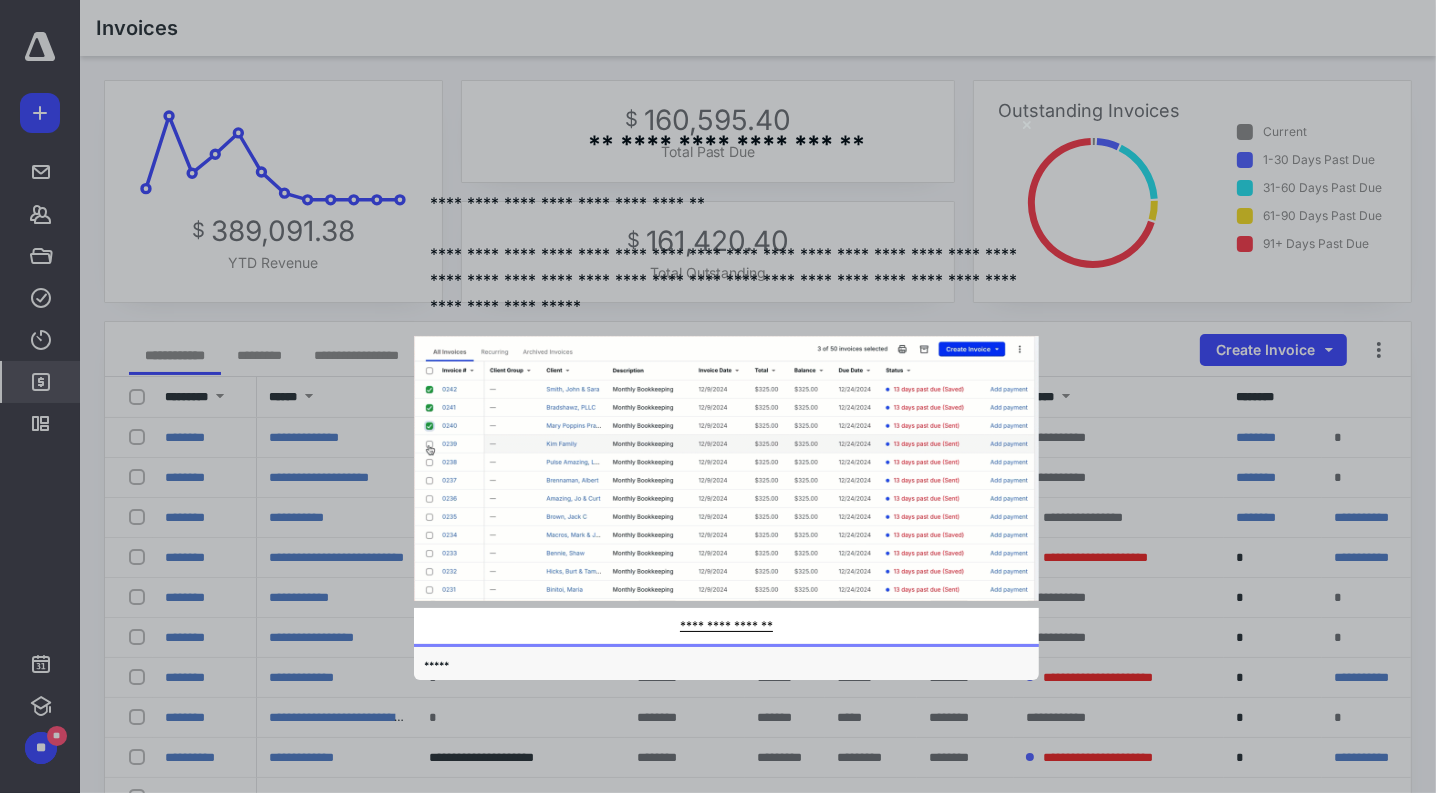 click on "**********" at bounding box center (725, 626) 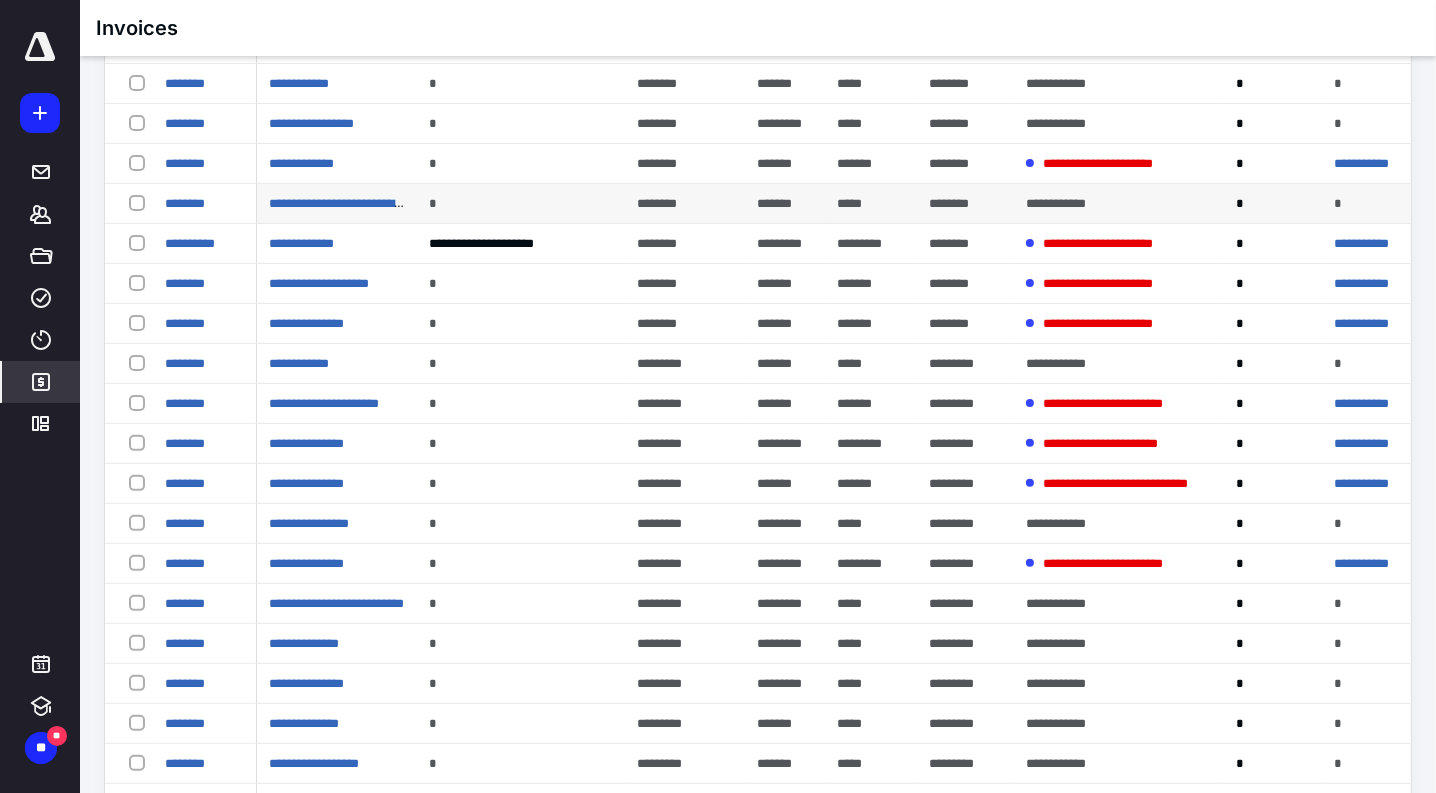 scroll, scrollTop: 516, scrollLeft: 0, axis: vertical 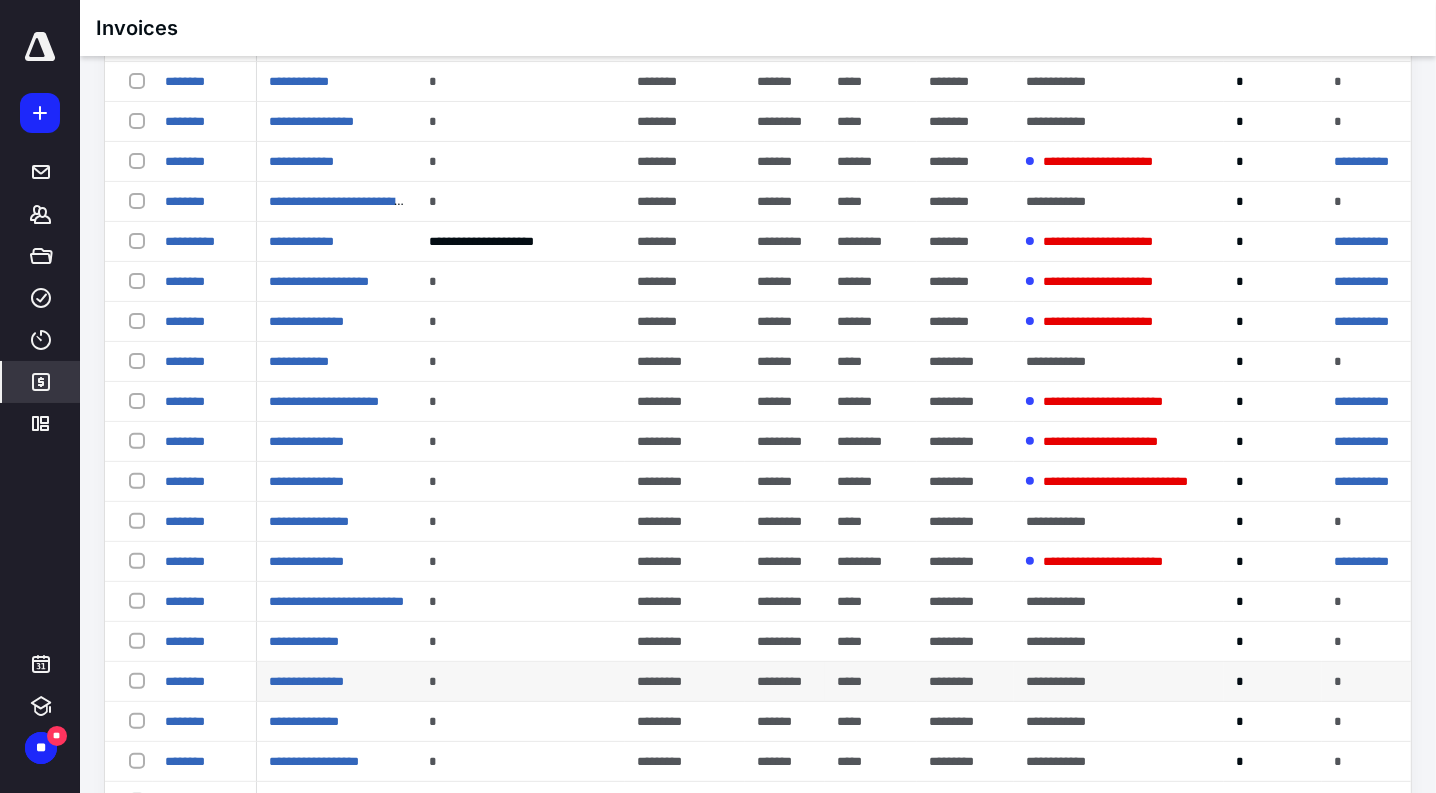 click on "*********" at bounding box center [779, 681] 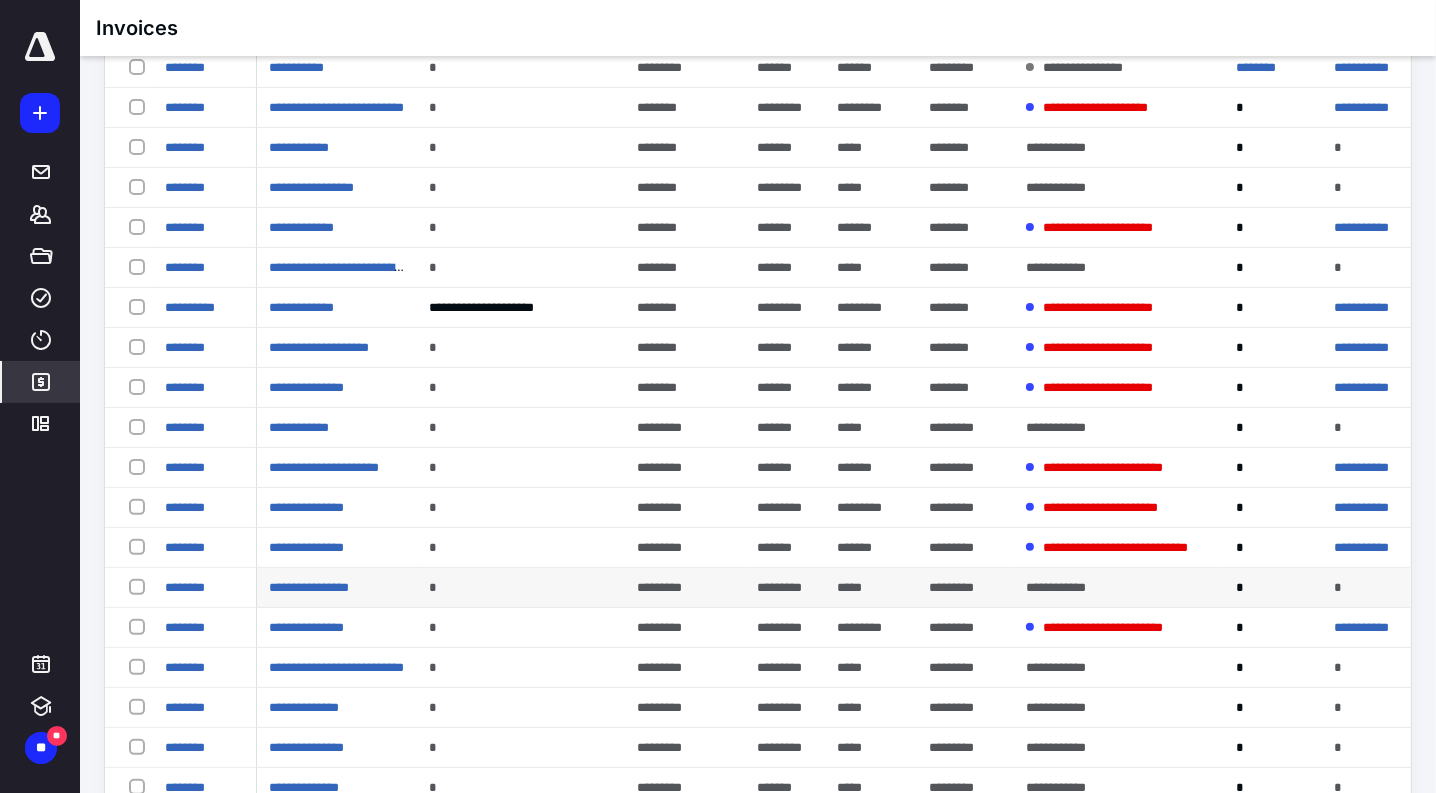 scroll, scrollTop: 194, scrollLeft: 0, axis: vertical 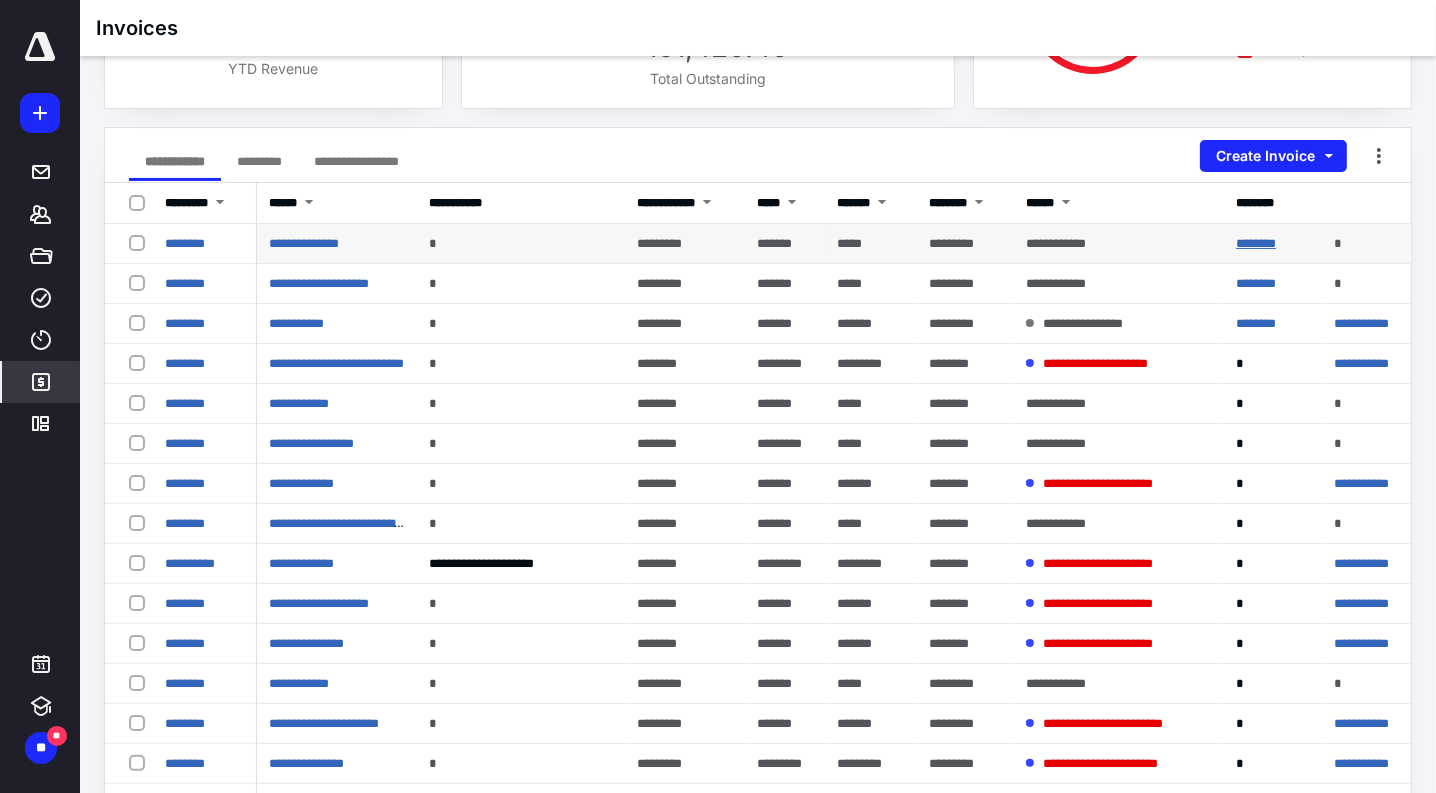 click on "********" at bounding box center (1256, 243) 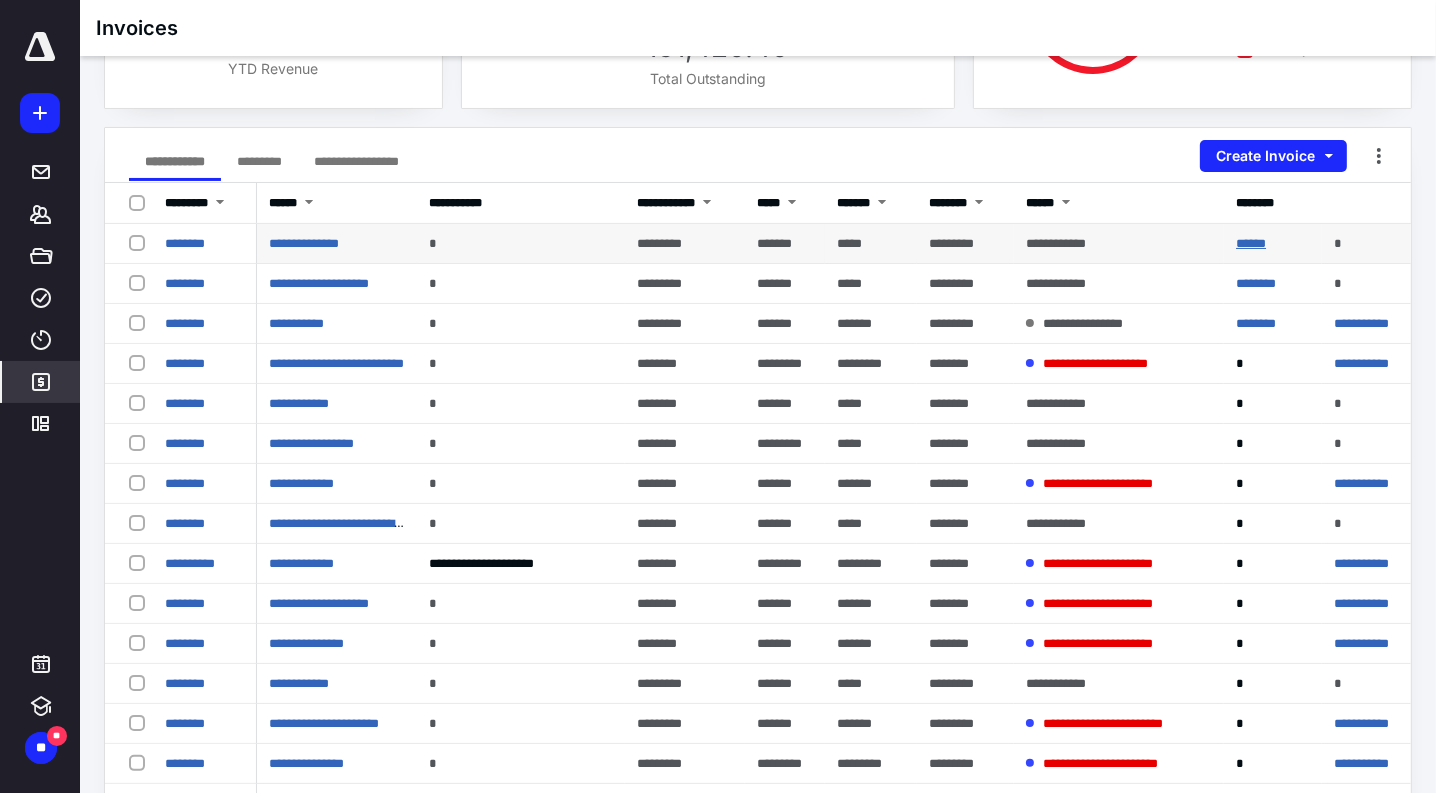 click on "******" at bounding box center [1251, 243] 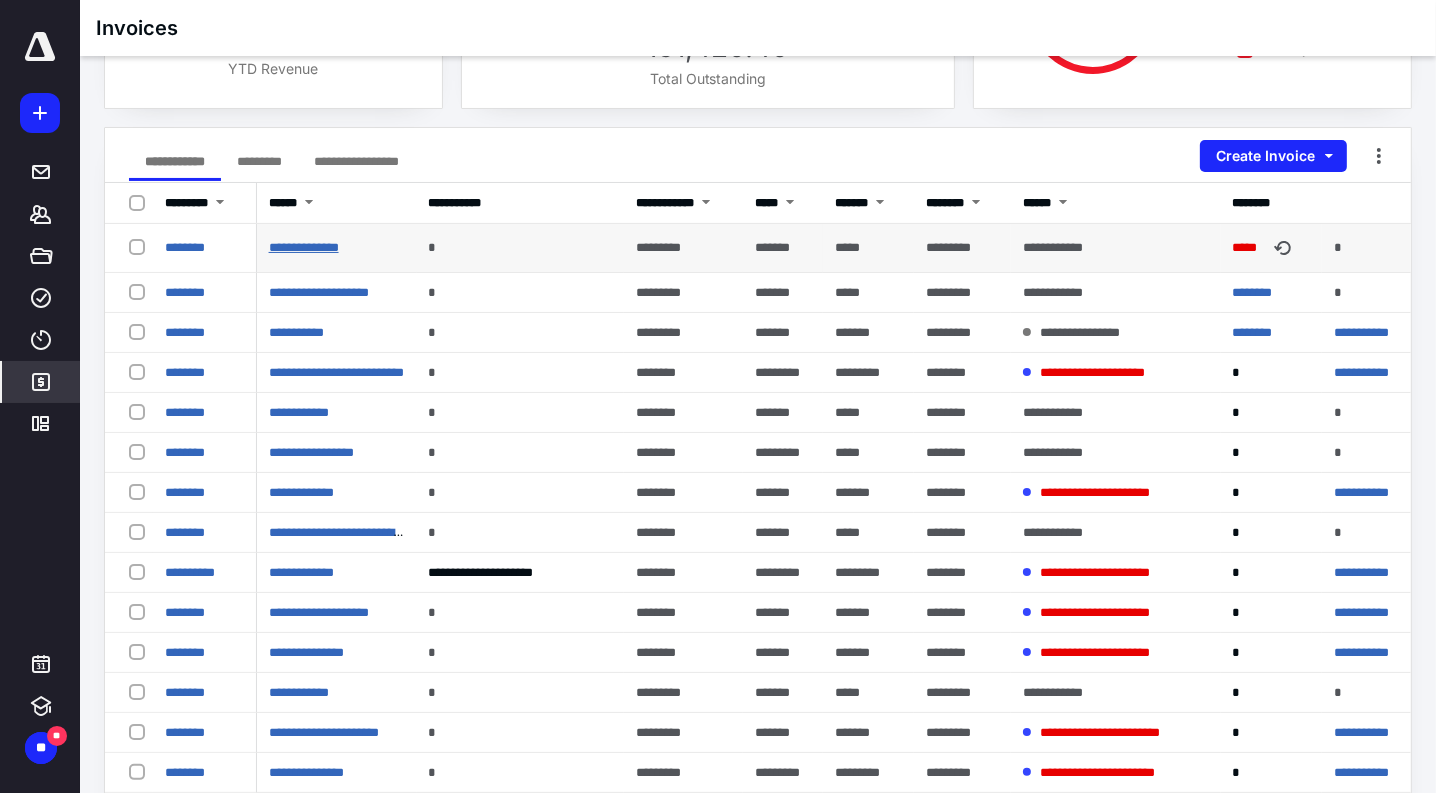 click on "**********" at bounding box center [304, 247] 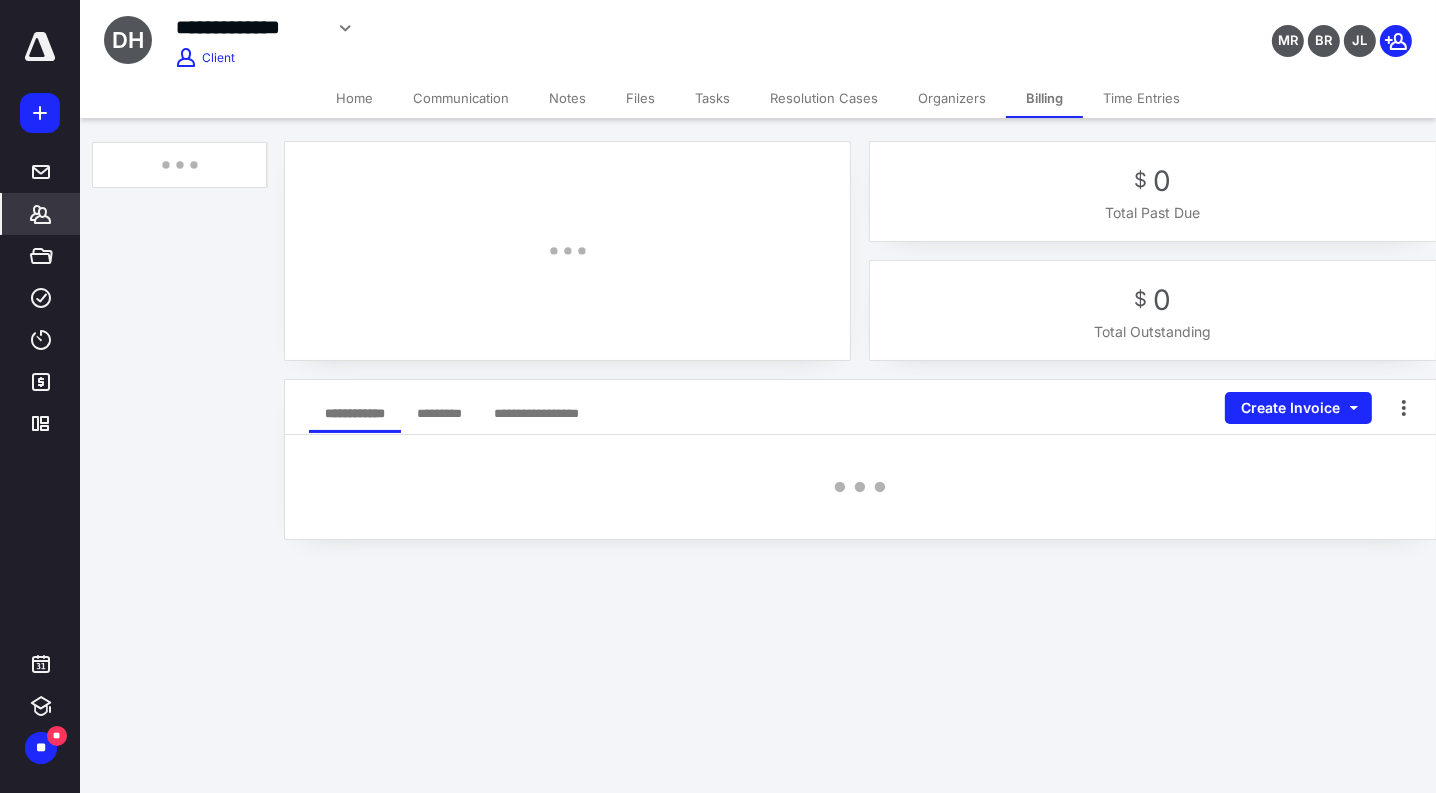 scroll, scrollTop: 0, scrollLeft: 0, axis: both 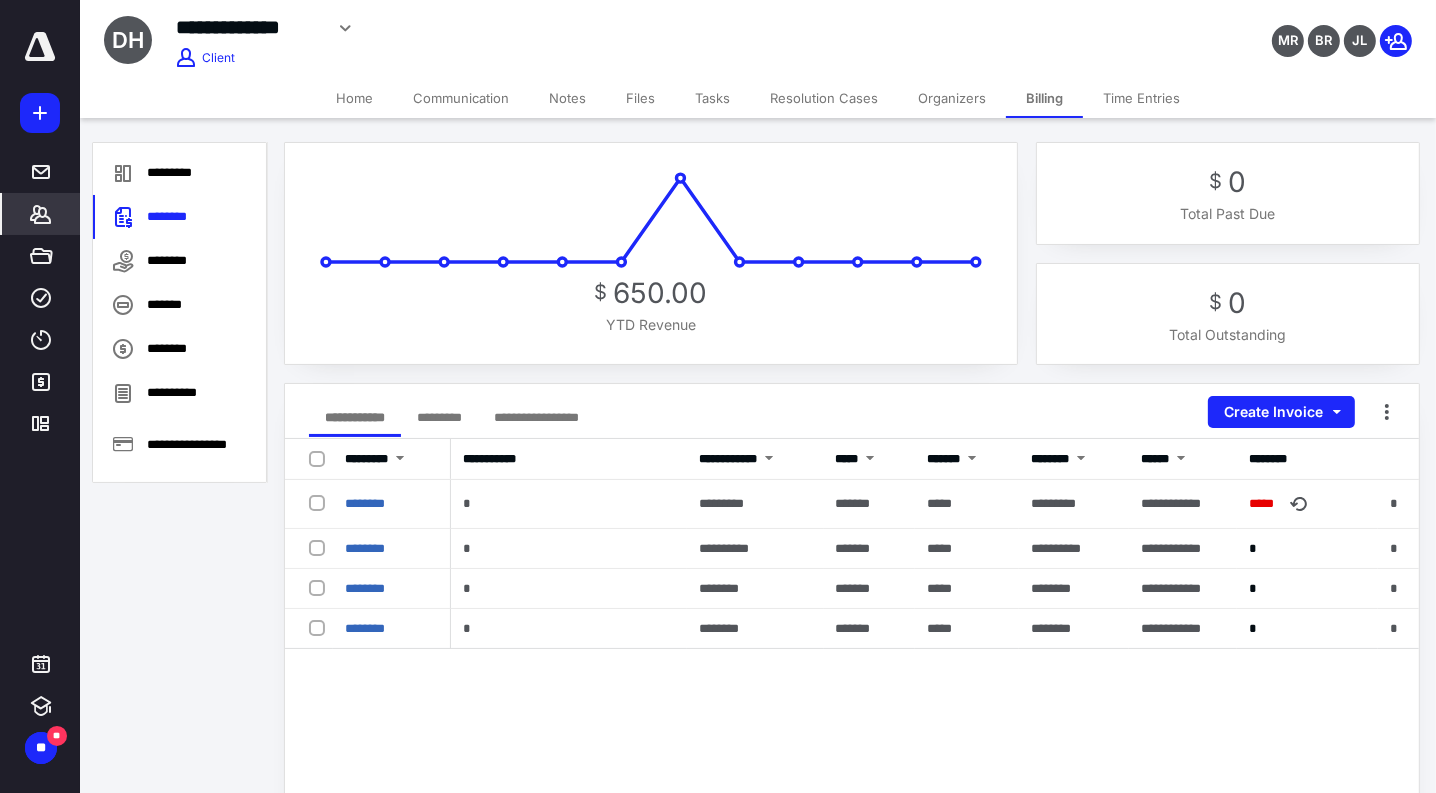 click on "Home" at bounding box center [354, 98] 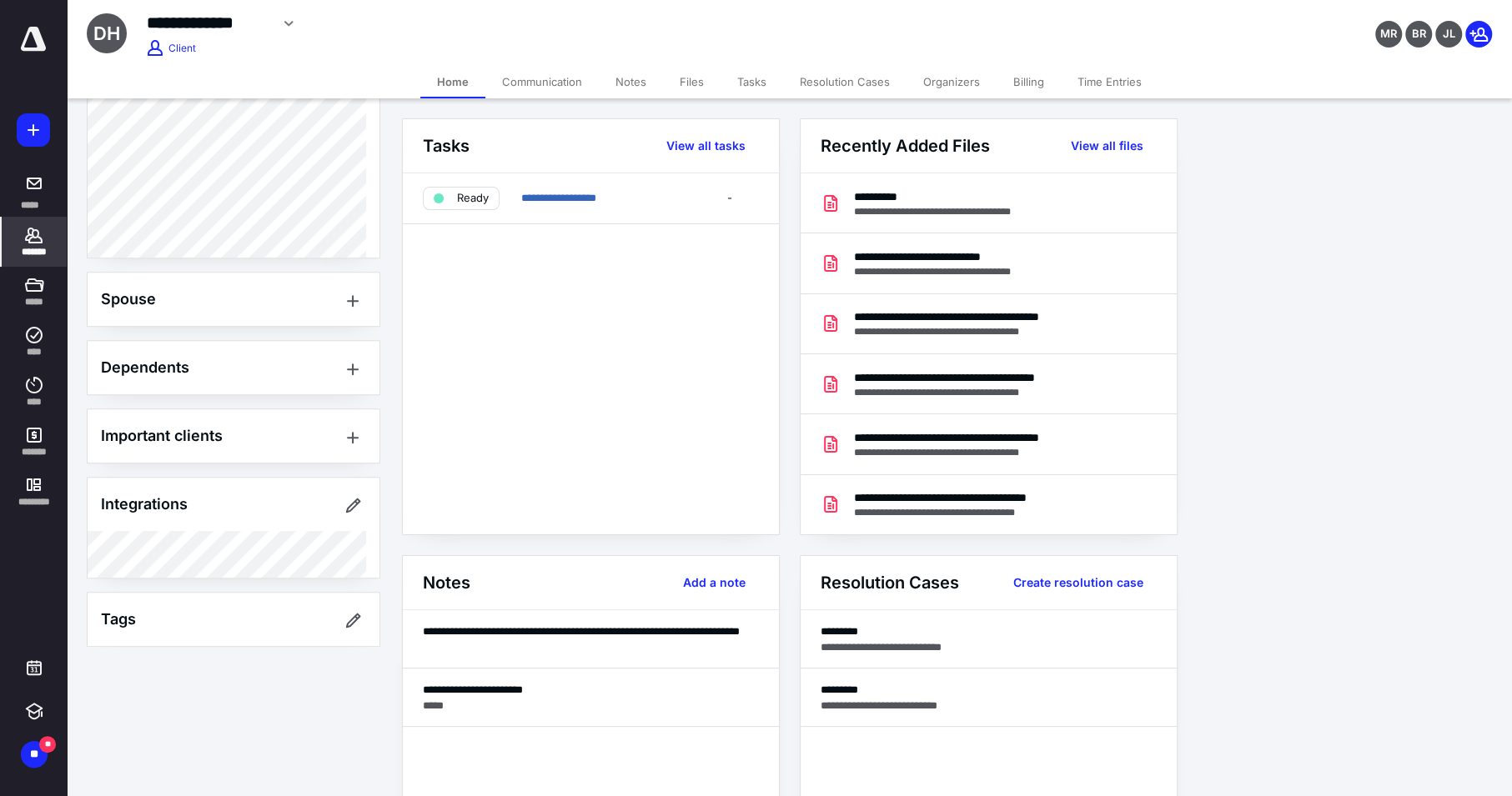 scroll, scrollTop: 335, scrollLeft: 0, axis: vertical 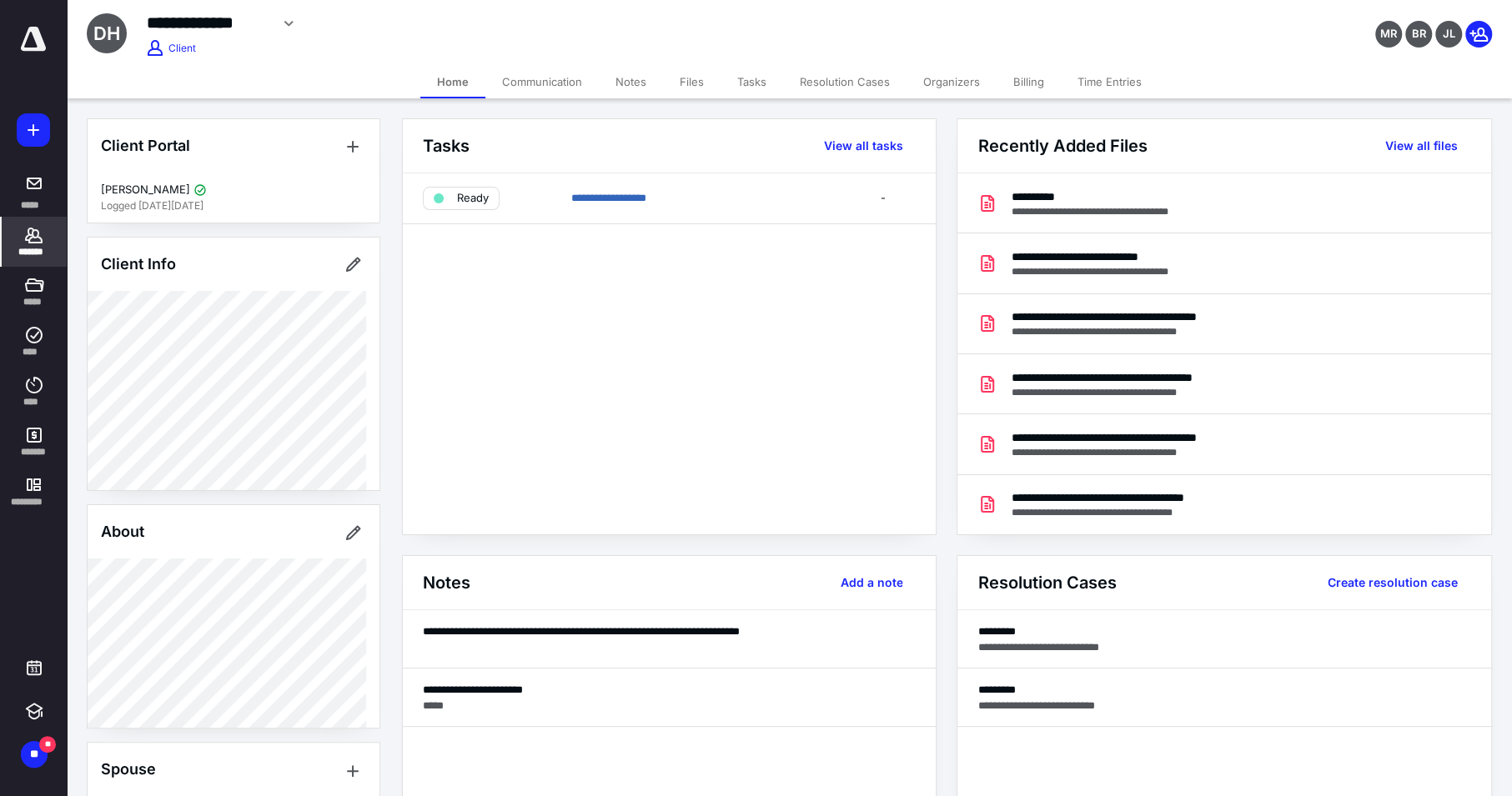 click on "Billing" at bounding box center (1028, 82) 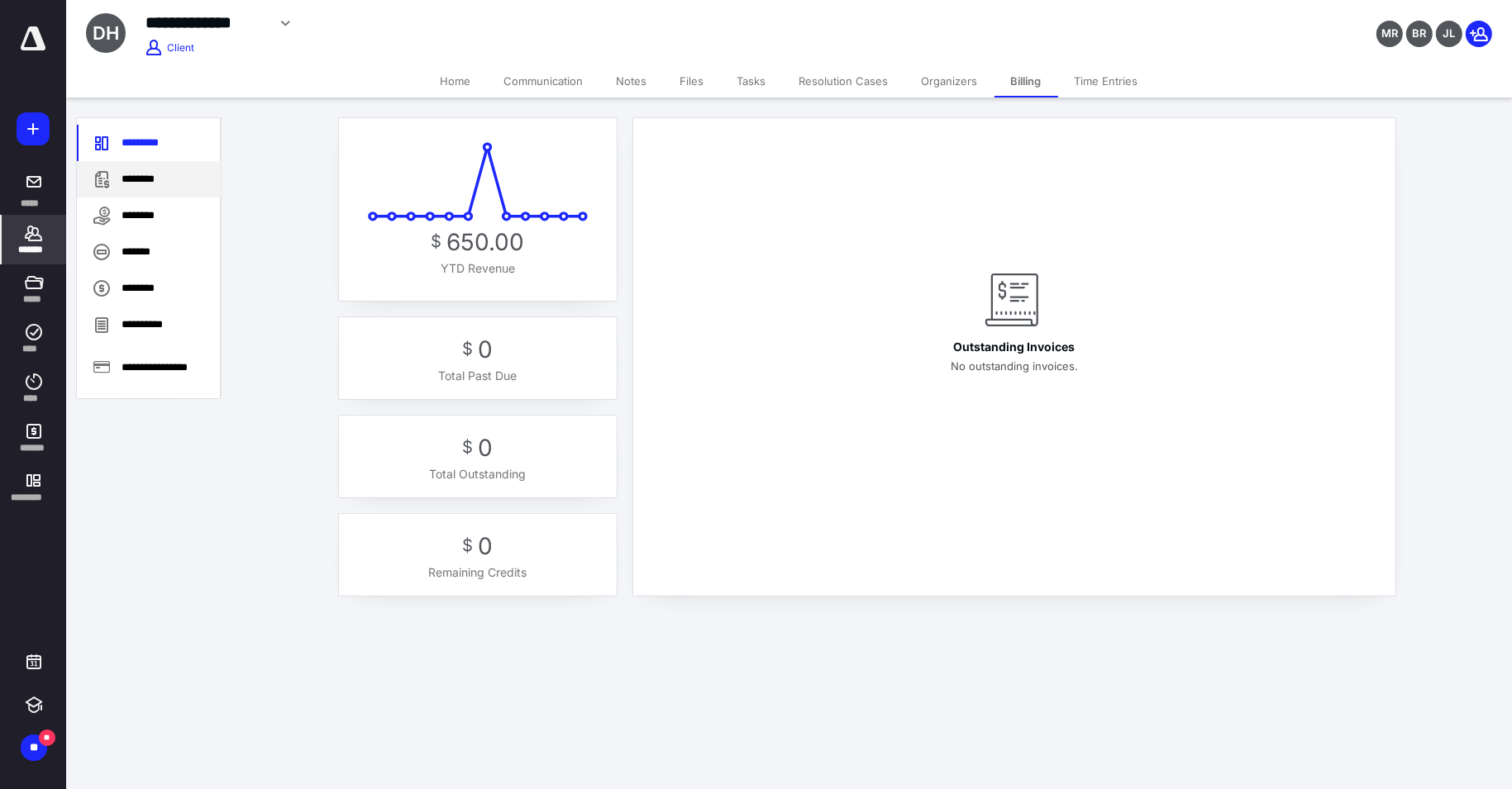 click on "********" at bounding box center (149, 179) 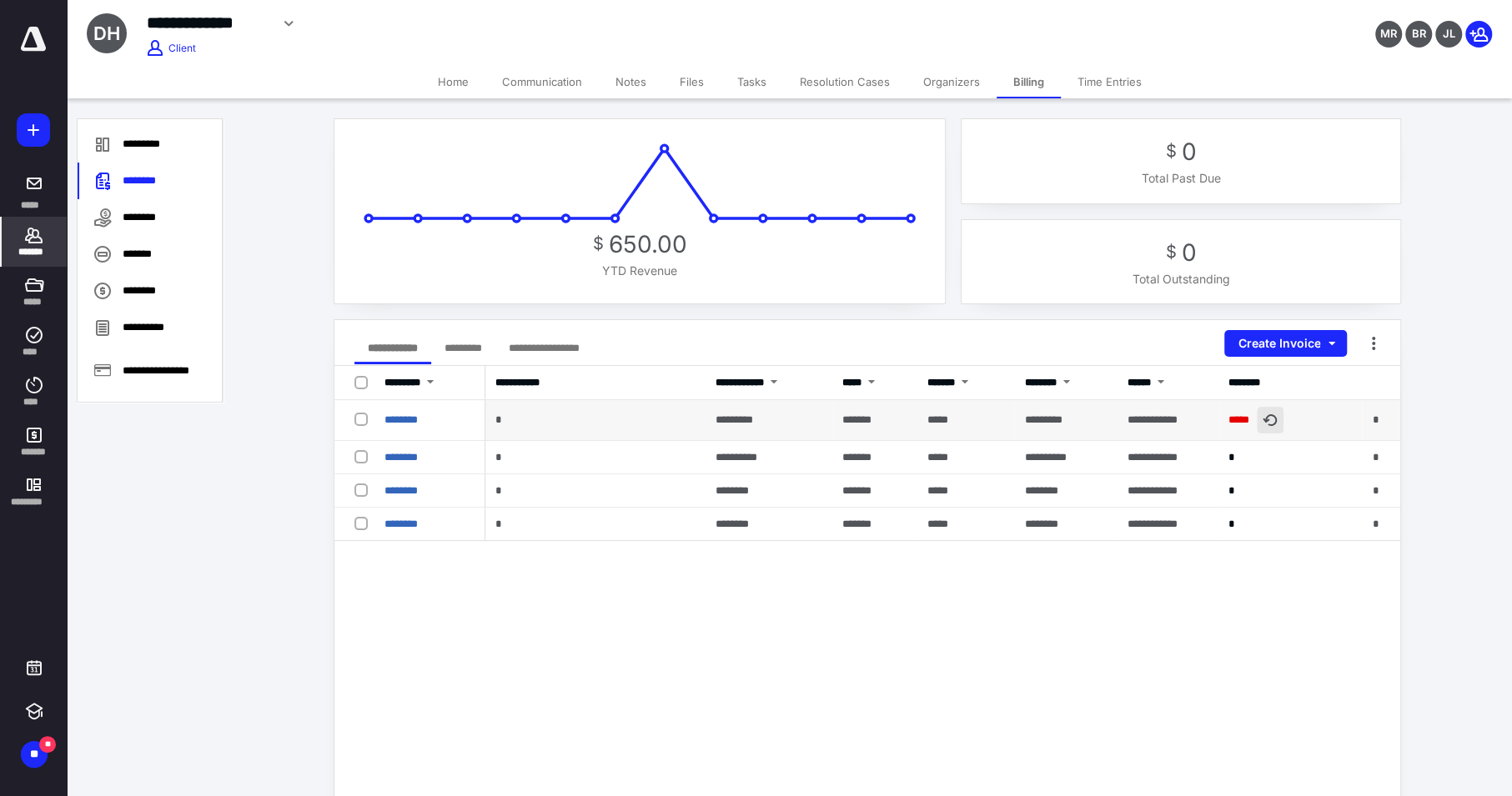 click at bounding box center (1270, 420) 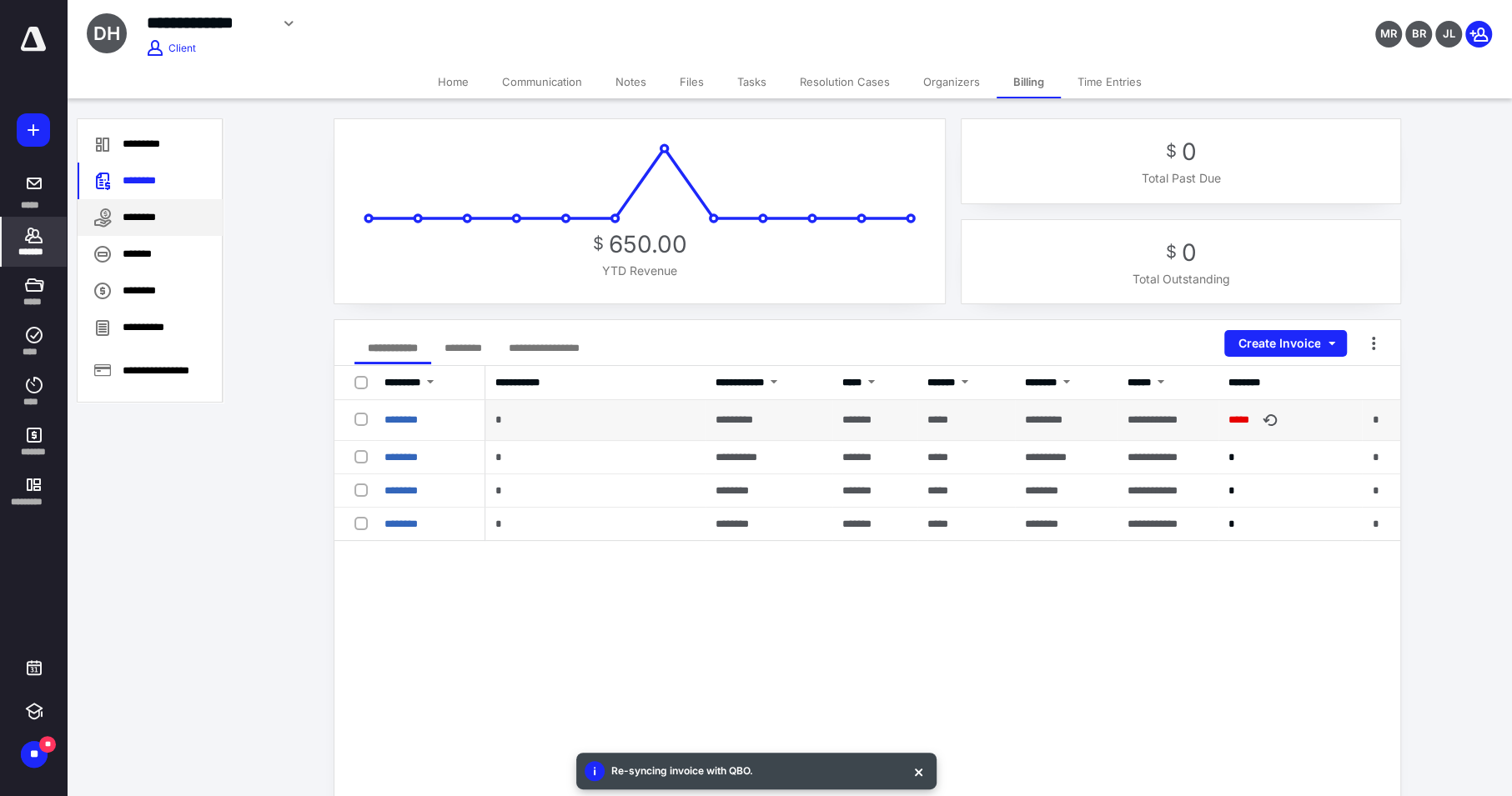 click on "********" at bounding box center [150, 218] 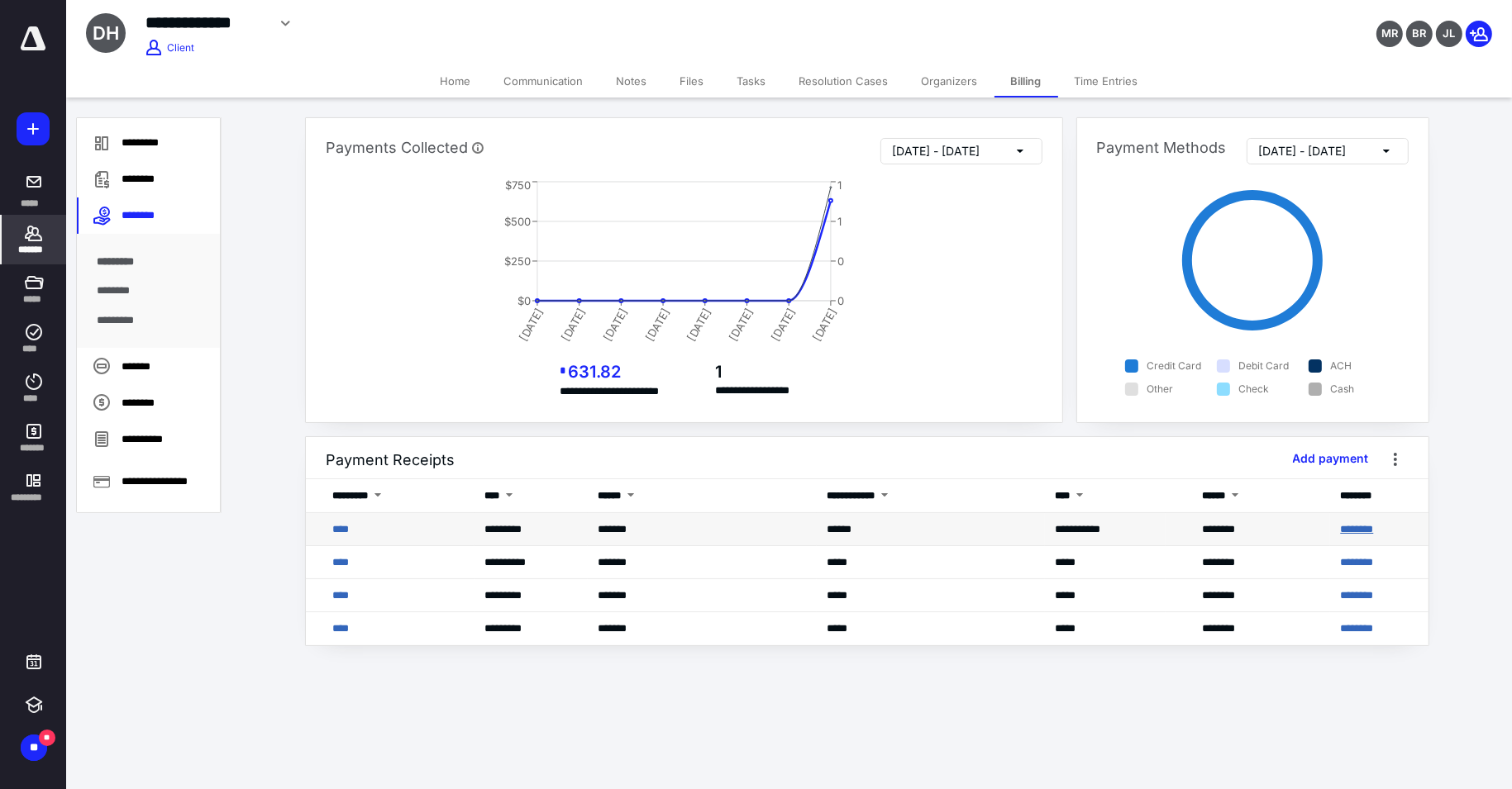 click on "********" at bounding box center (1357, 529) 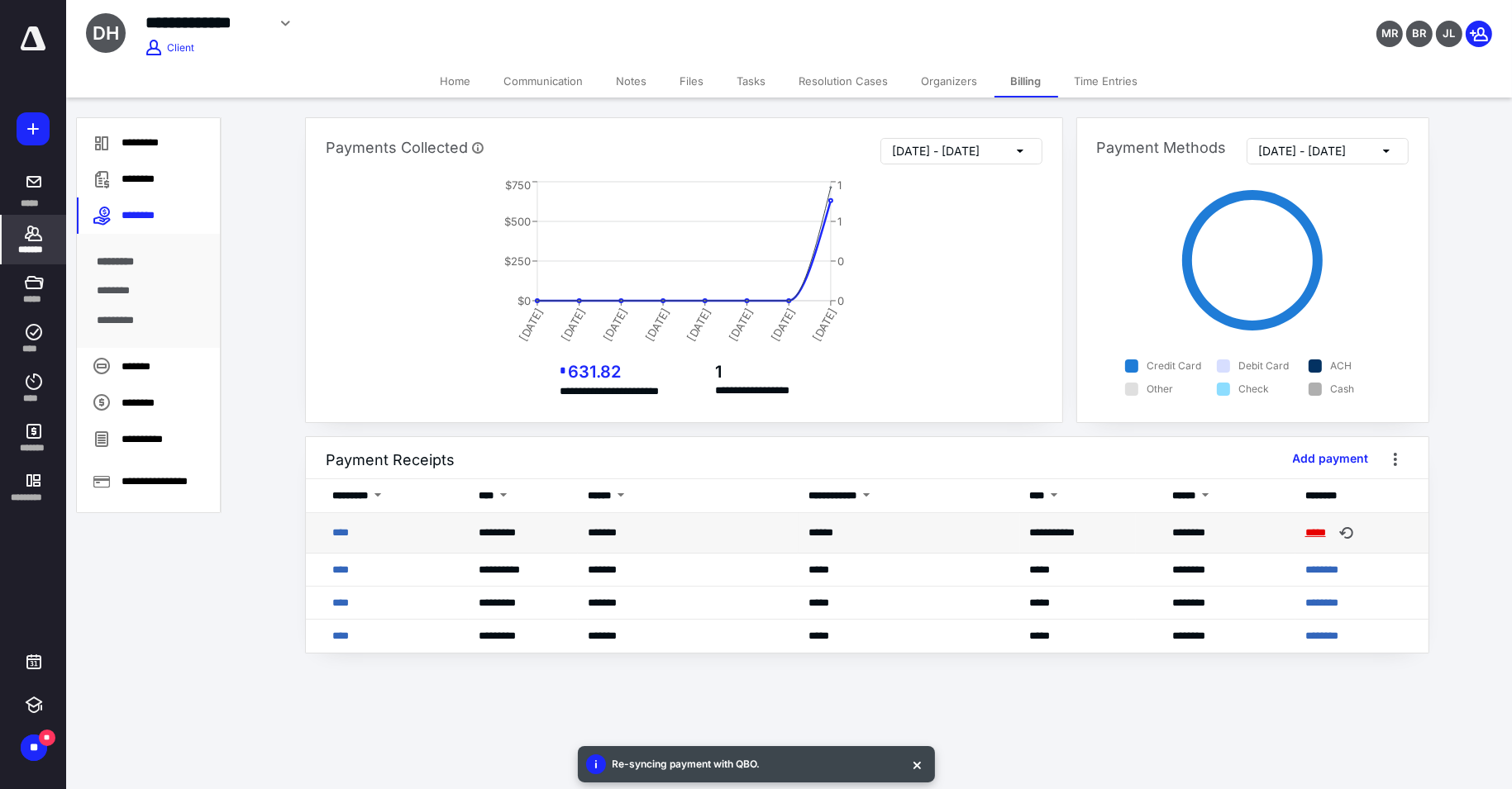 click on "*****" at bounding box center [1318, 532] 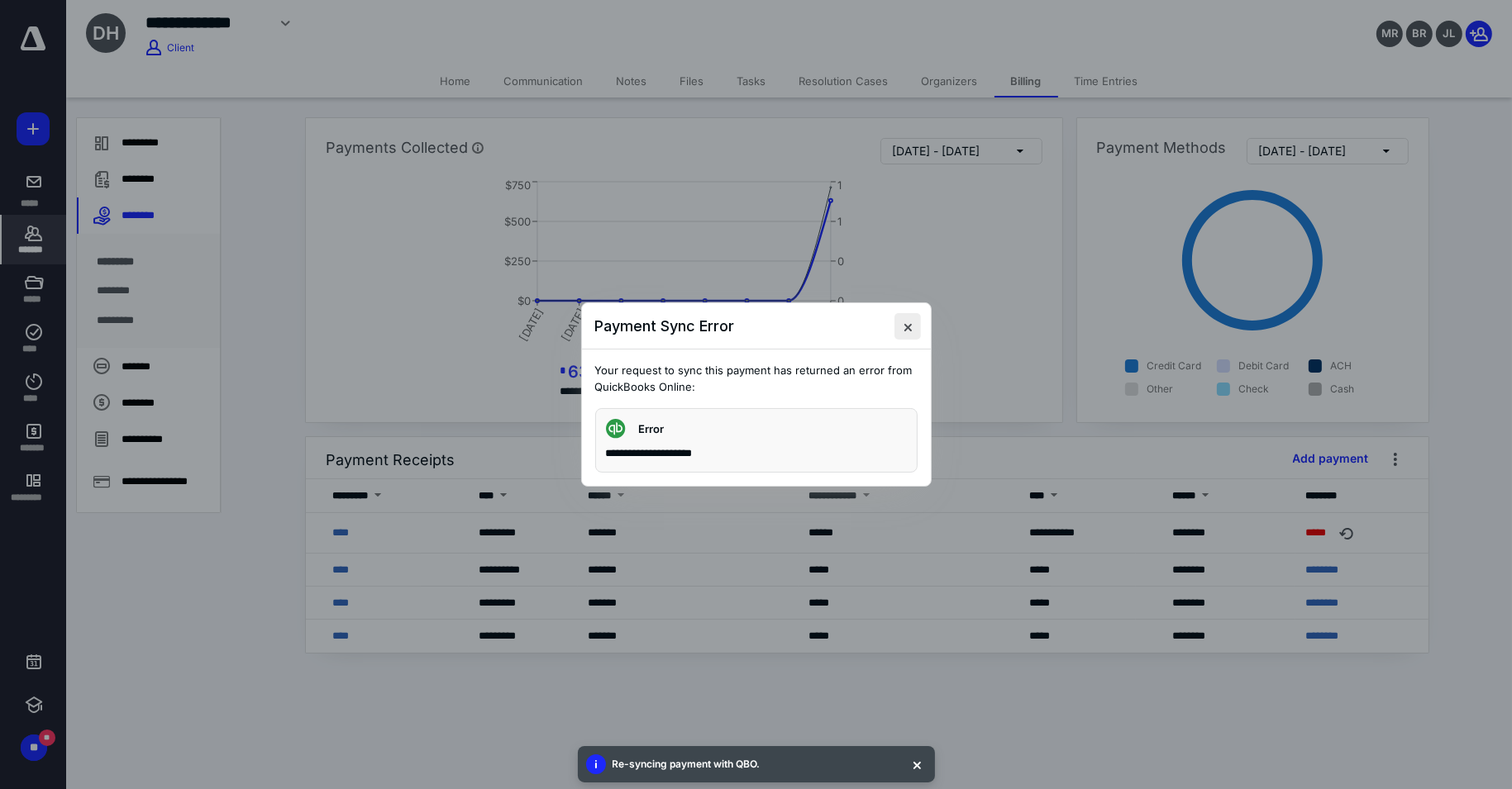 click at bounding box center (908, 326) 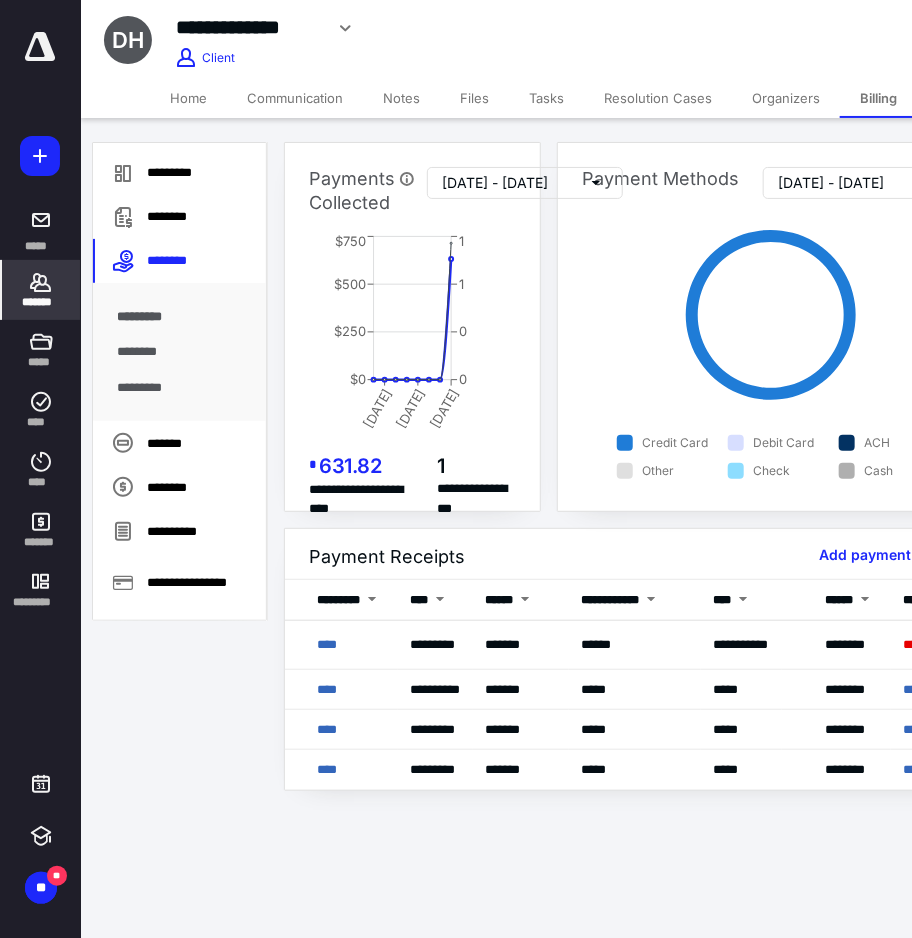 scroll, scrollTop: 0, scrollLeft: 121, axis: horizontal 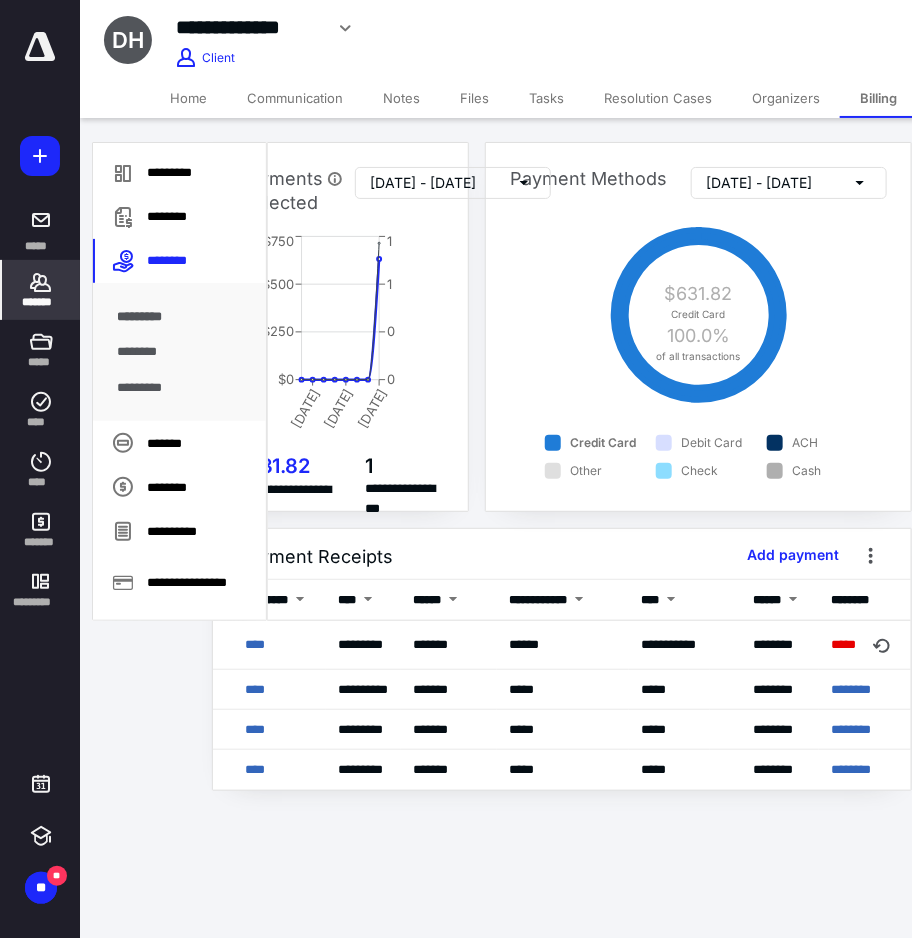 click 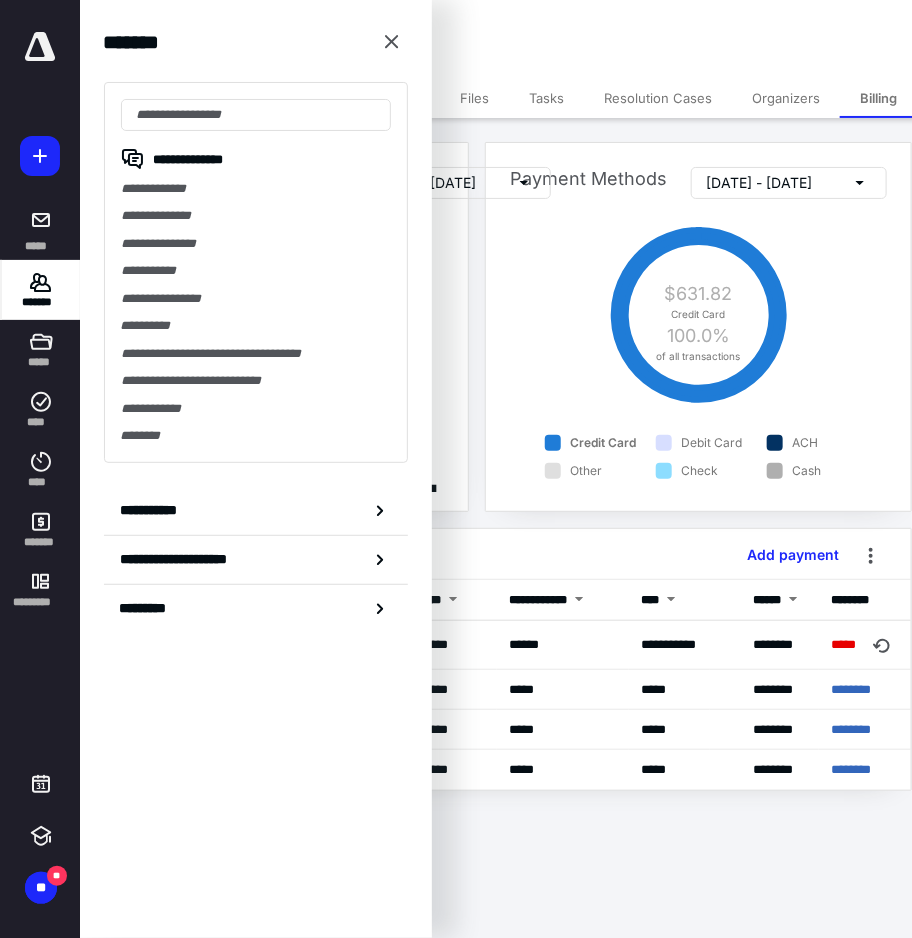 click on "**********" at bounding box center (256, 272) 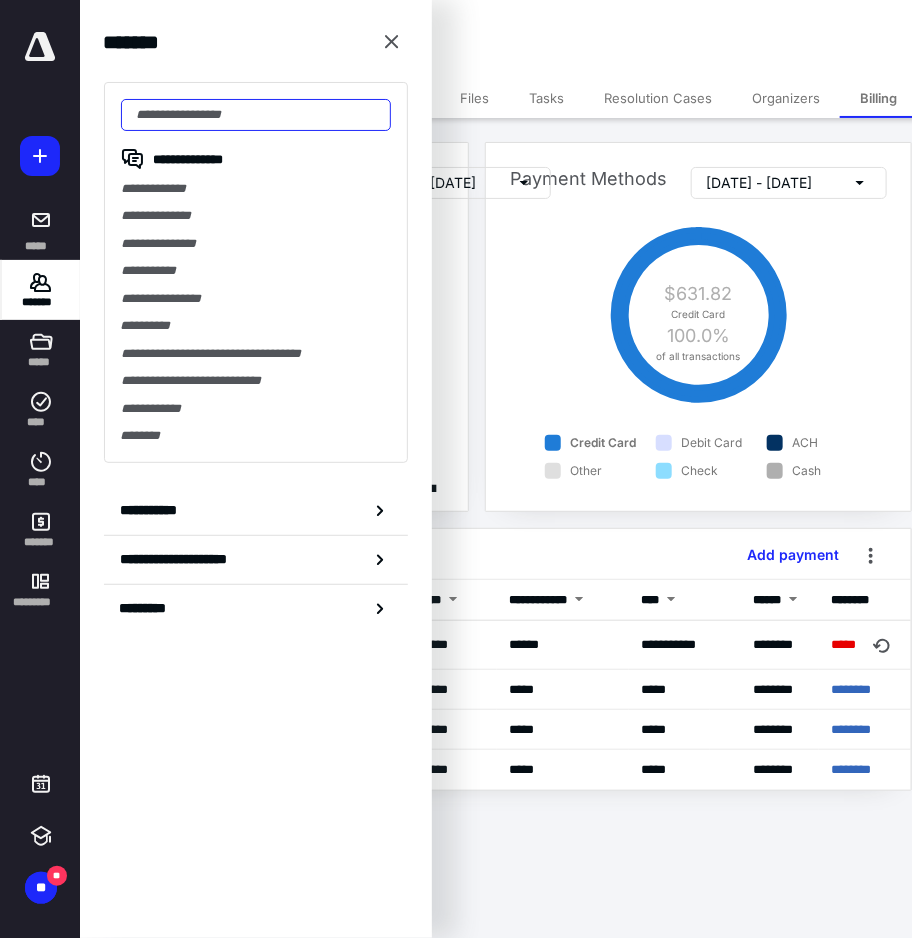 click at bounding box center [256, 115] 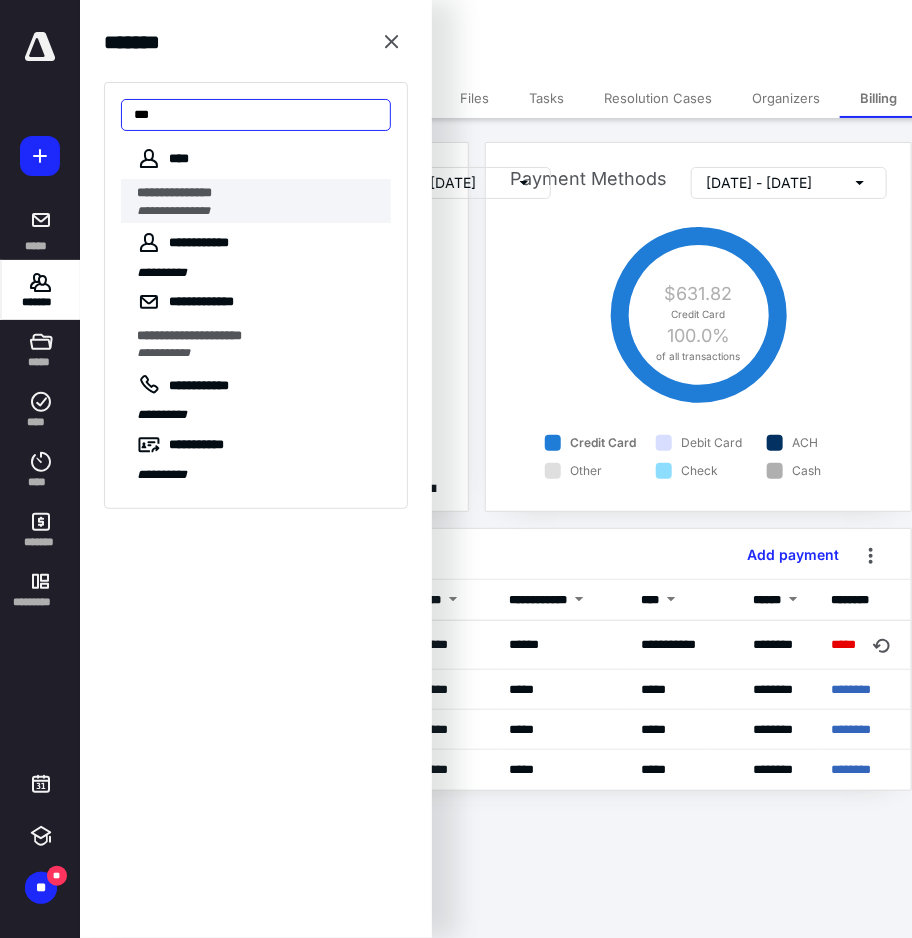type on "**" 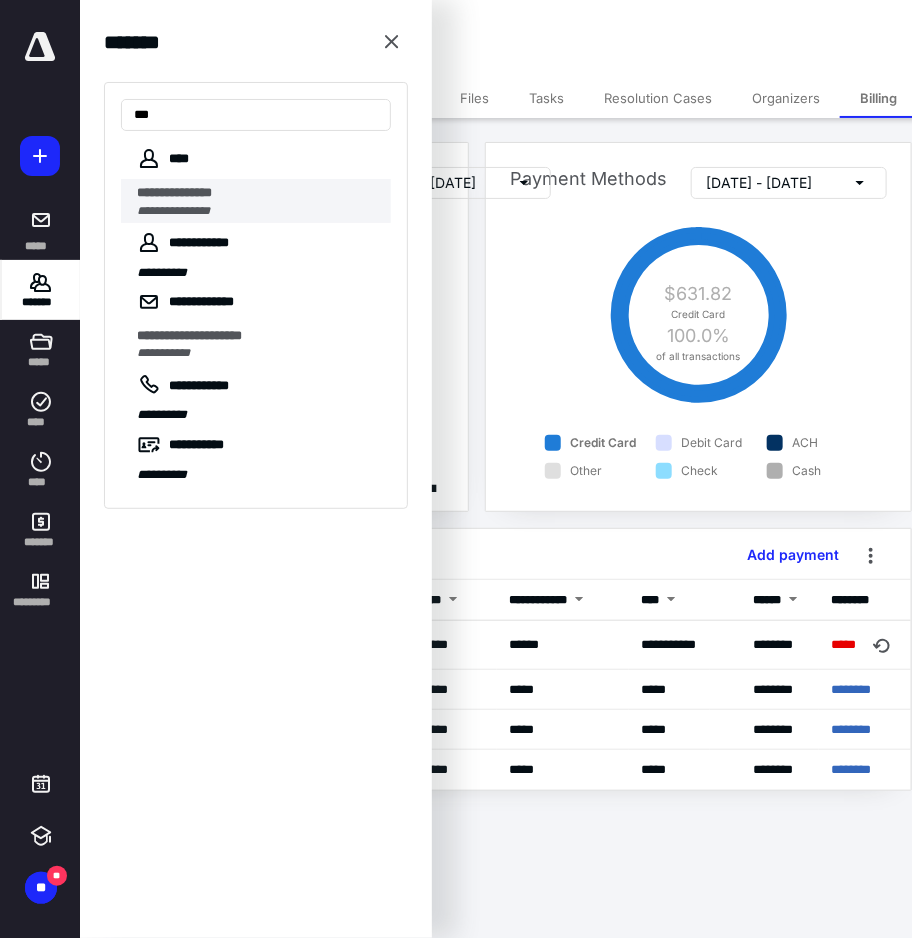 click on "**********" at bounding box center [258, 193] 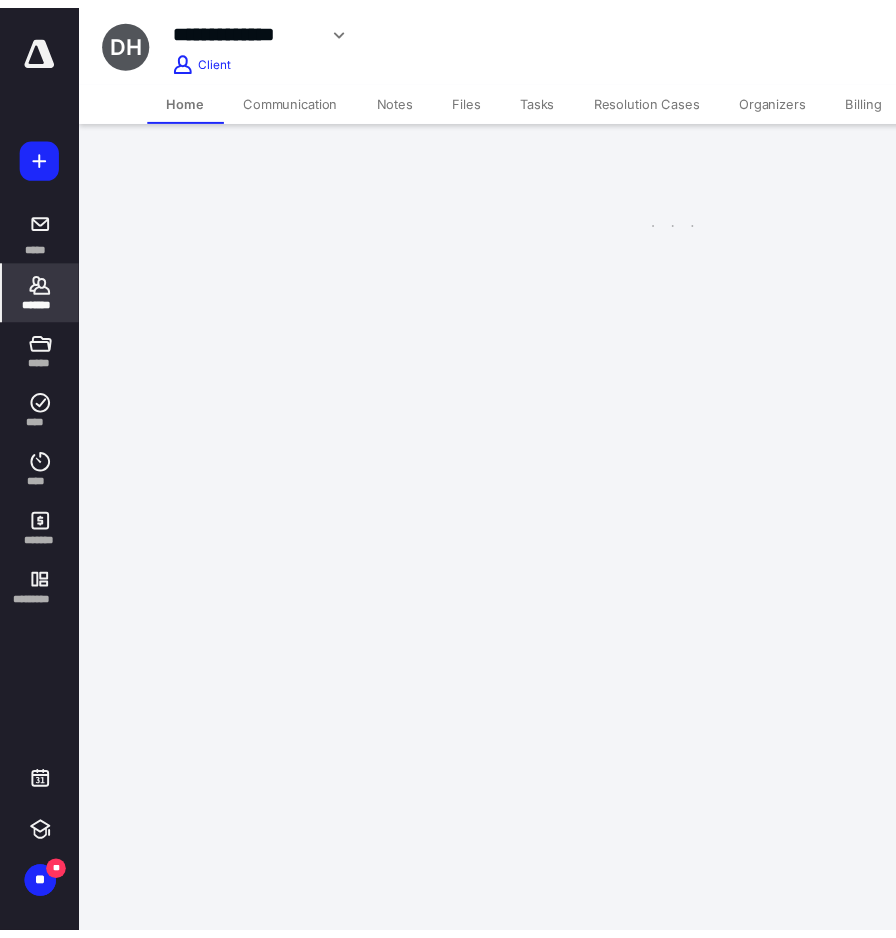 scroll, scrollTop: 0, scrollLeft: 0, axis: both 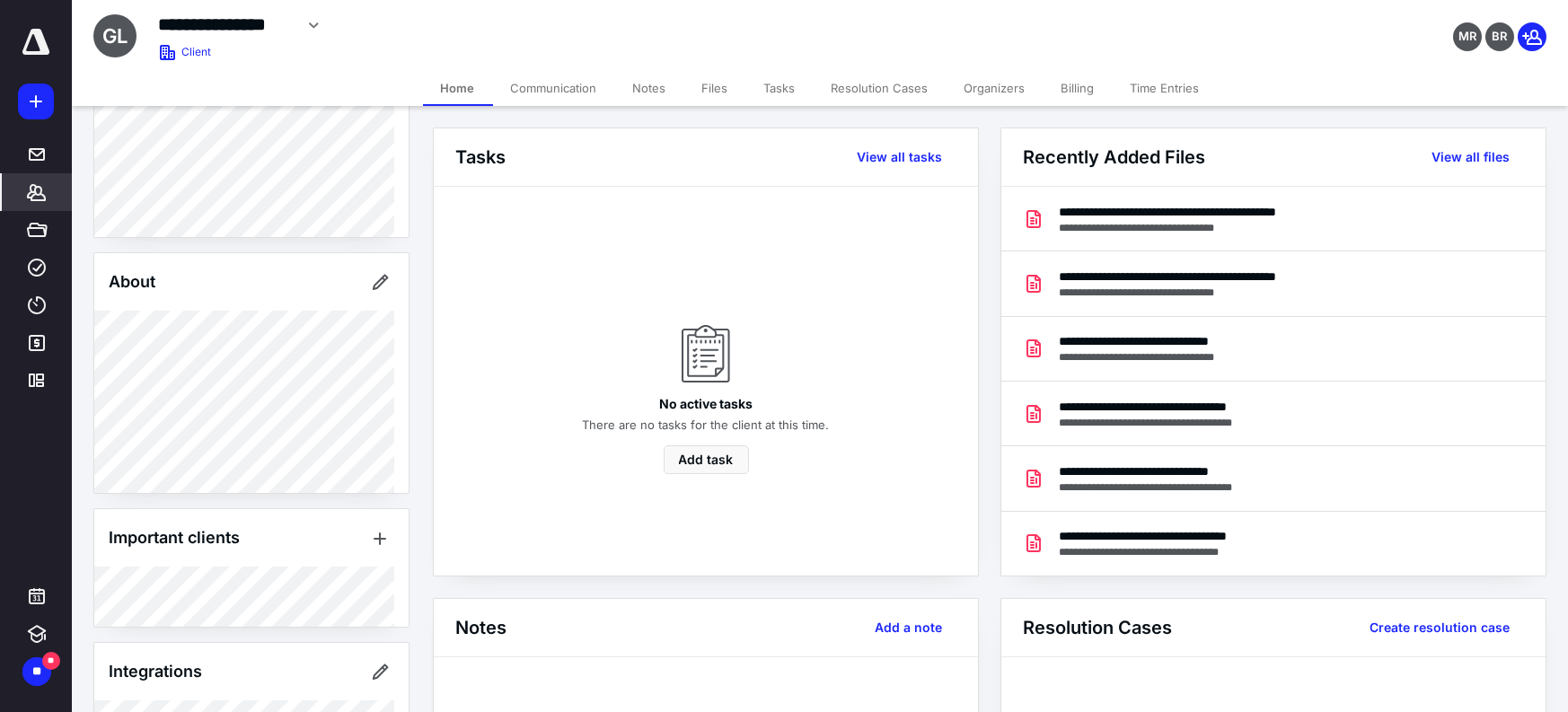 click on "Billing" at bounding box center [1078, 88] 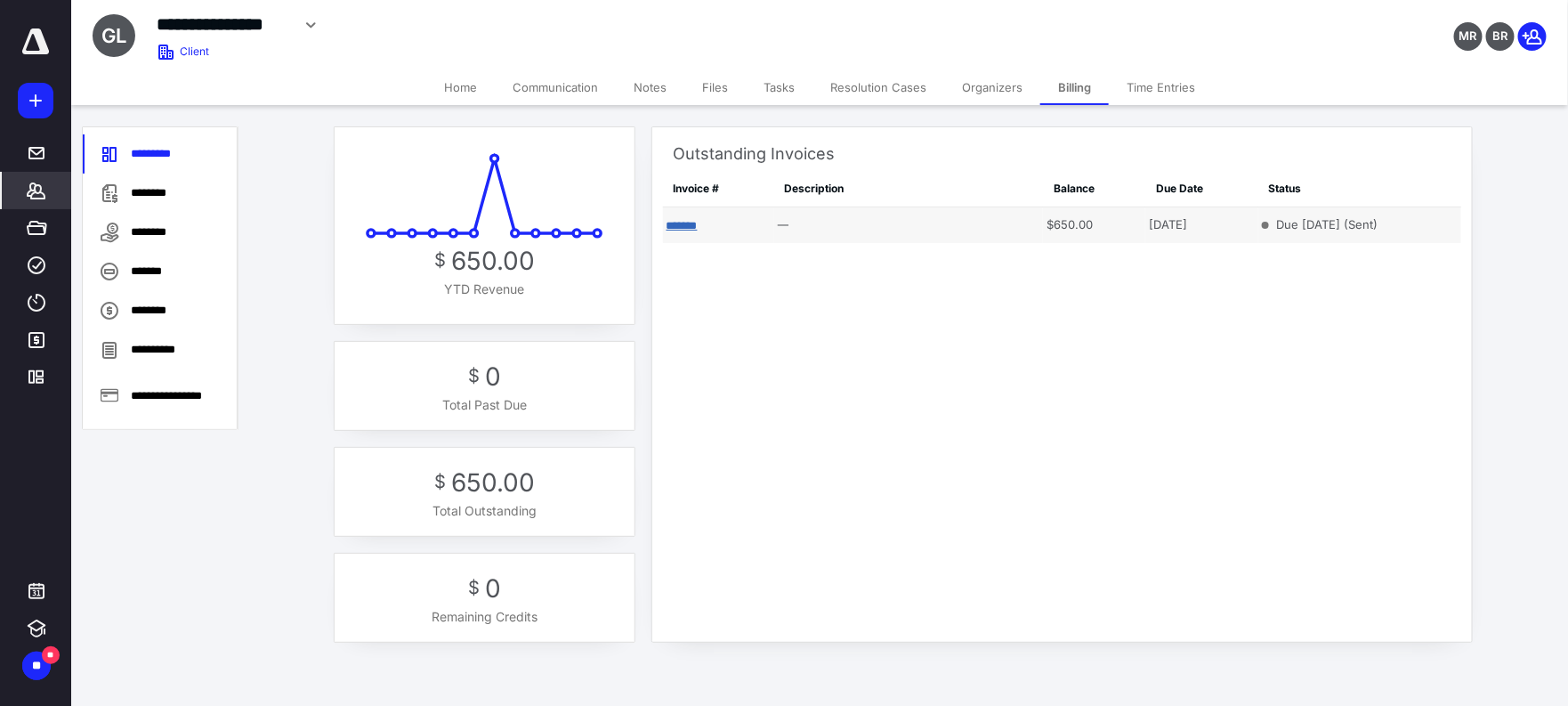 click on "*******" at bounding box center [682, 225] 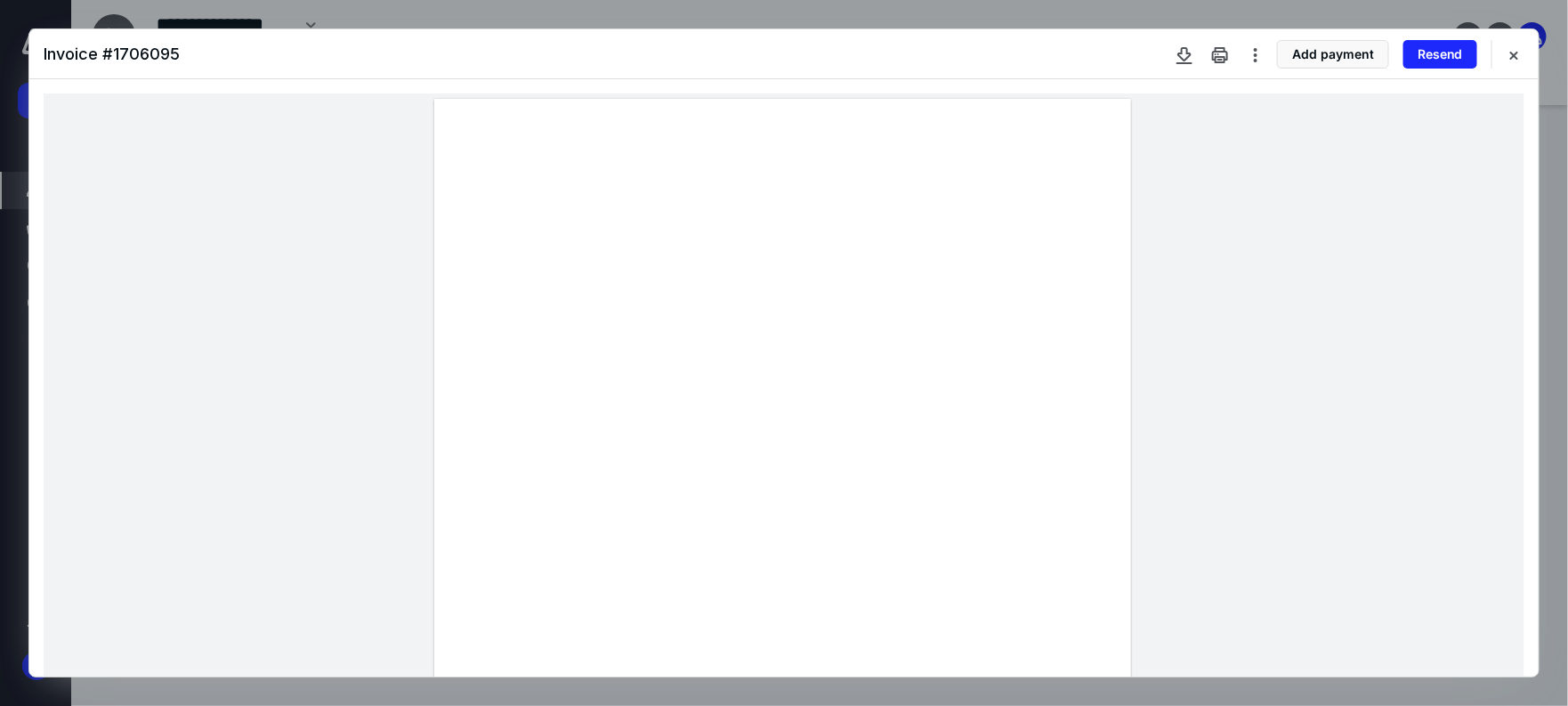 click at bounding box center [782, 550] 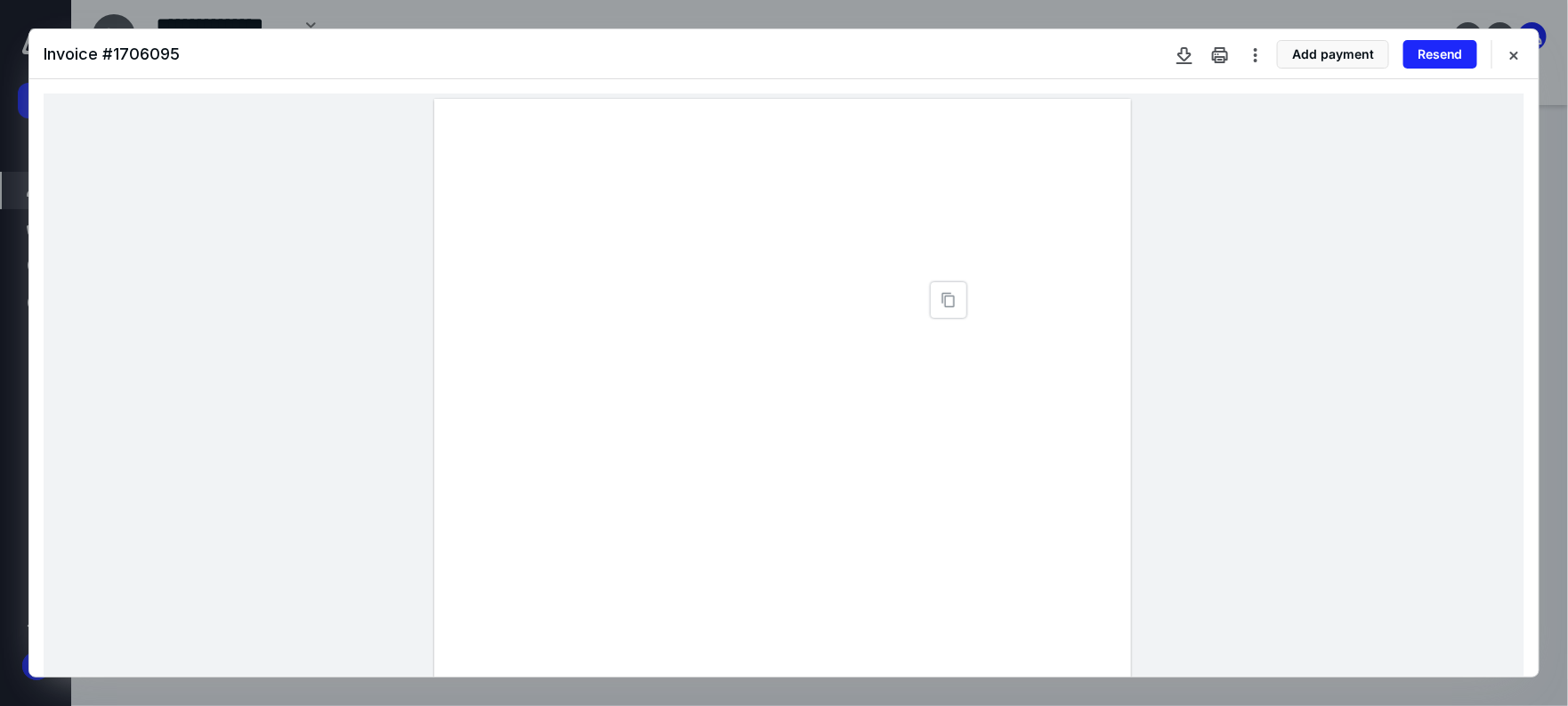 click at bounding box center [784, 549] 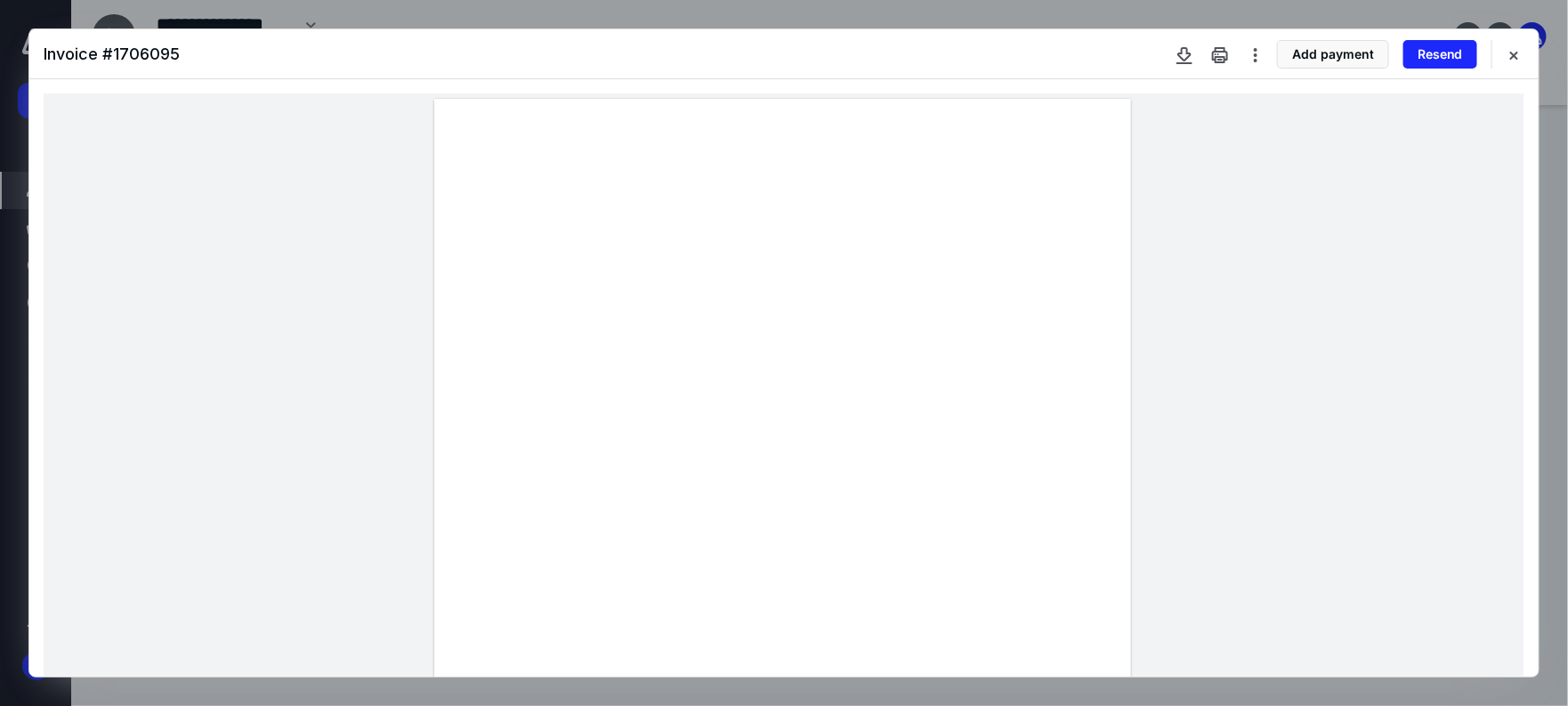 drag, startPoint x: 982, startPoint y: 256, endPoint x: 931, endPoint y: 257, distance: 51.0098 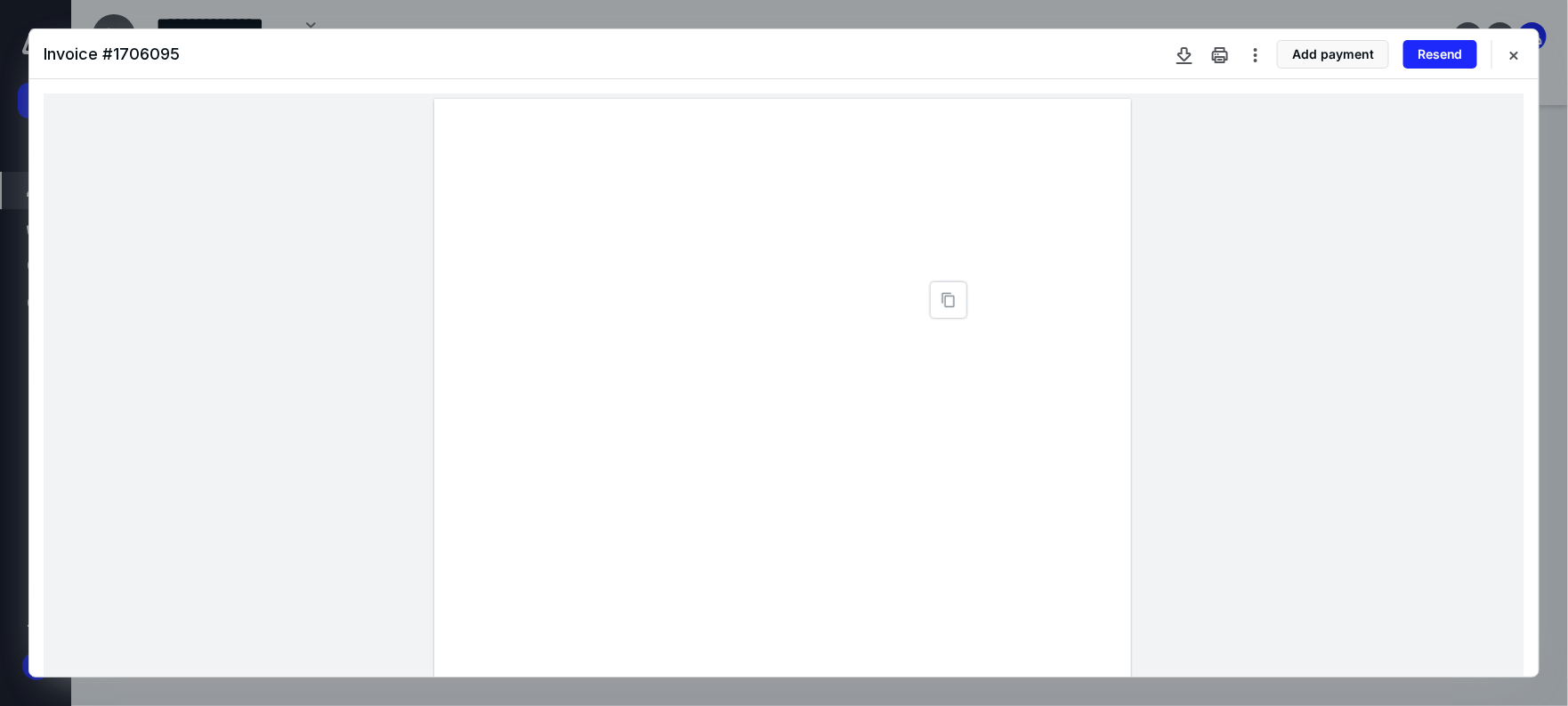 type 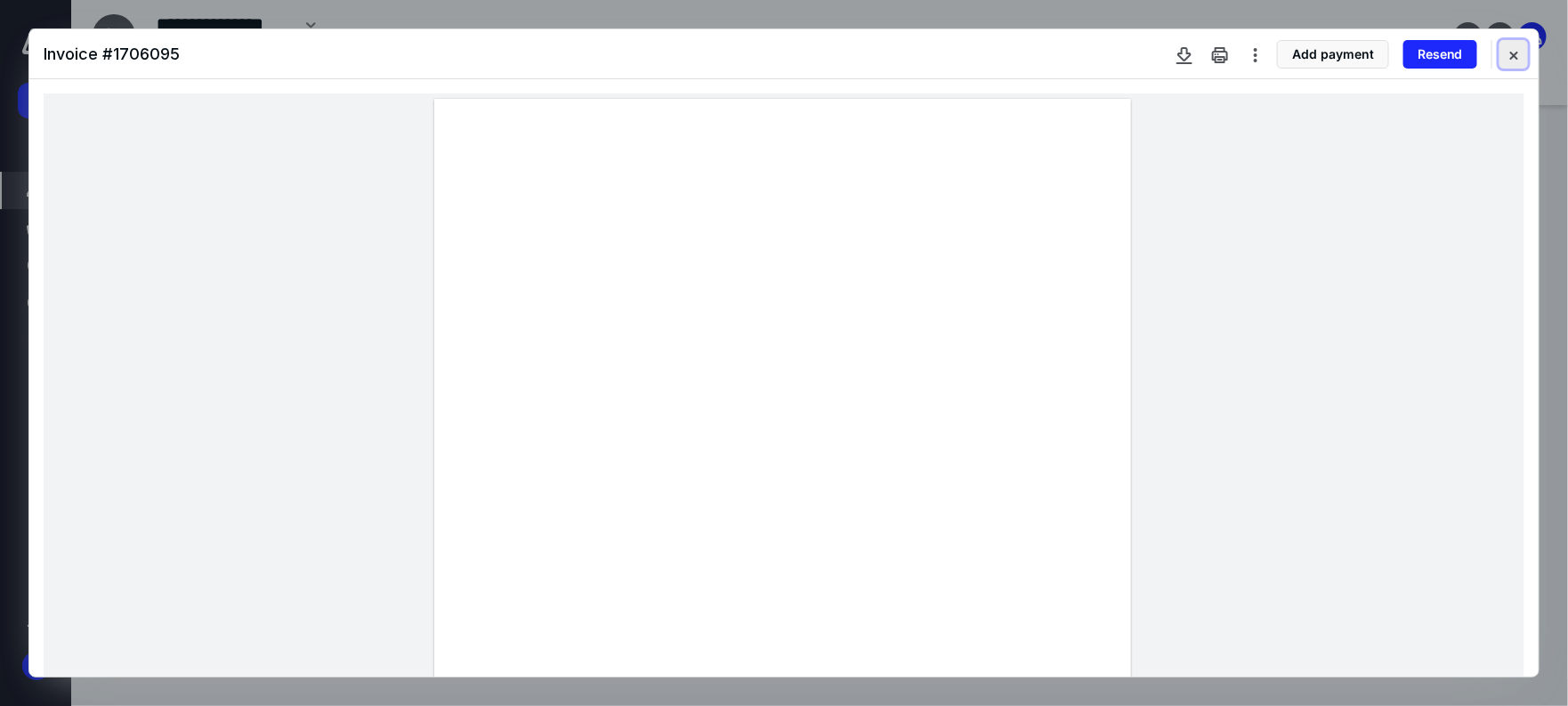 click at bounding box center (1514, 54) 